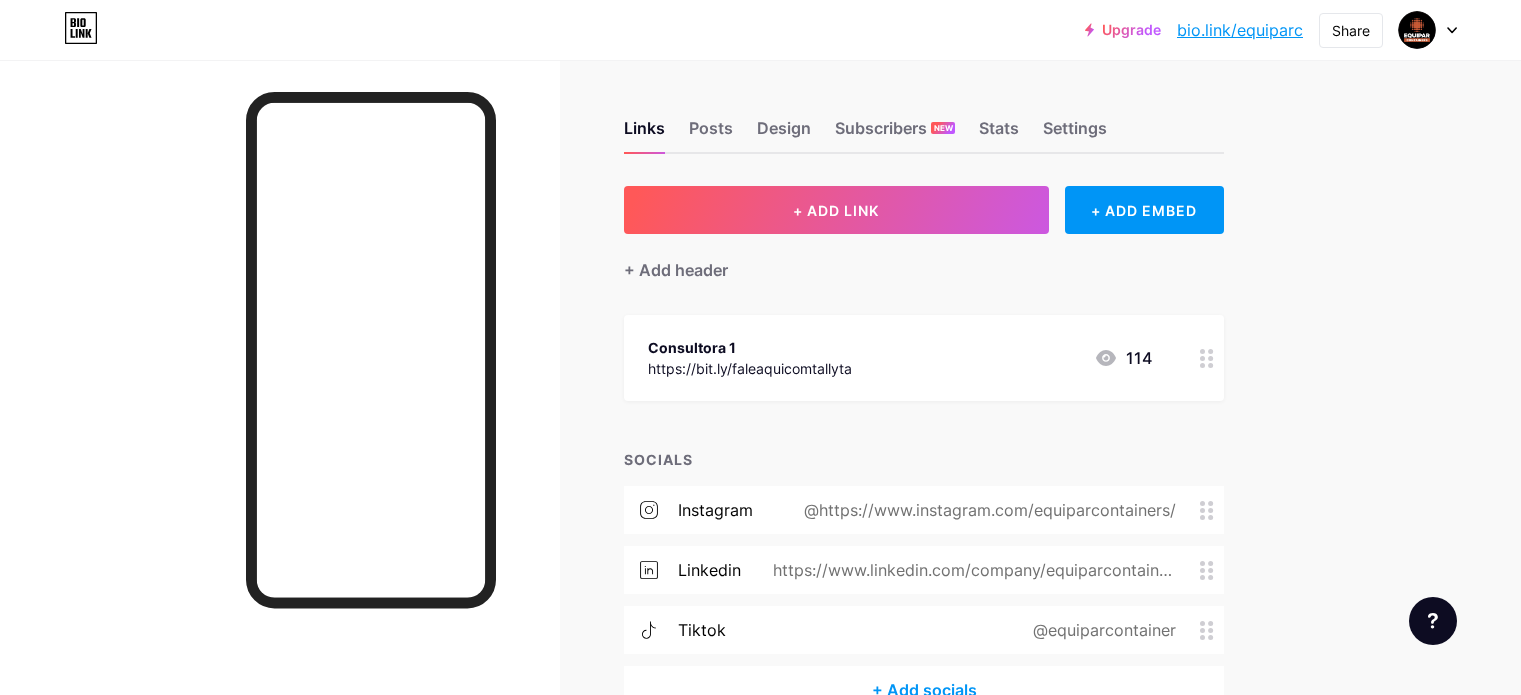 scroll, scrollTop: 0, scrollLeft: 0, axis: both 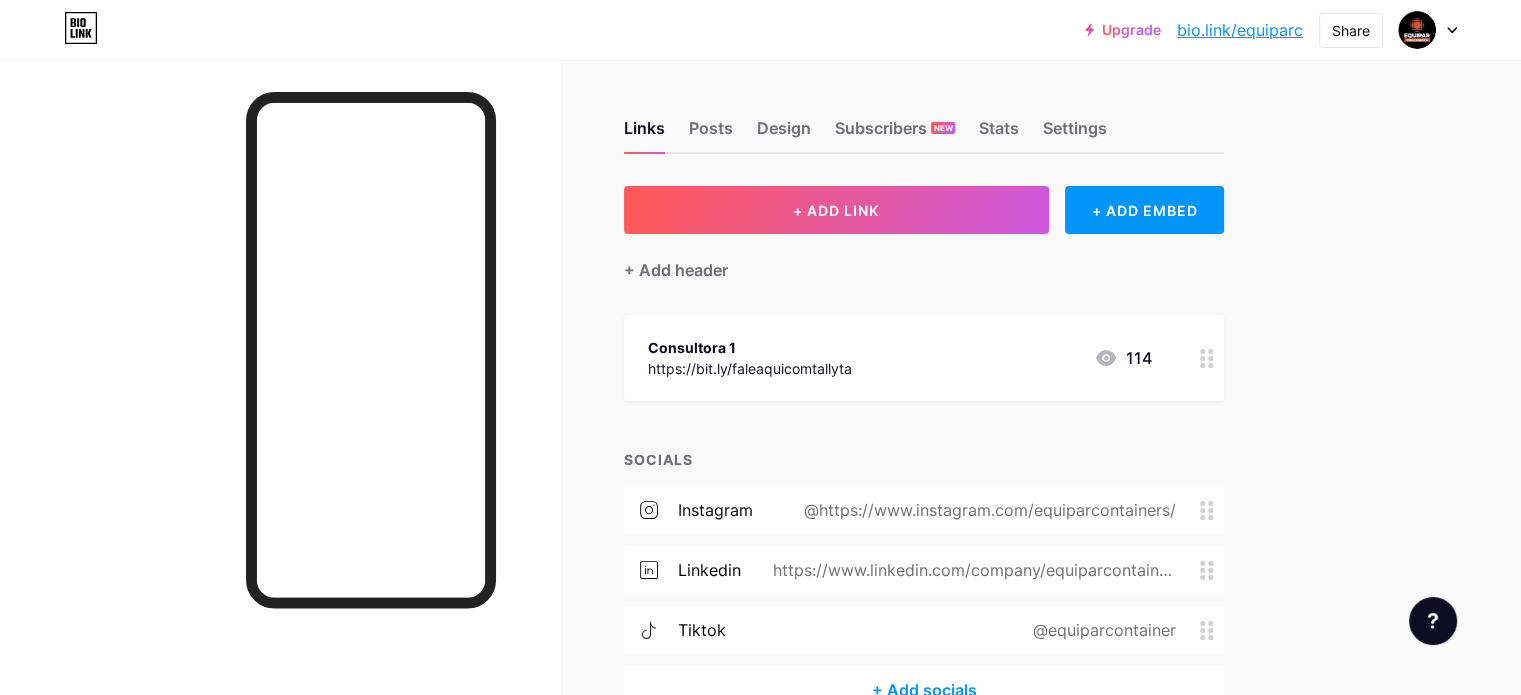 click on "bio.link/equiparc" at bounding box center (1240, 30) 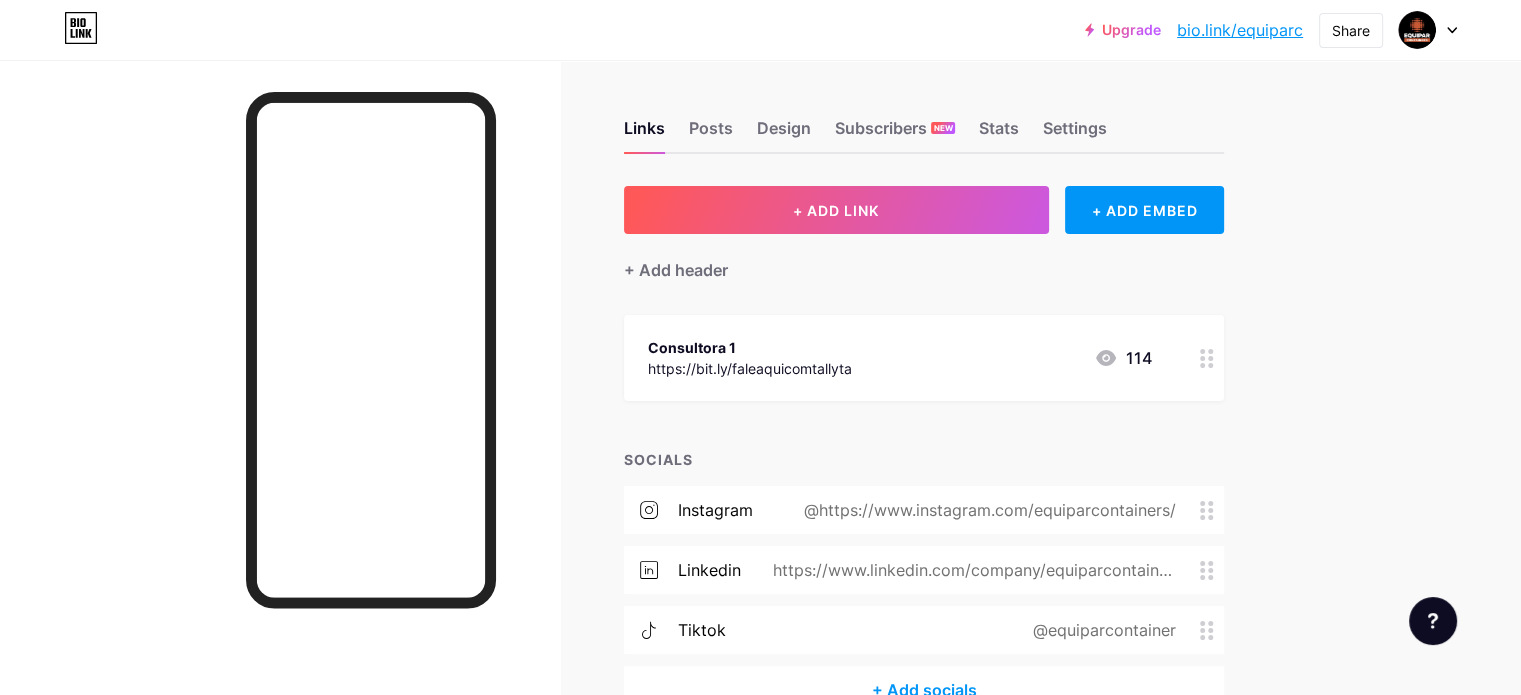 drag, startPoint x: 1239, startPoint y: 35, endPoint x: 1171, endPoint y: 31, distance: 68.117546 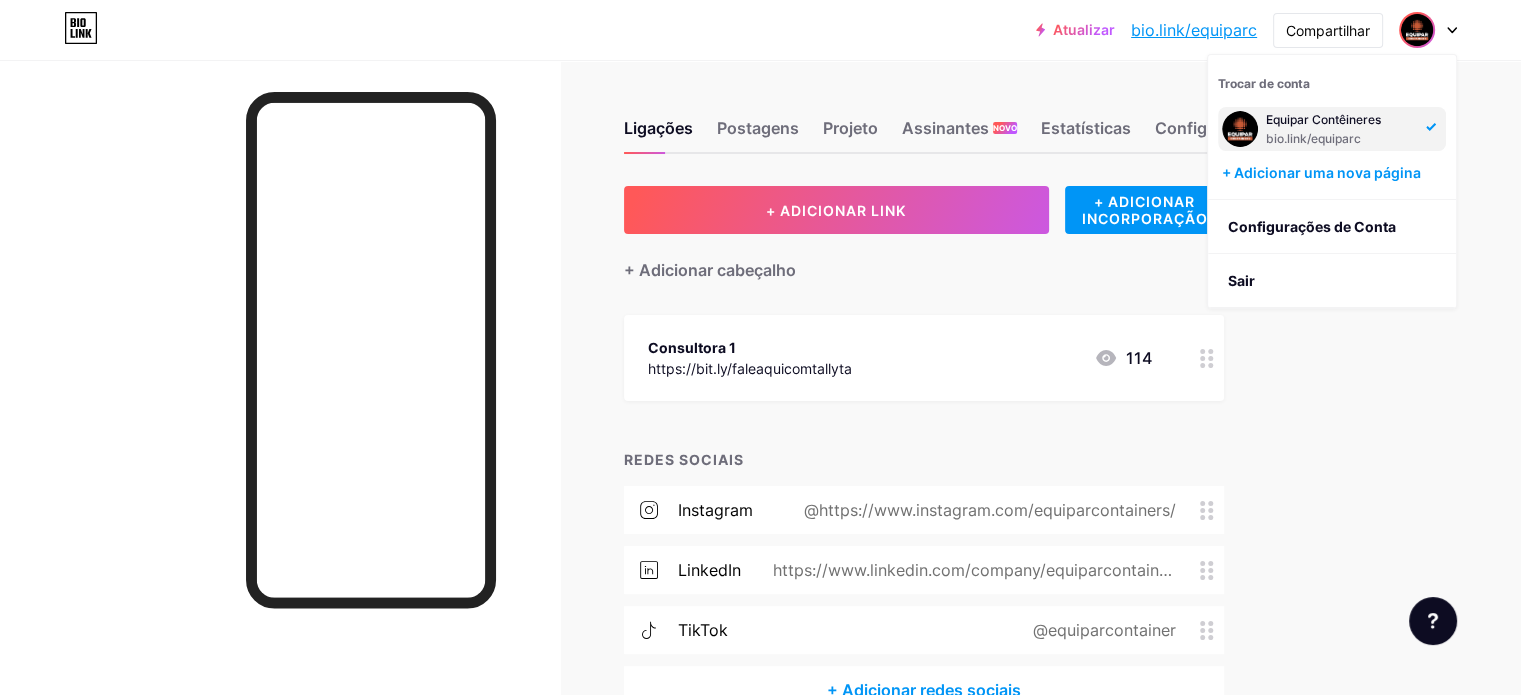 click on "Atualizar   bio.link/equipa...   bio.link/equiparc   Compartilhar               Trocar de conta     Equipar Contêineres   bio.link/equiparc       + Adicionar uma nova página       Configurações de Conta   Sair   Link copiado
Ligações
Postagens
Projeto
Assinantes
NOVO
Estatísticas
Configurações       + ADICIONAR LINK     + ADICIONAR INCORPORAÇÃO
+ Adicionar cabeçalho
Consultora 1
https://bit.ly/faleaquicomtallyta
114
REDES SOCIAIS
Instagram
@https://www.instagram.com/equiparcontainers/
LinkedIn
https://www.linkedin.com/company/equiparcontainers/?viewAsMember=true
TikTok
@equiparcontainer               + Adicionar redes sociais                       Solicitações de recursos" at bounding box center [760, 407] 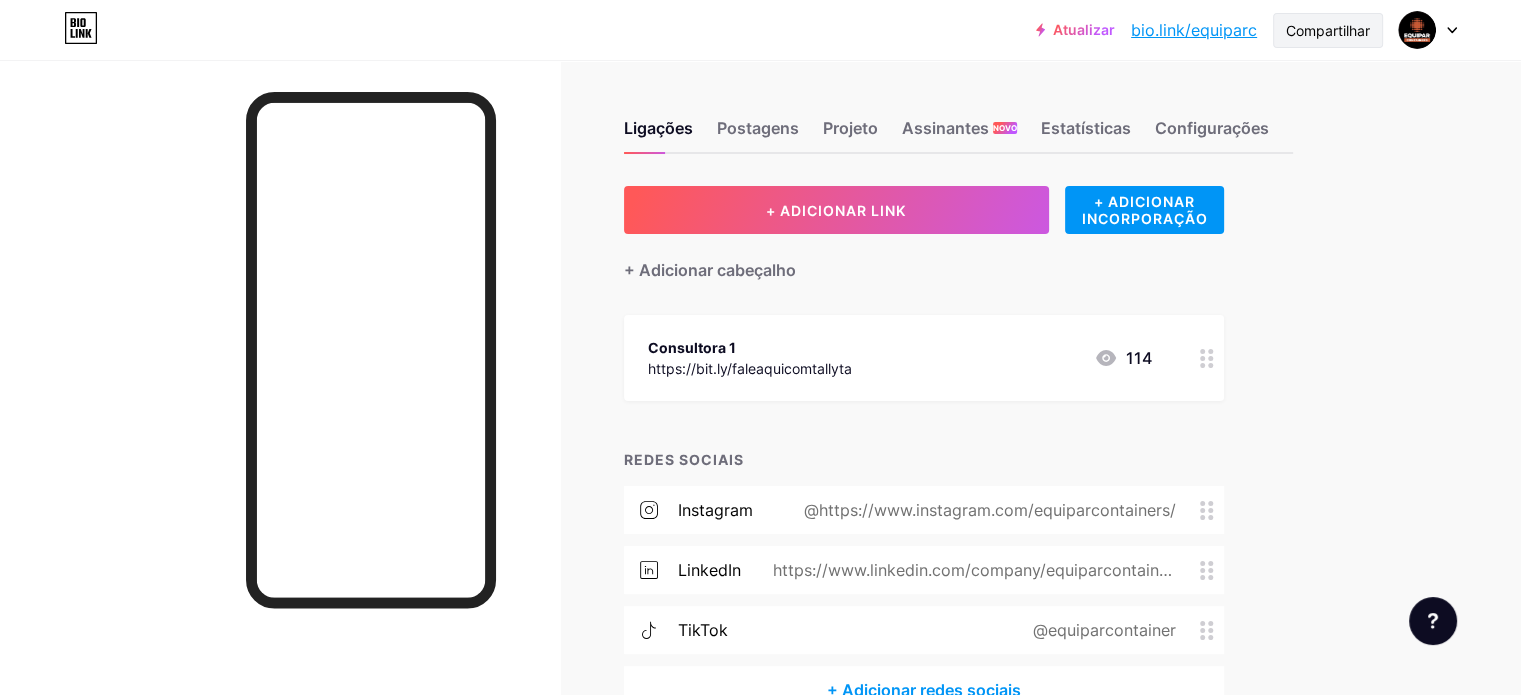 click on "Compartilhar" at bounding box center [1328, 30] 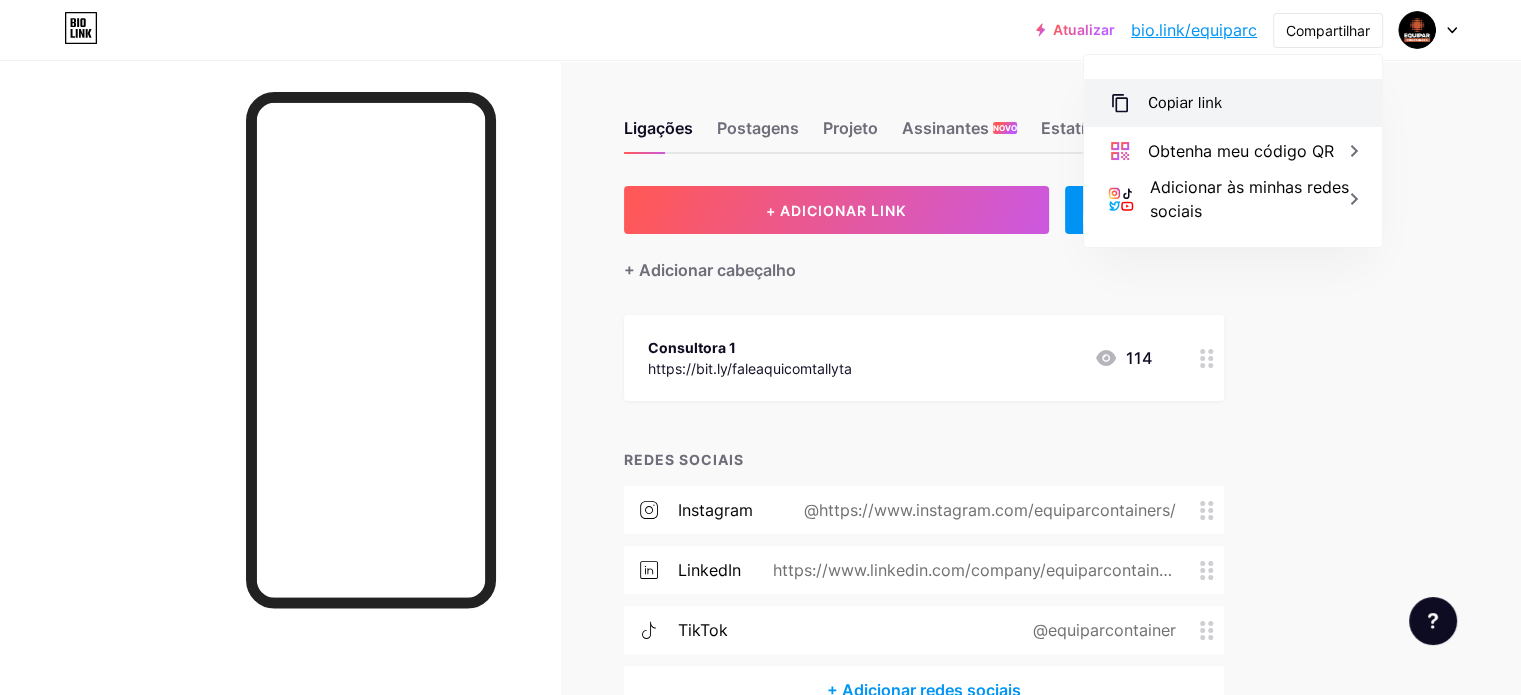 click on "Copiar link" at bounding box center [1185, 103] 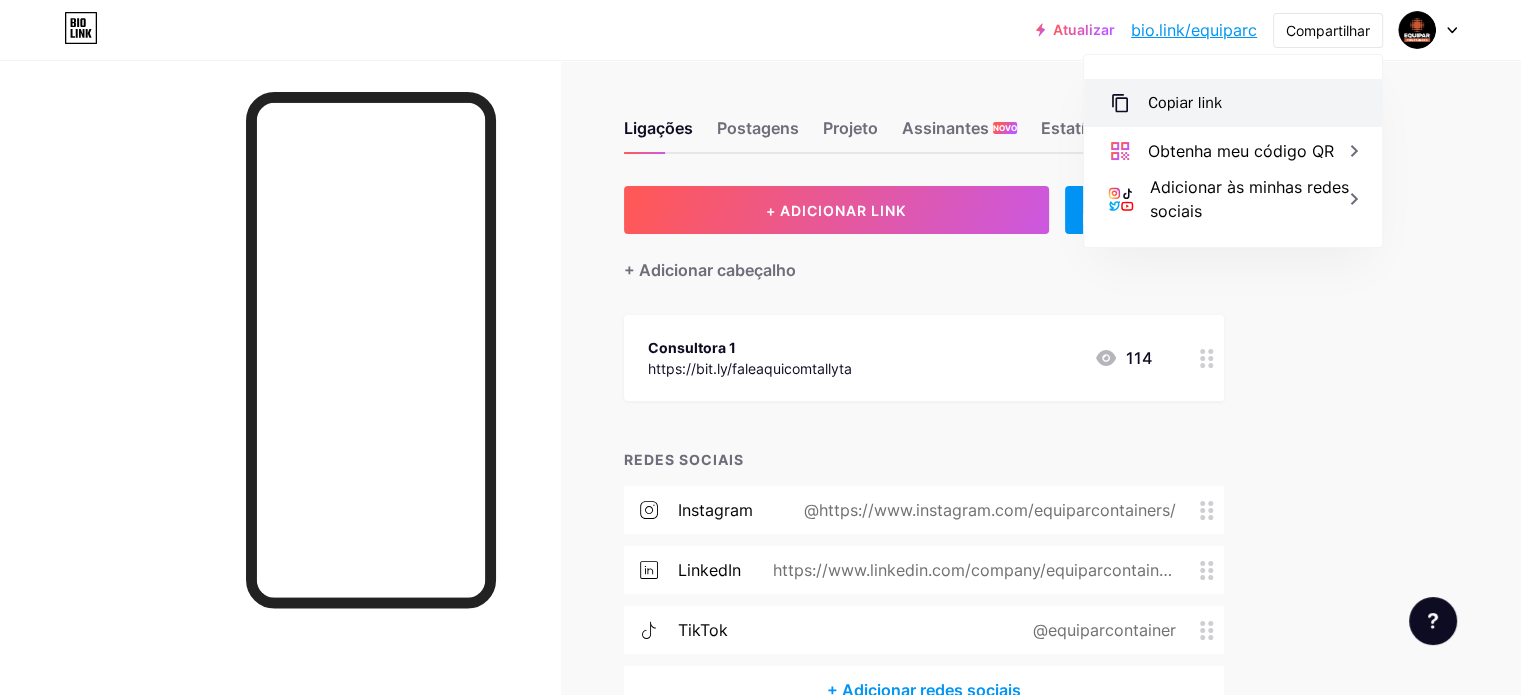 click on "Copiar link" at bounding box center (1185, 103) 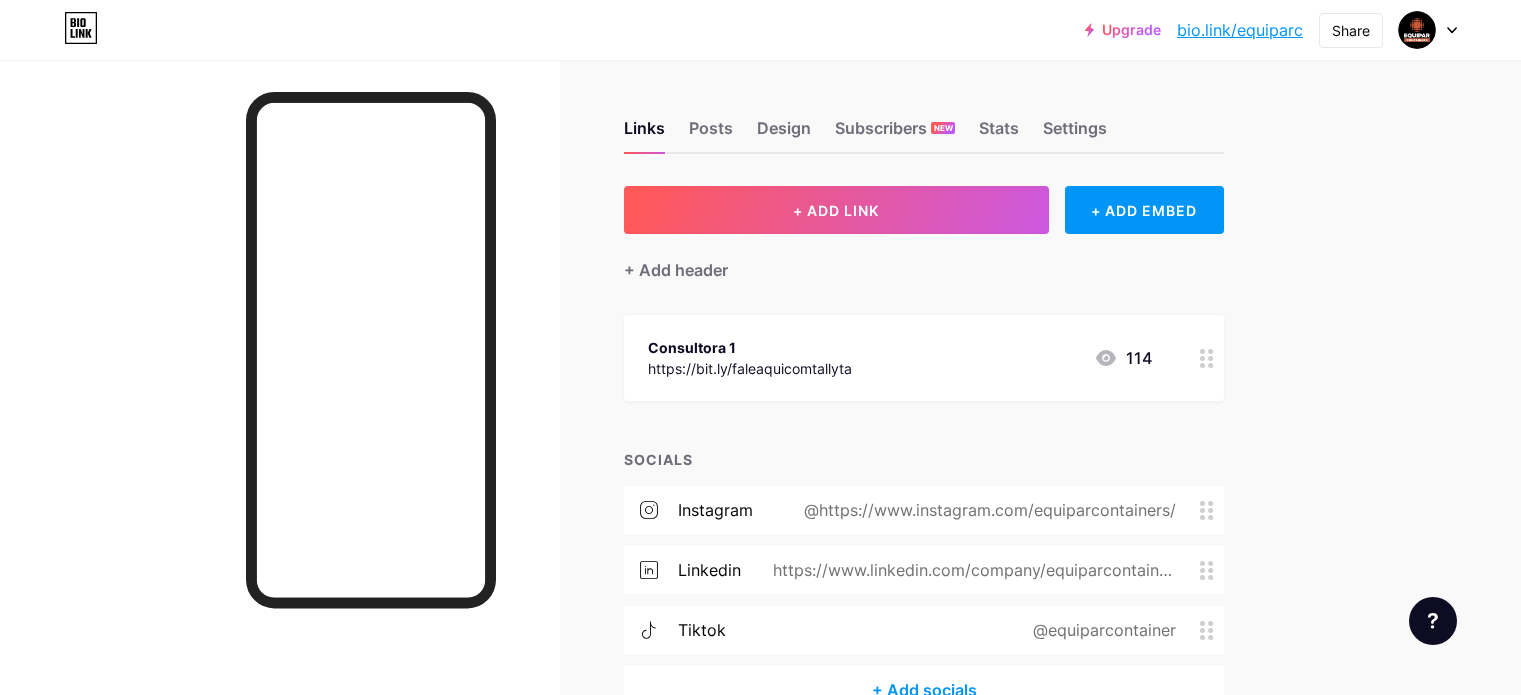 scroll, scrollTop: 0, scrollLeft: 0, axis: both 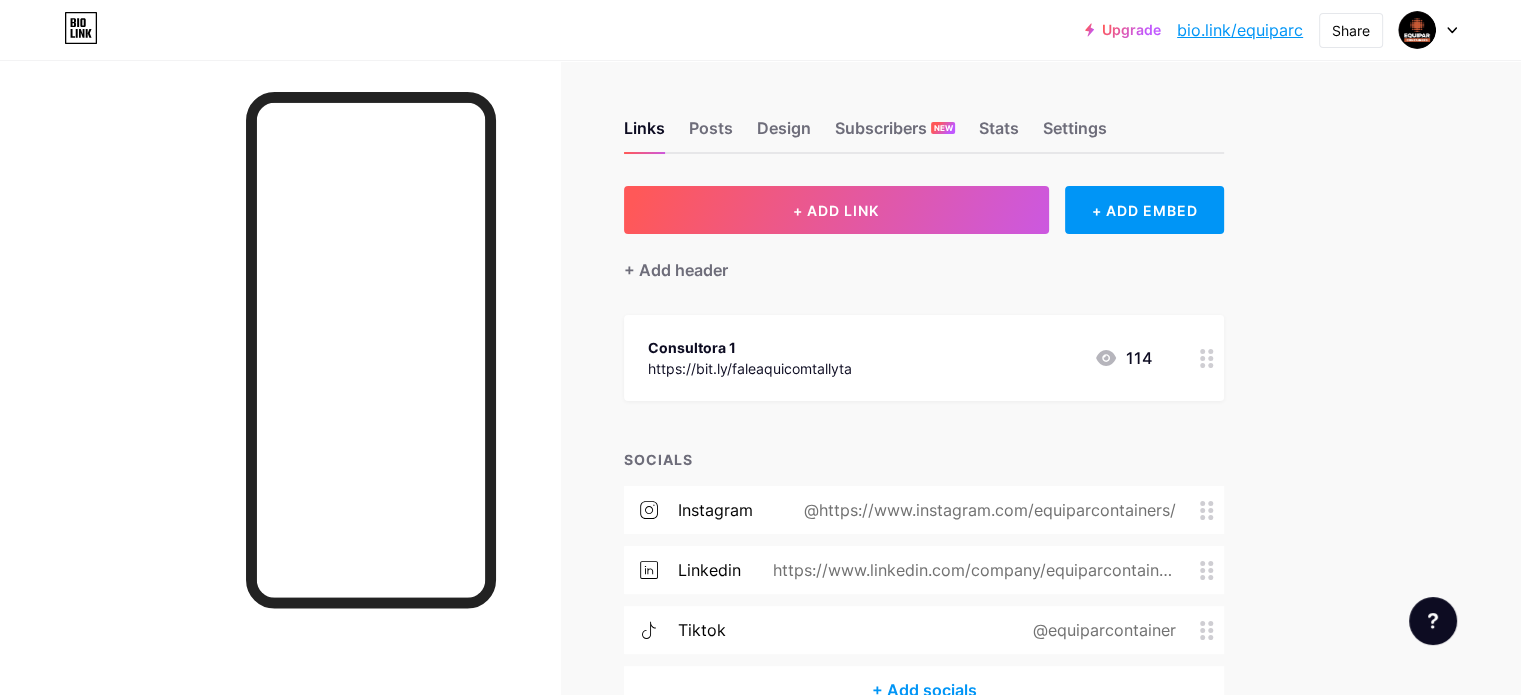 click 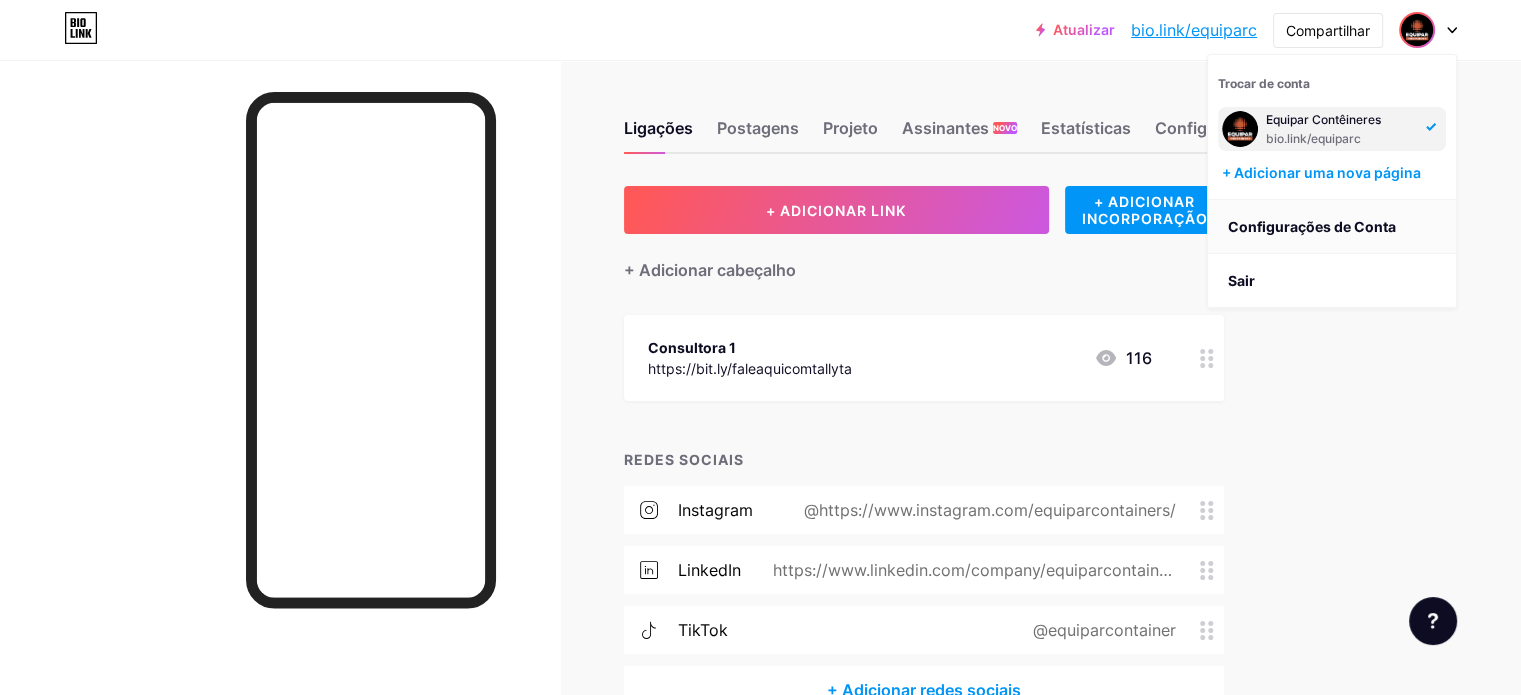 click on "Configurações de Conta" at bounding box center [1312, 226] 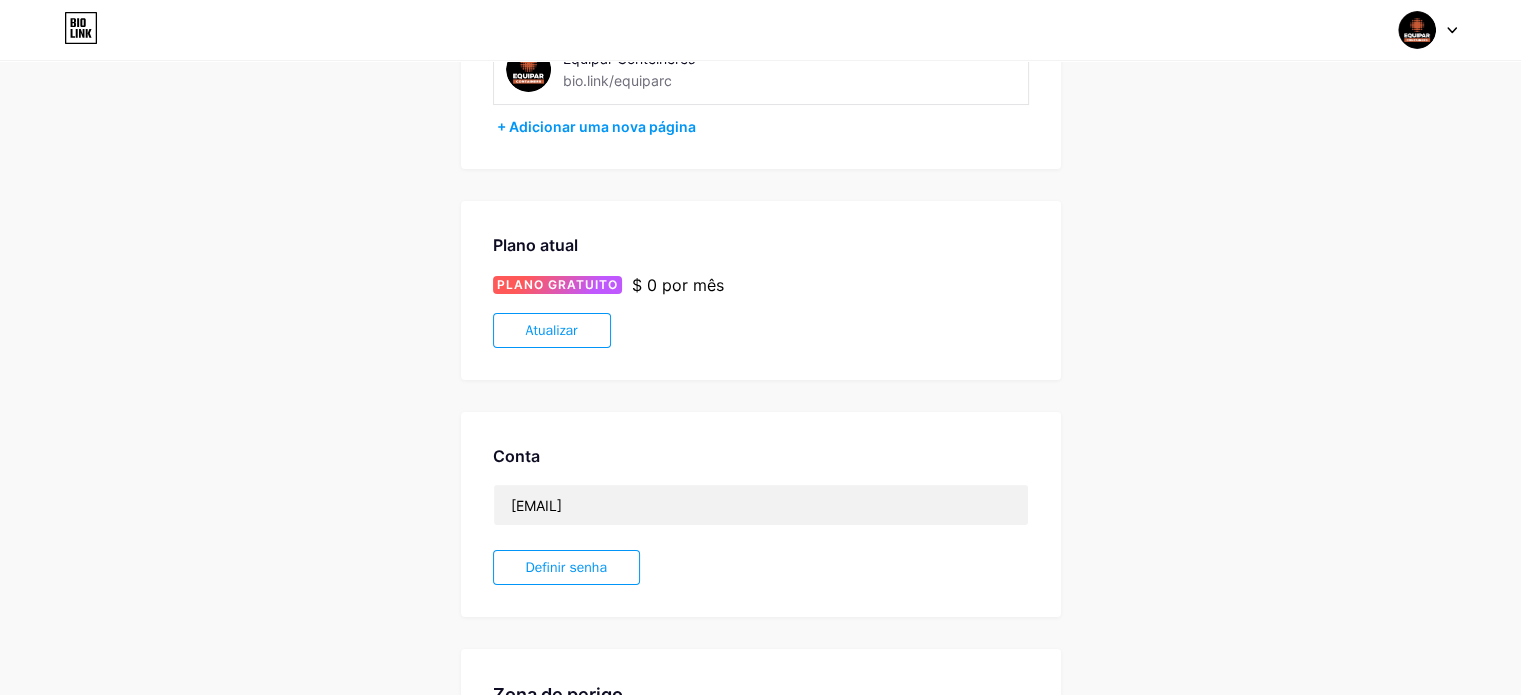 scroll, scrollTop: 400, scrollLeft: 0, axis: vertical 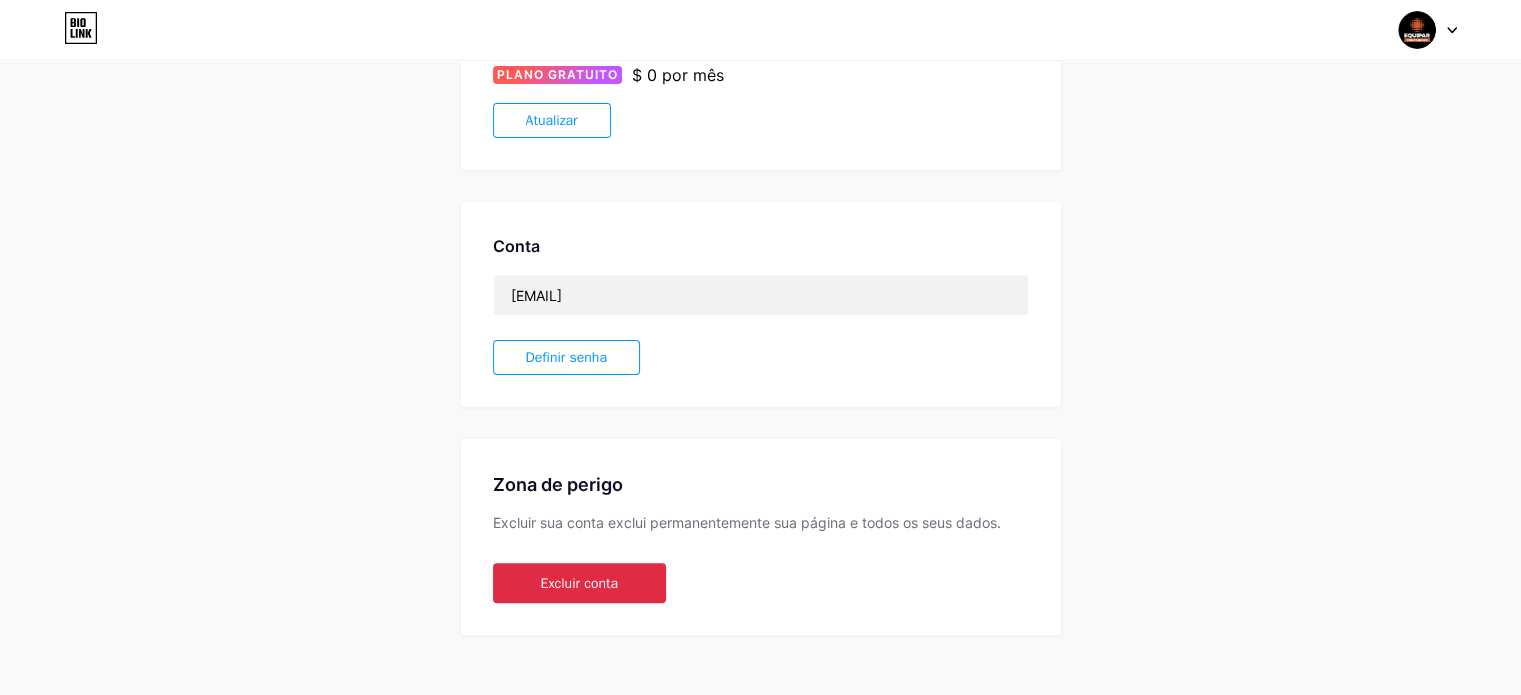 click on "Excluir conta" at bounding box center [579, 583] 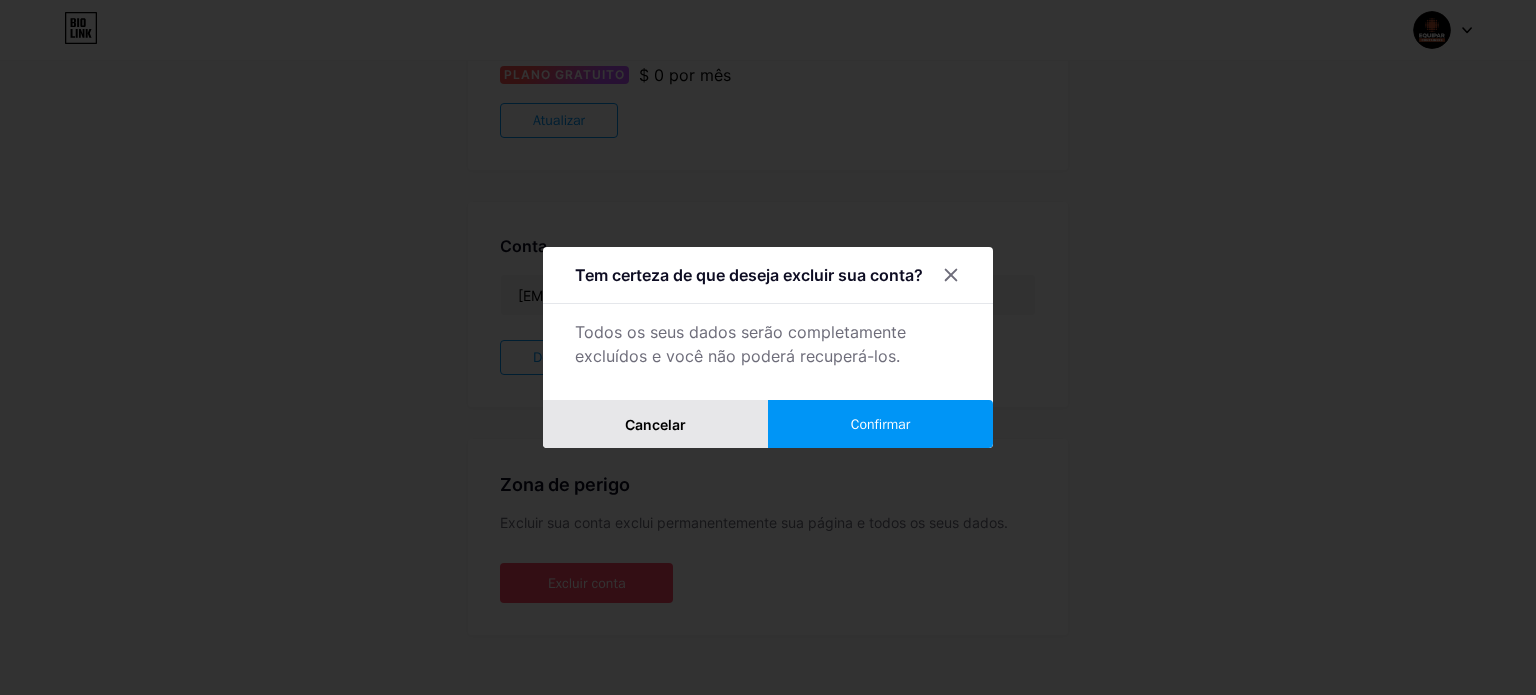 click on "Cancelar" at bounding box center (655, 424) 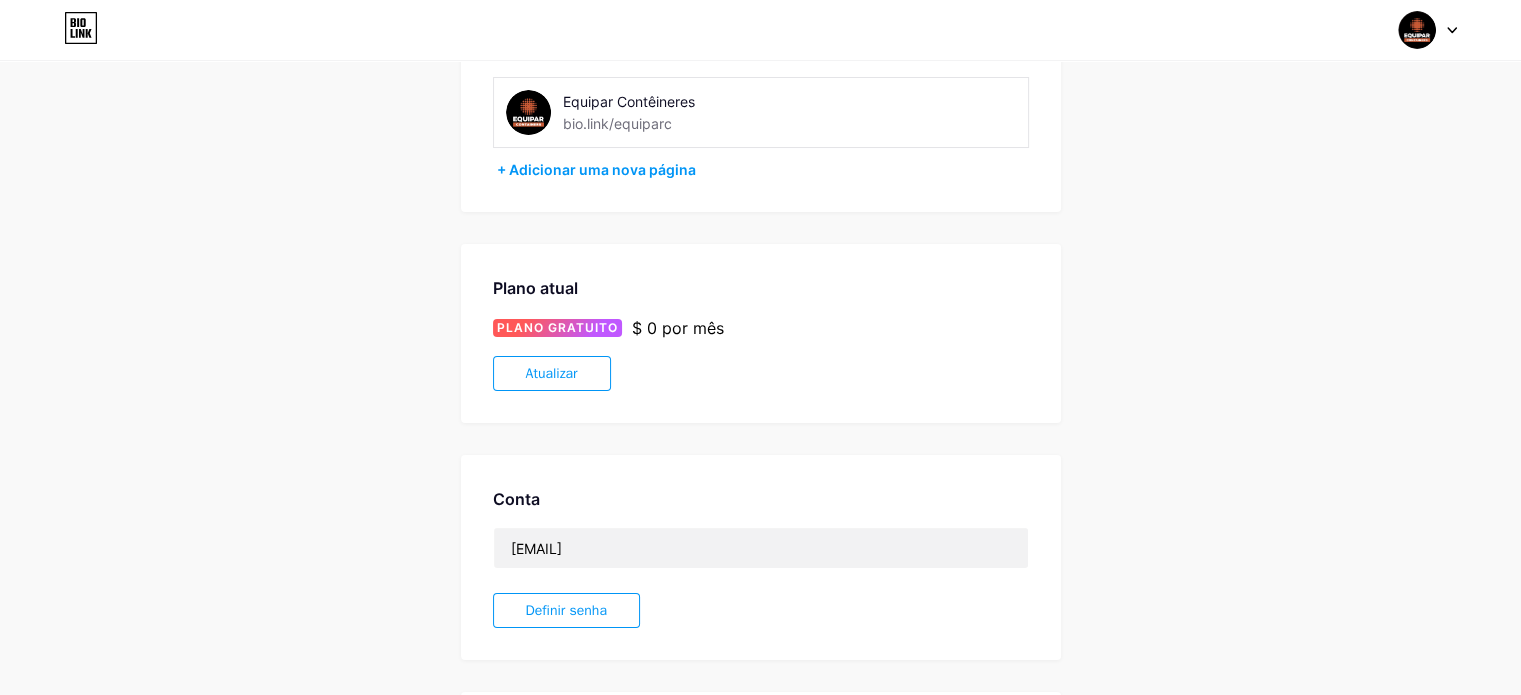 scroll, scrollTop: 0, scrollLeft: 0, axis: both 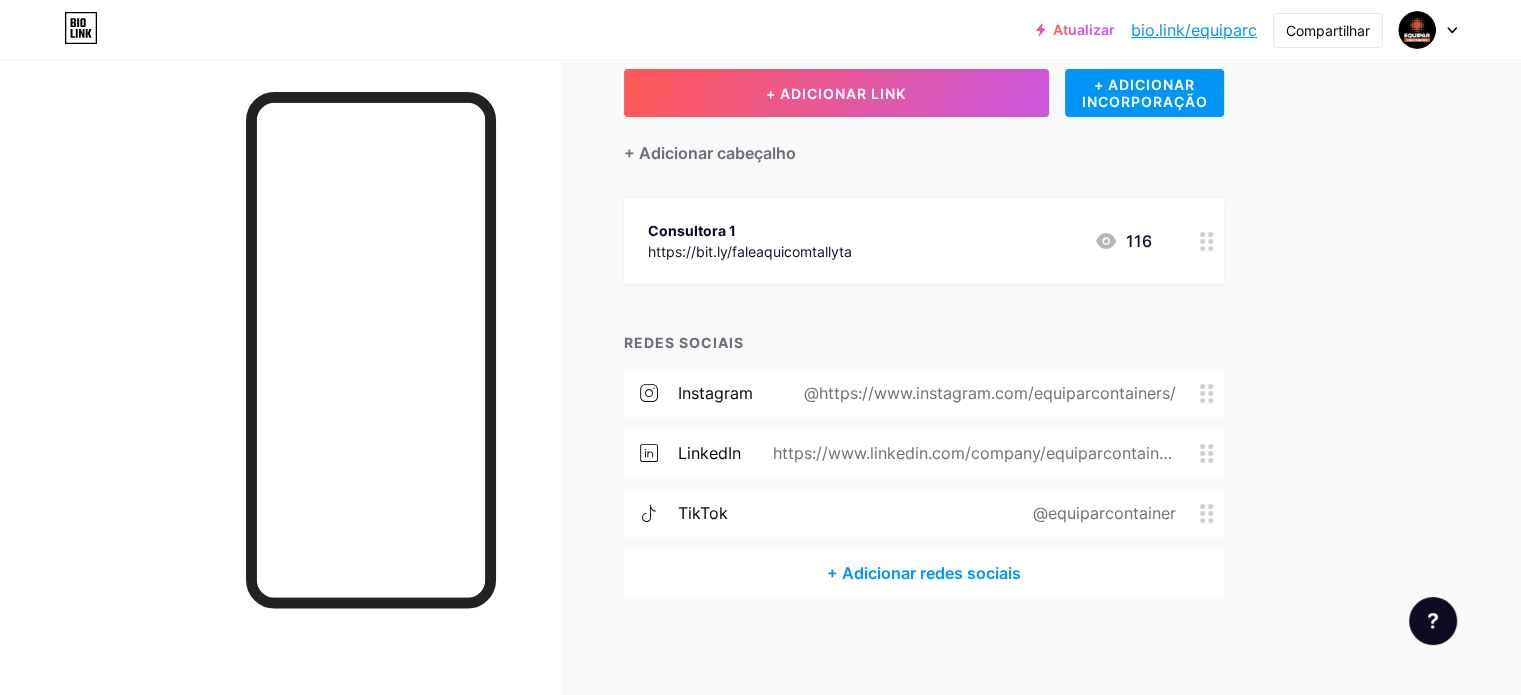 click on "https://bit.ly/faleaquicomtallyta" at bounding box center (750, 251) 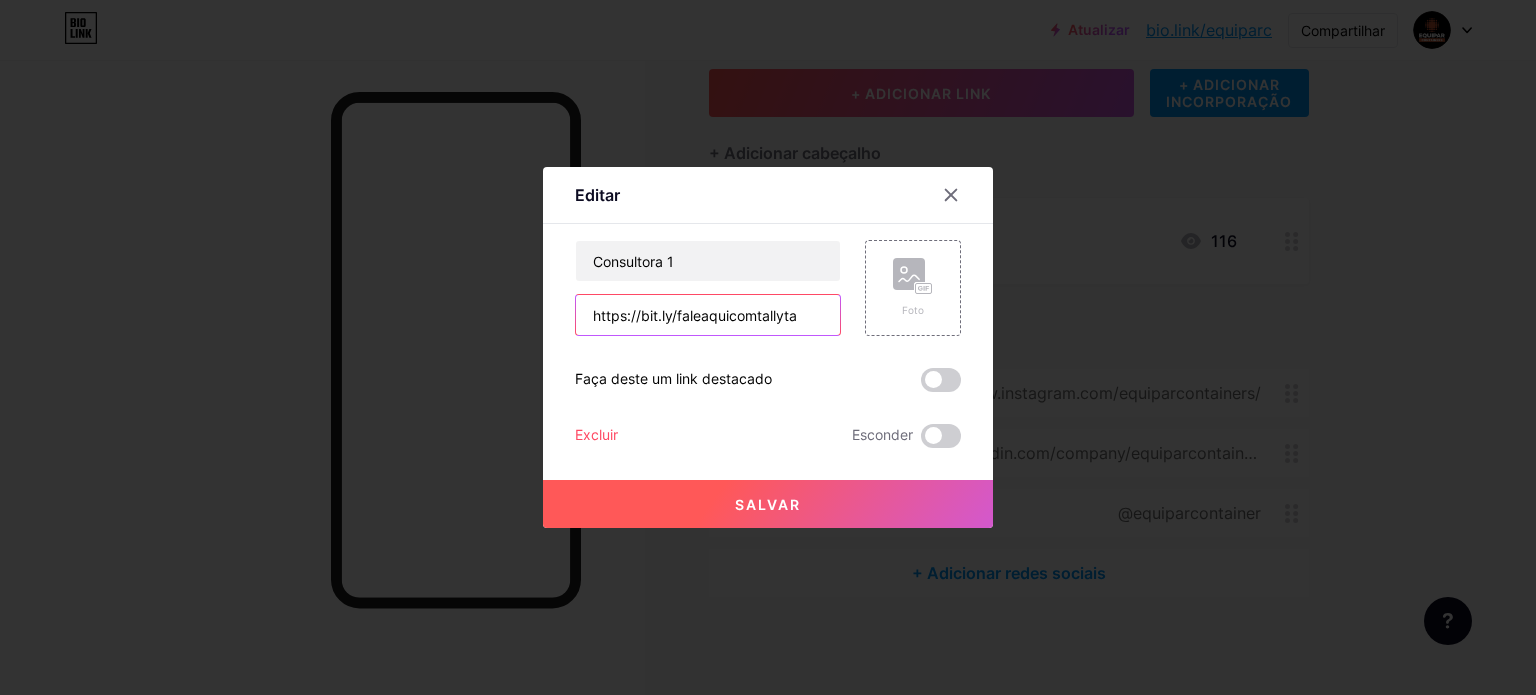 drag, startPoint x: 800, startPoint y: 320, endPoint x: 422, endPoint y: 317, distance: 378.0119 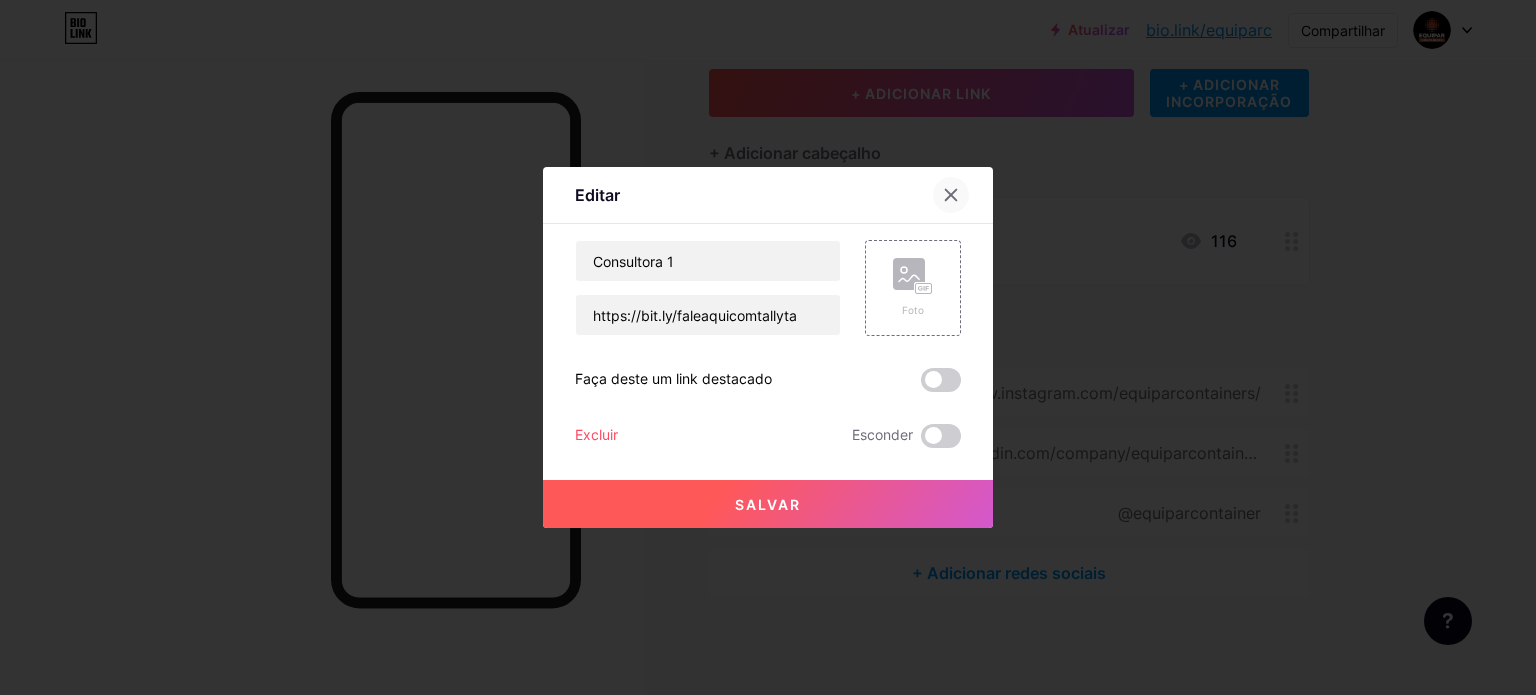 click 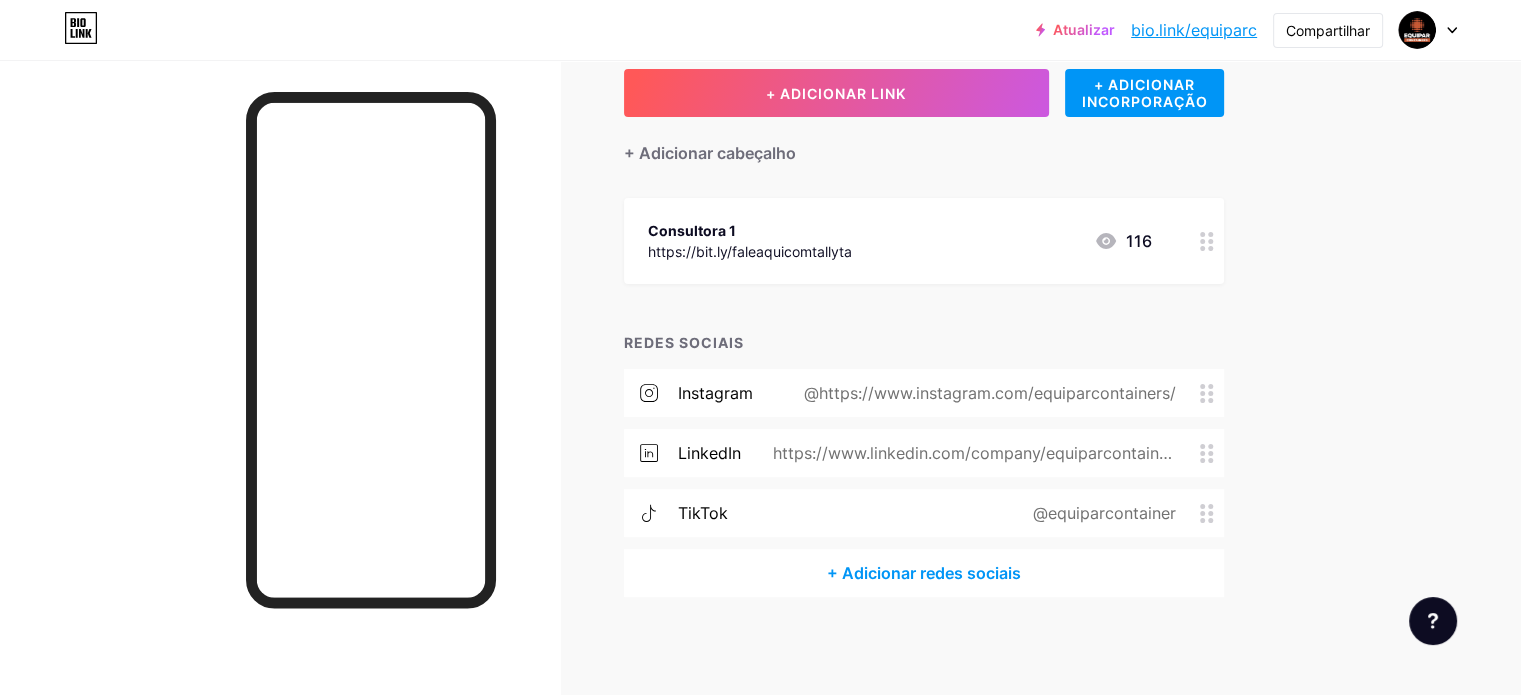 click at bounding box center (1428, 30) 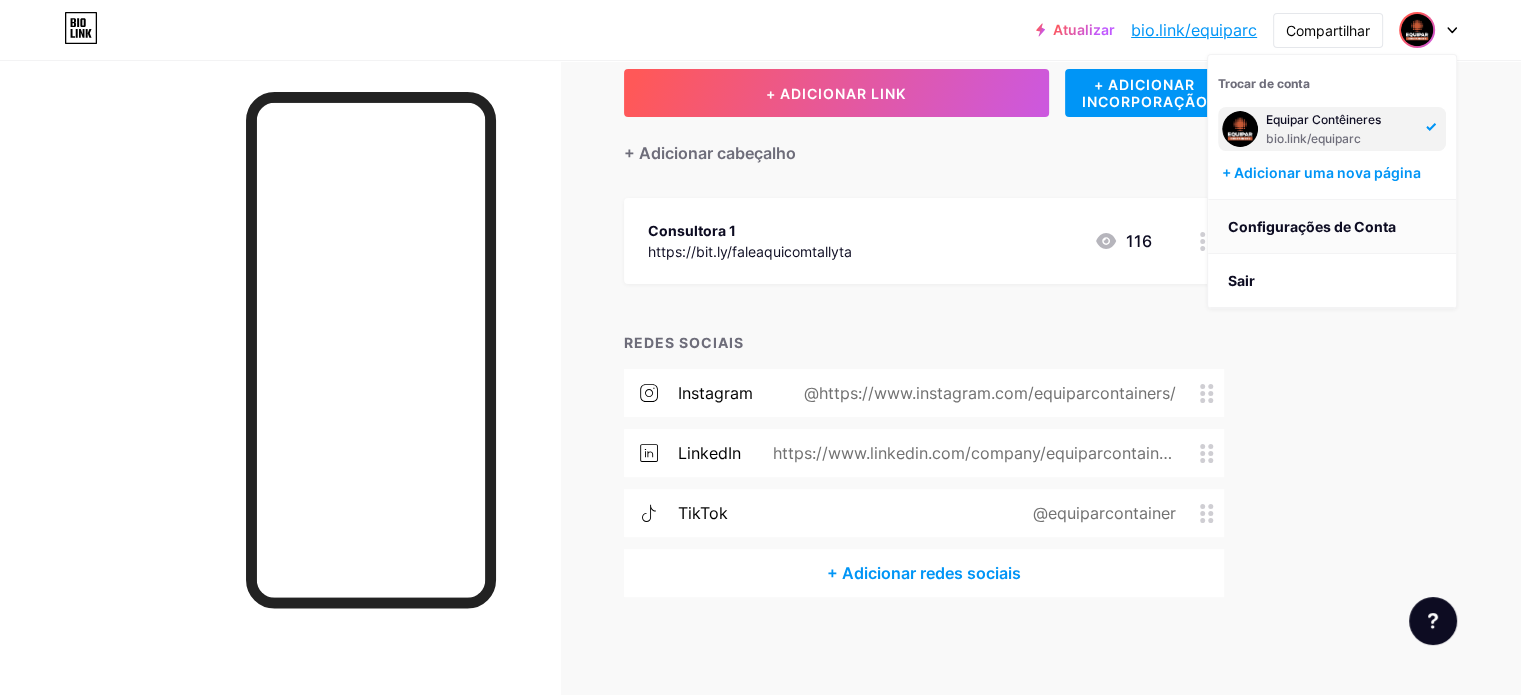 click on "Configurações de Conta" at bounding box center (1312, 226) 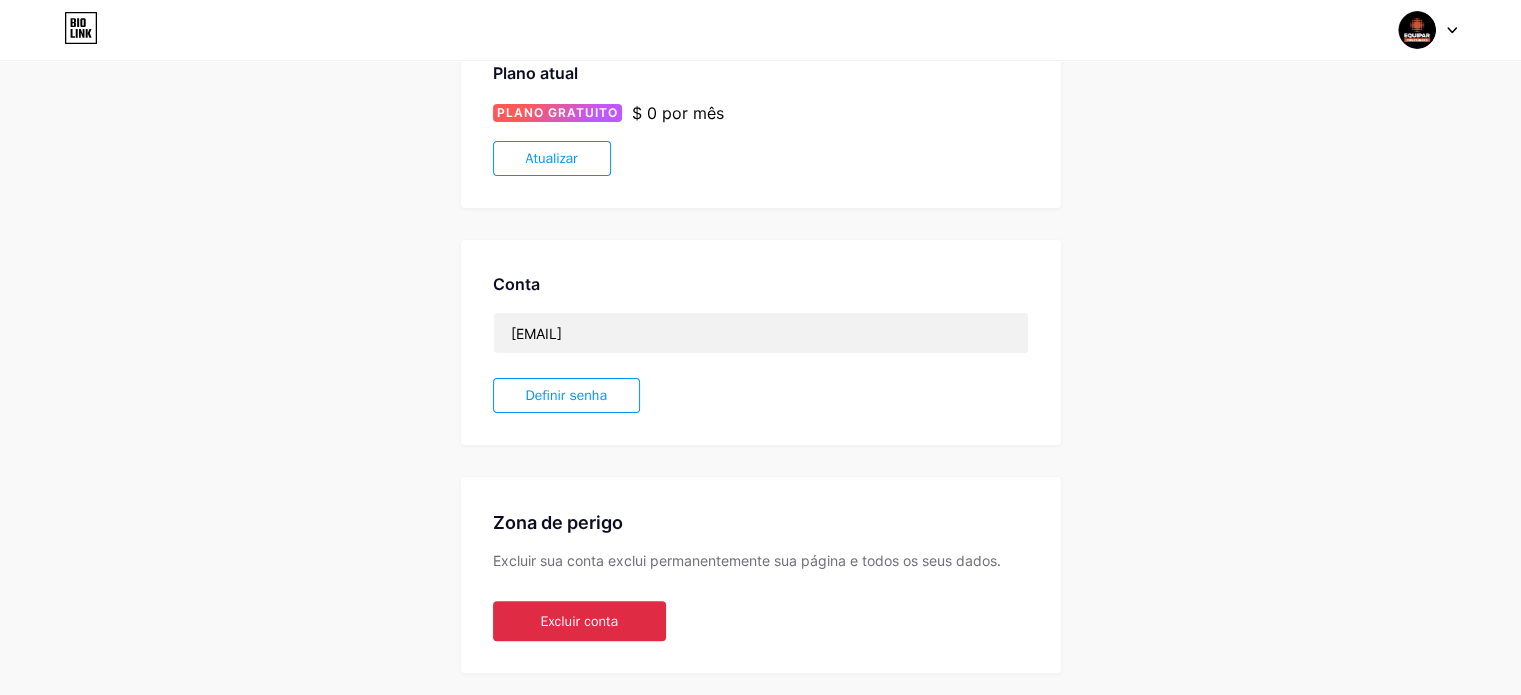 scroll, scrollTop: 418, scrollLeft: 0, axis: vertical 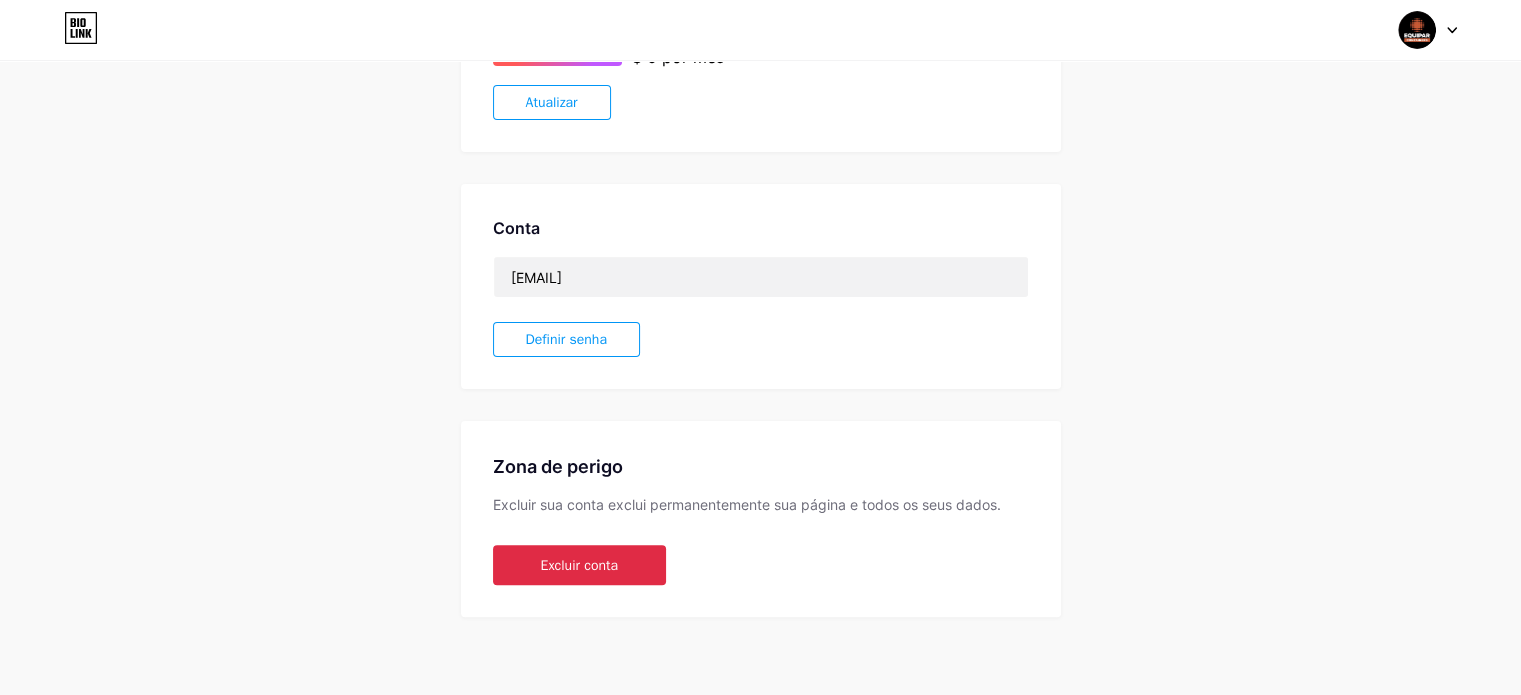 click on "Excluir conta" at bounding box center [579, 565] 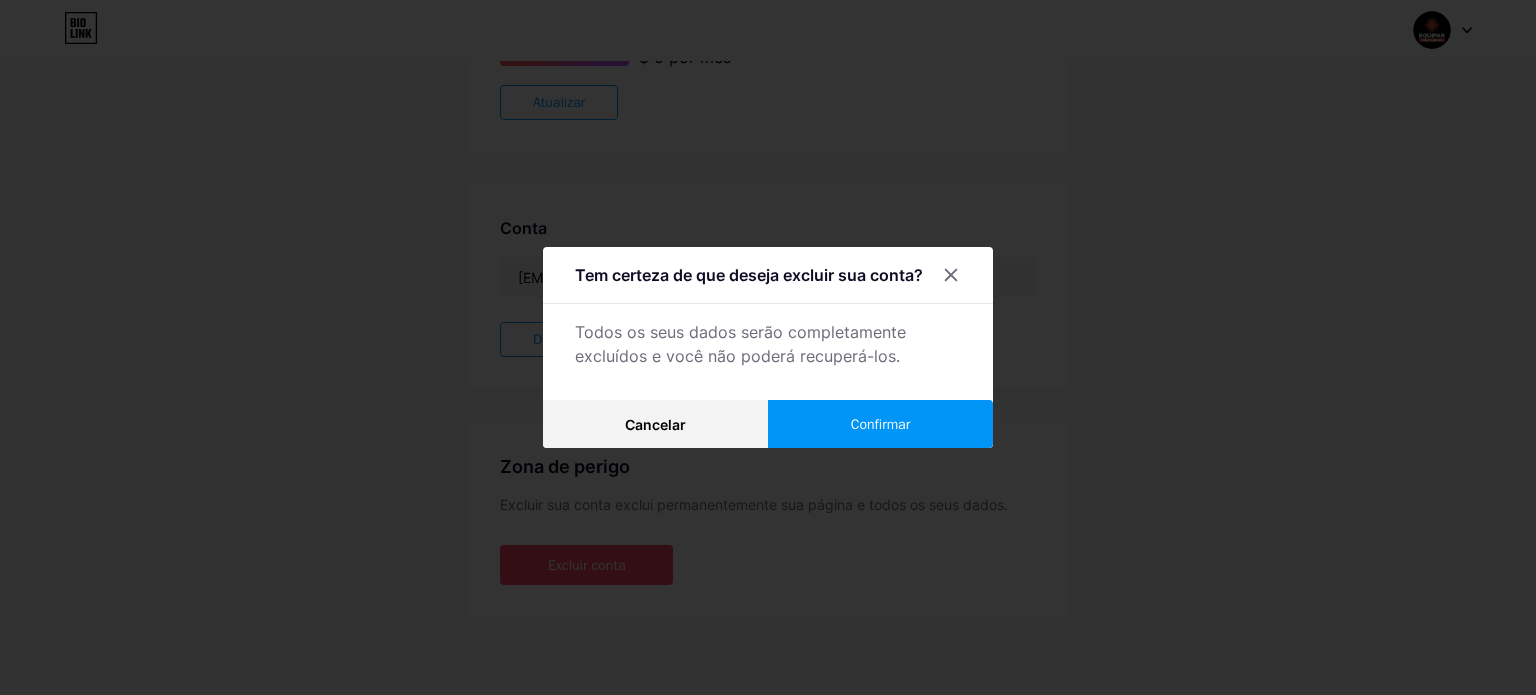 click on "Confirmar" at bounding box center (880, 424) 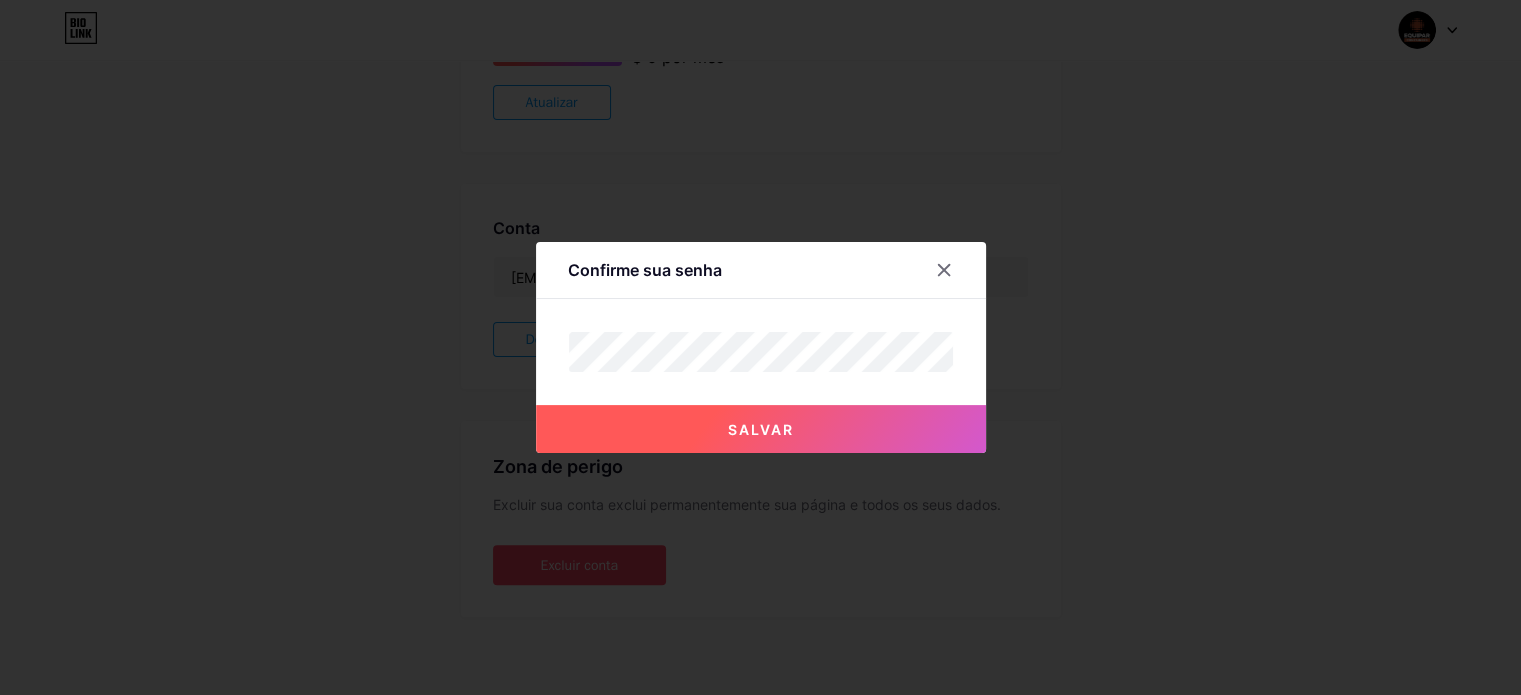 click on "Salvar" at bounding box center (761, 429) 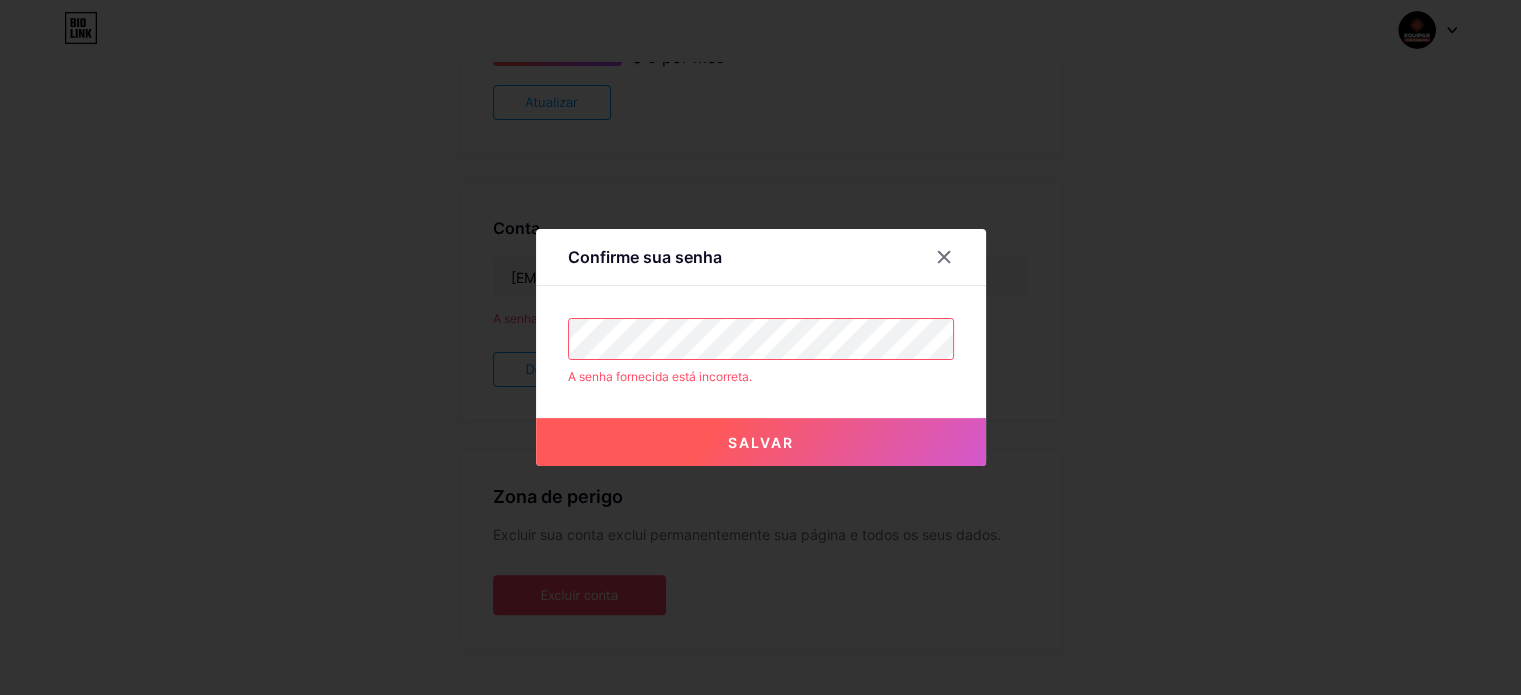 click on "Confirme sua senha         A senha fornecida está incorreta.       Salvar" at bounding box center [760, 347] 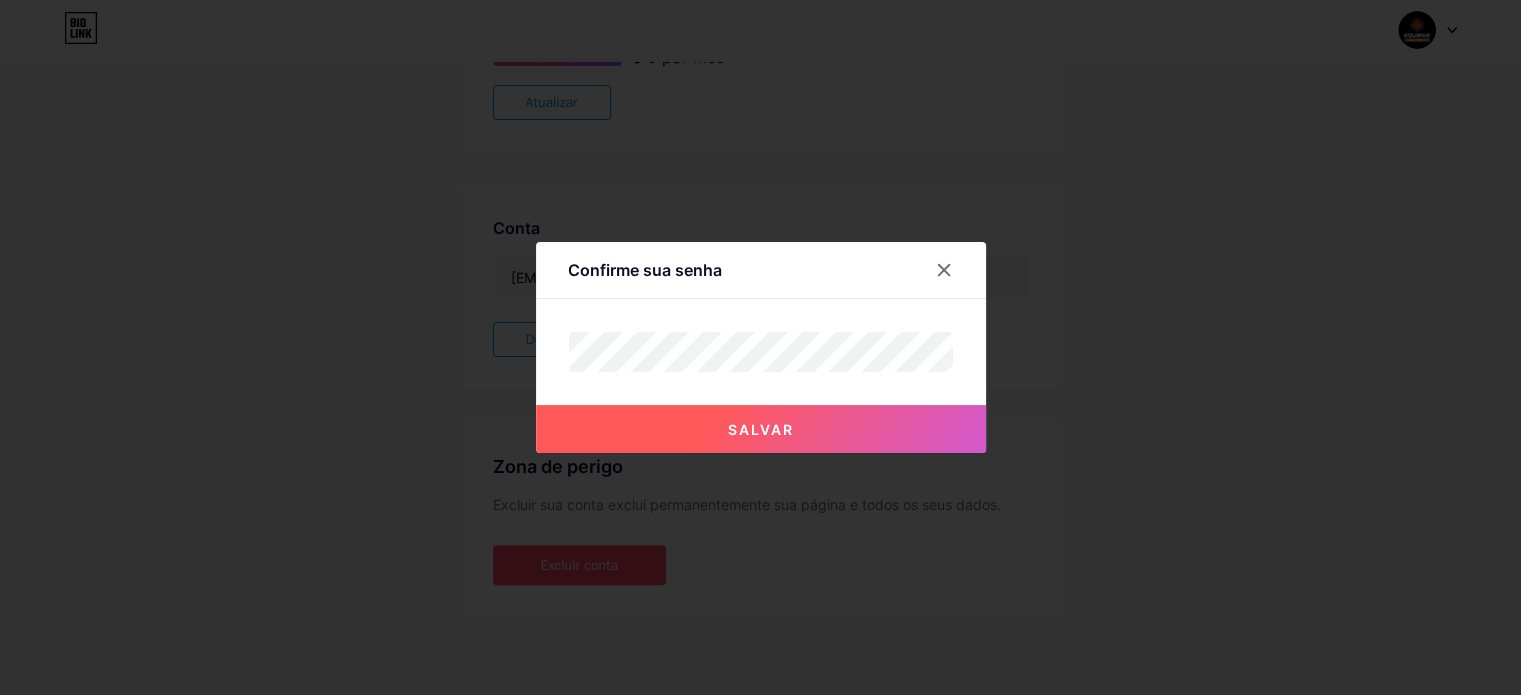 click on "Salvar" at bounding box center [761, 429] 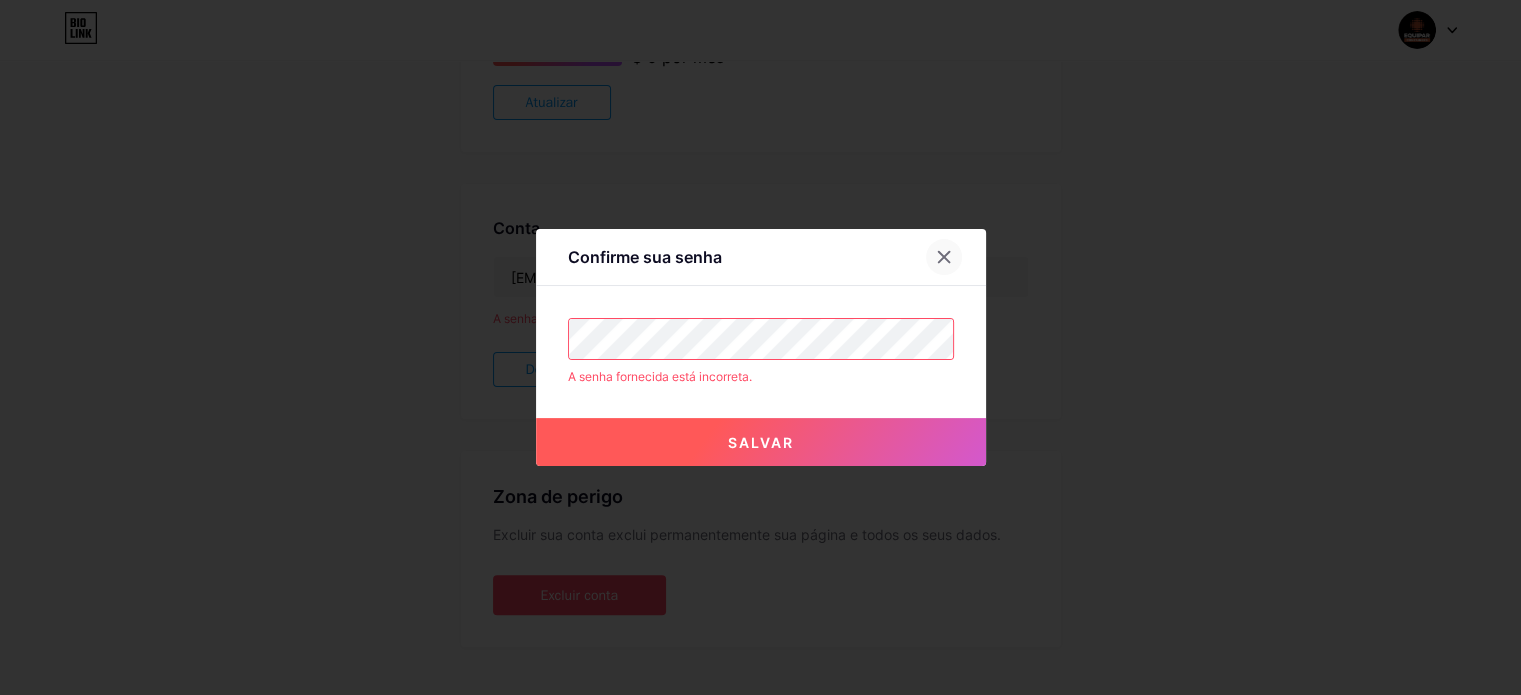click 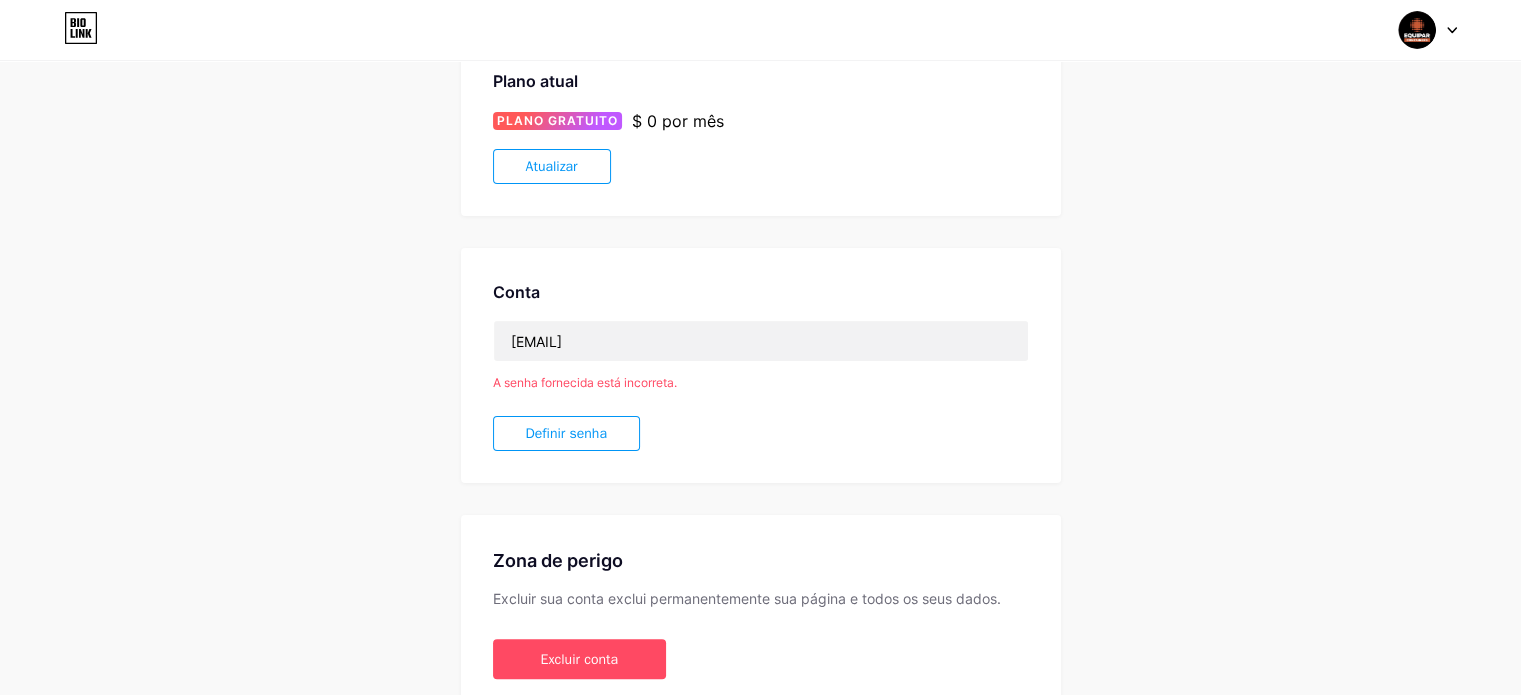 scroll, scrollTop: 448, scrollLeft: 0, axis: vertical 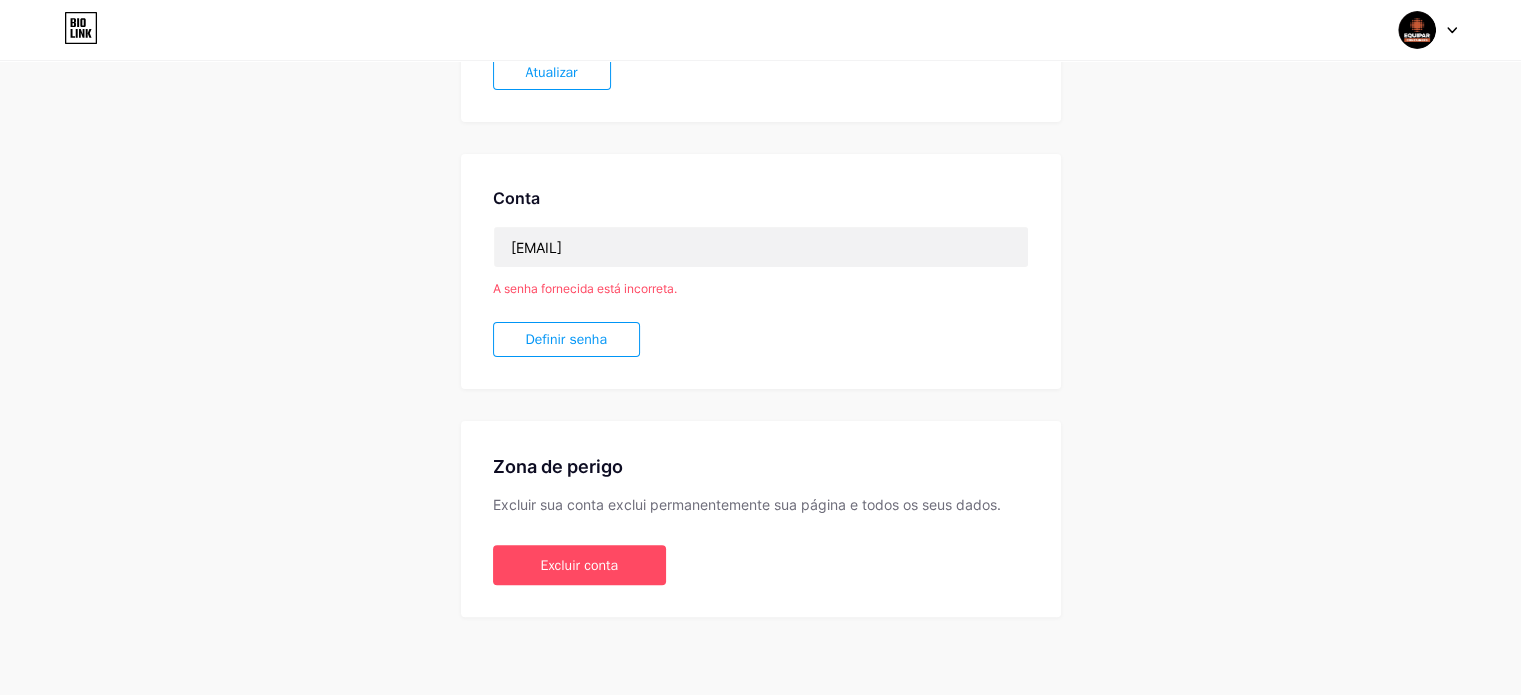 click on "Definir senha" at bounding box center (566, 339) 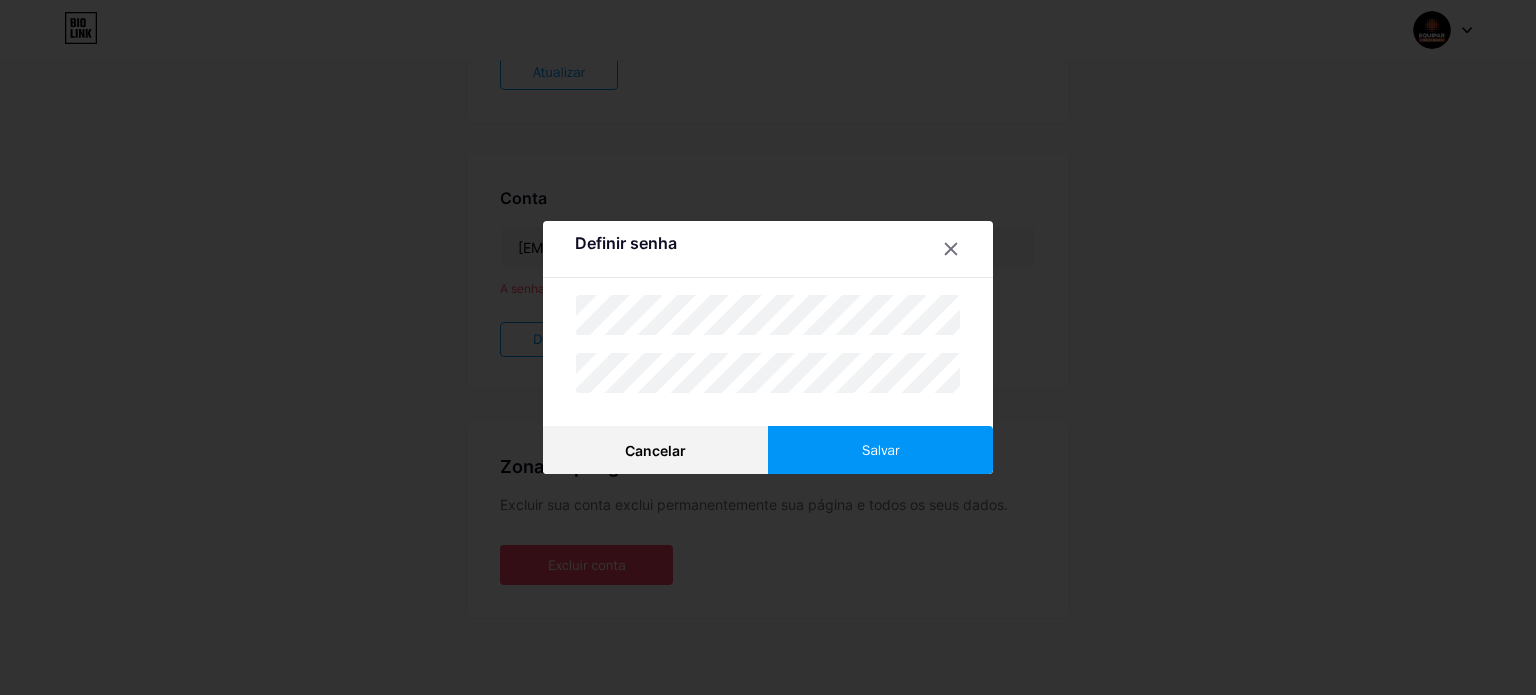 click on "Salvar" at bounding box center (880, 450) 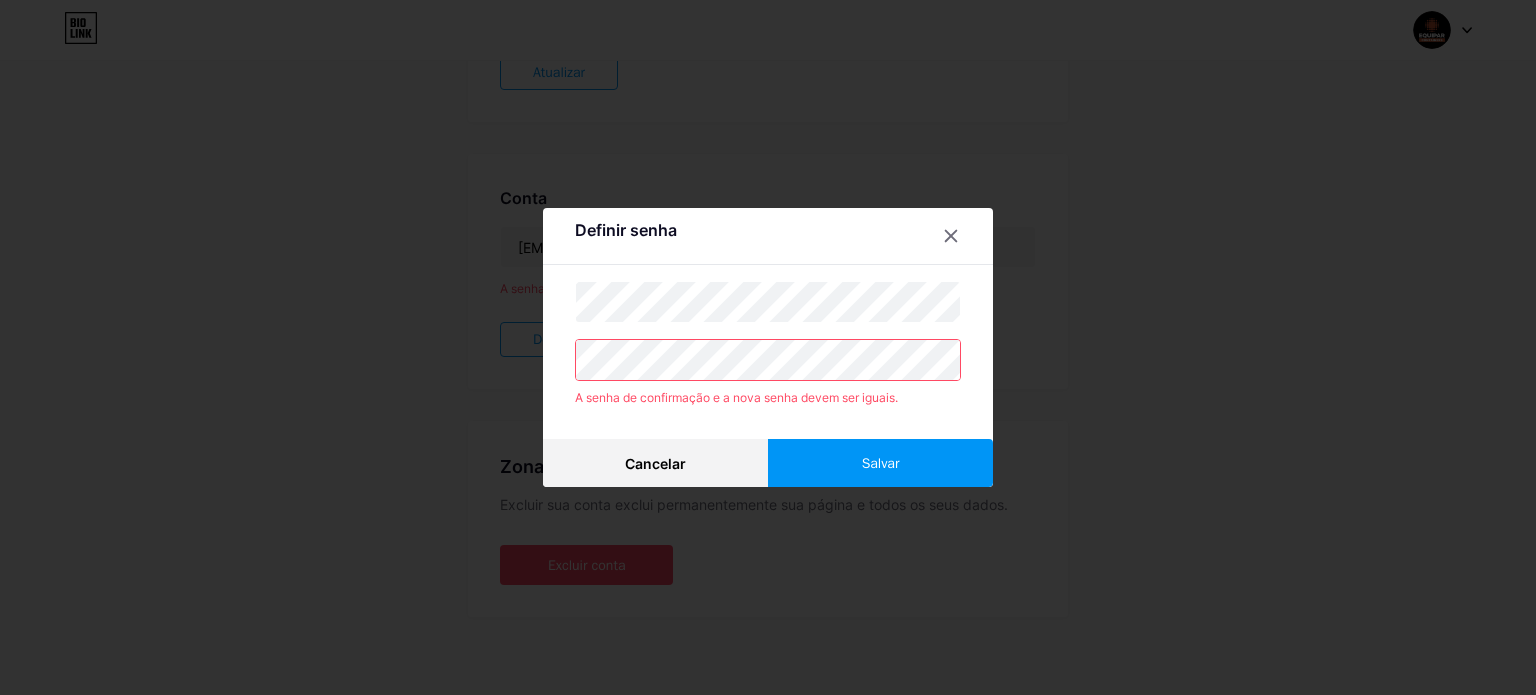 click on "Definir senha             A senha de confirmação e a nova senha devem ser iguais.
Cancelar
Salvar" at bounding box center (768, 347) 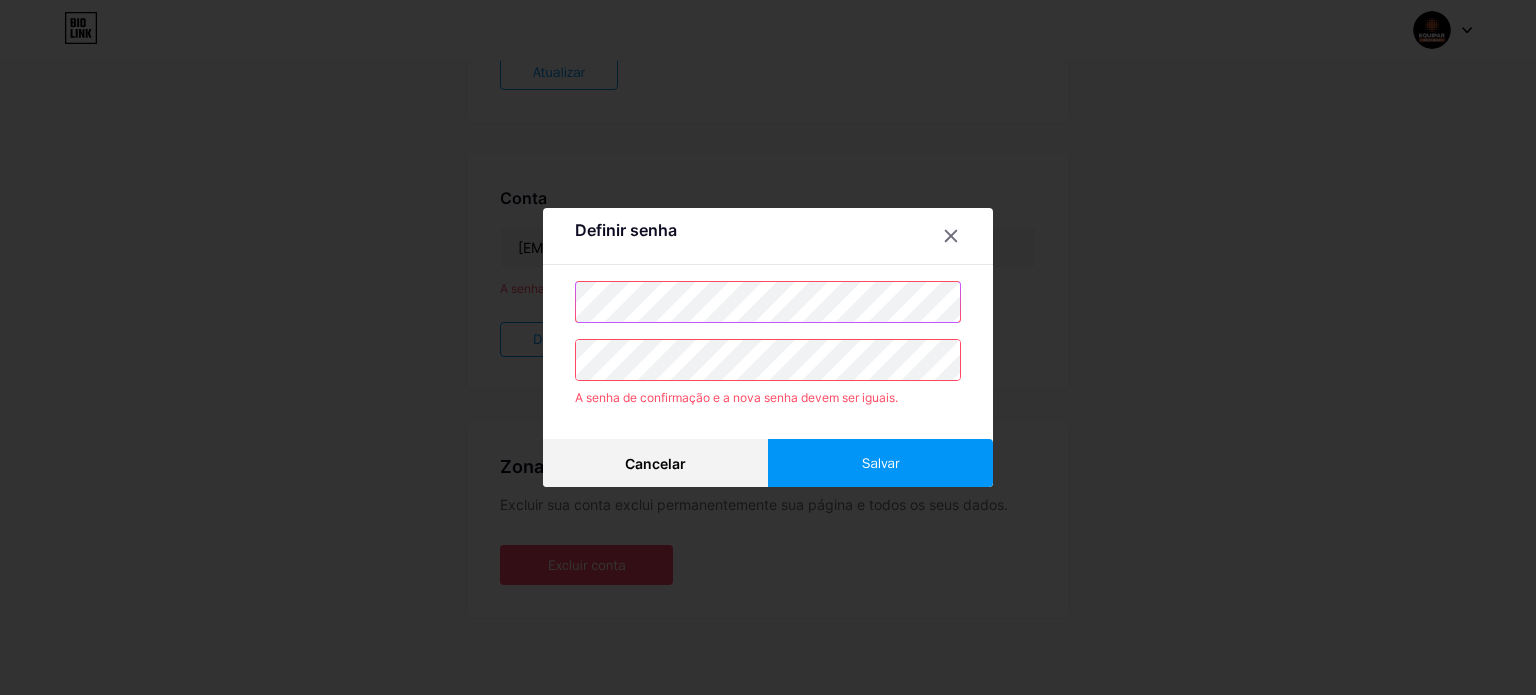 click on "Definir senha             A senha de confirmação e a nova senha devem ser iguais.
Cancelar
Salvar" at bounding box center (768, 347) 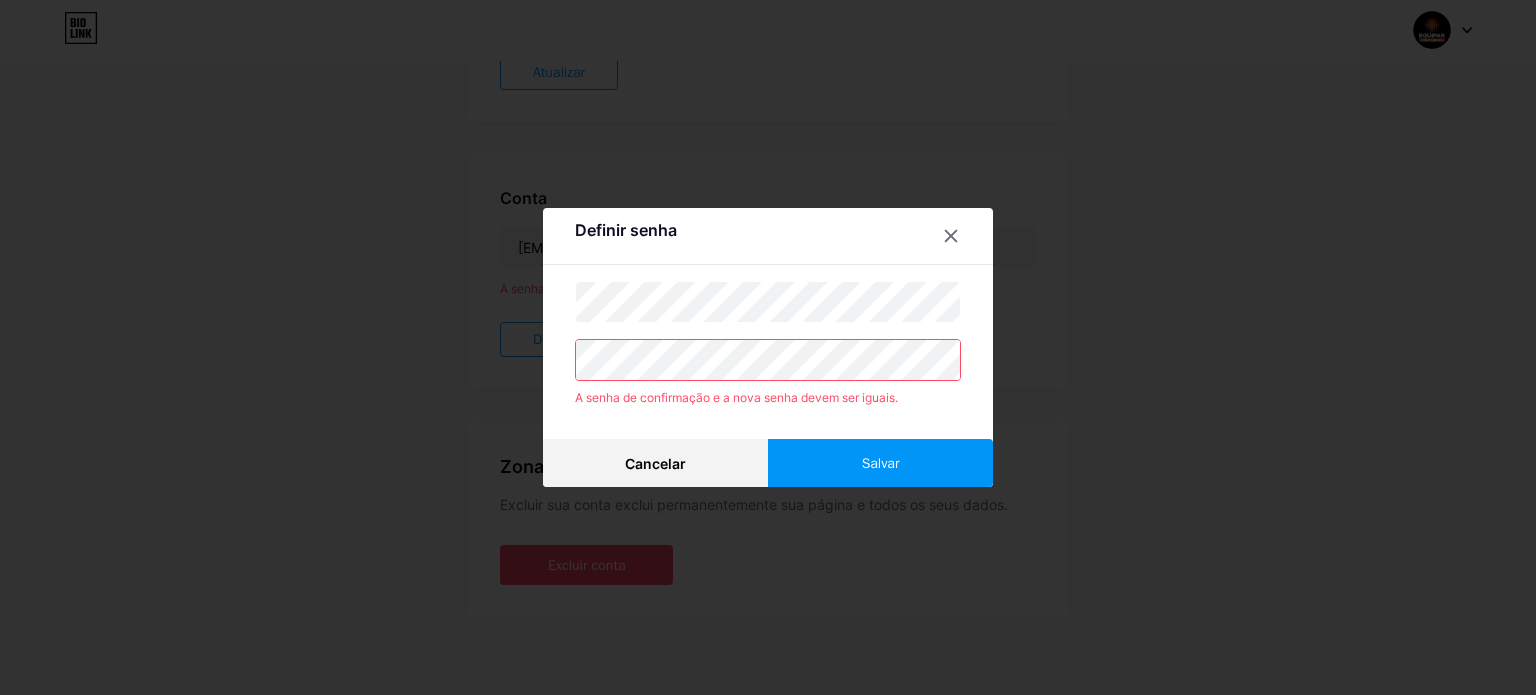click on "Definir senha             A senha de confirmação e a nova senha devem ser iguais.
Cancelar
Salvar" at bounding box center (768, 347) 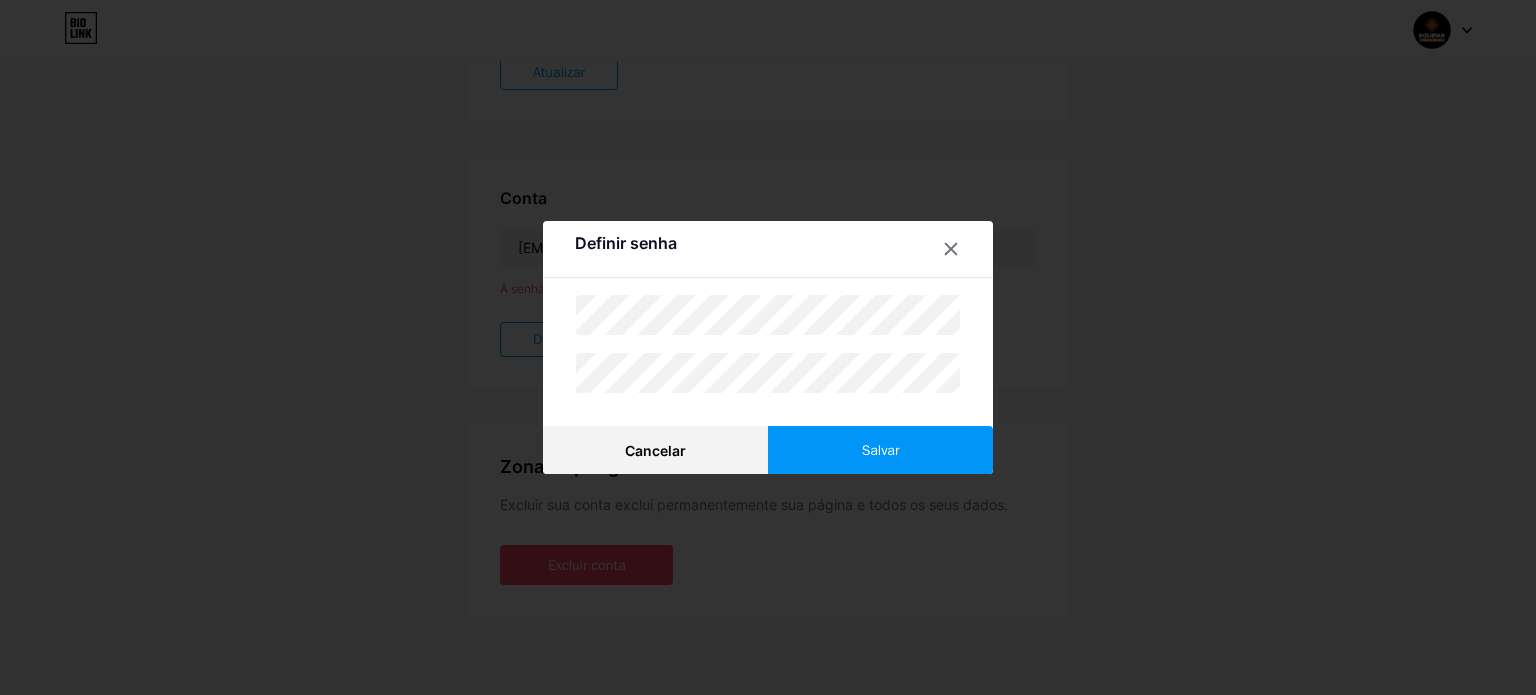 click on "Salvar" at bounding box center [881, 450] 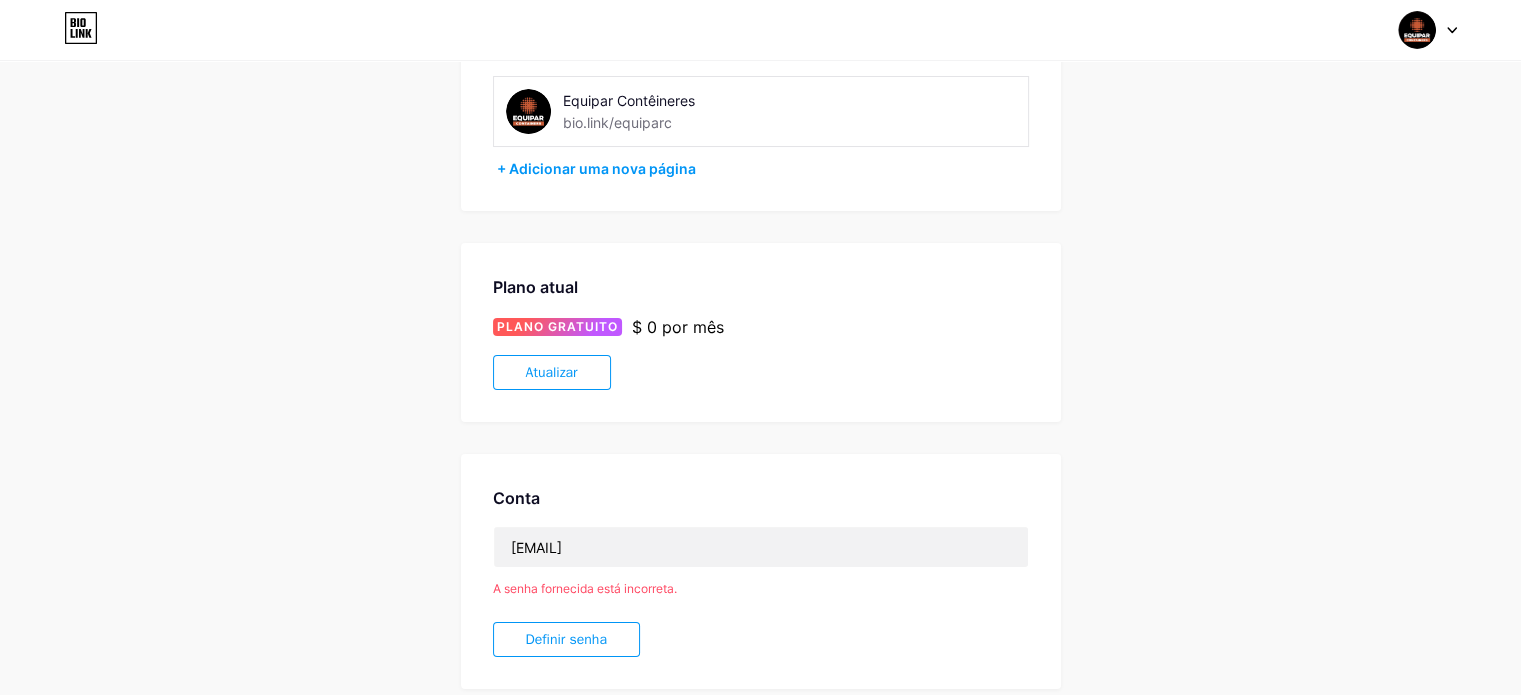 scroll, scrollTop: 448, scrollLeft: 0, axis: vertical 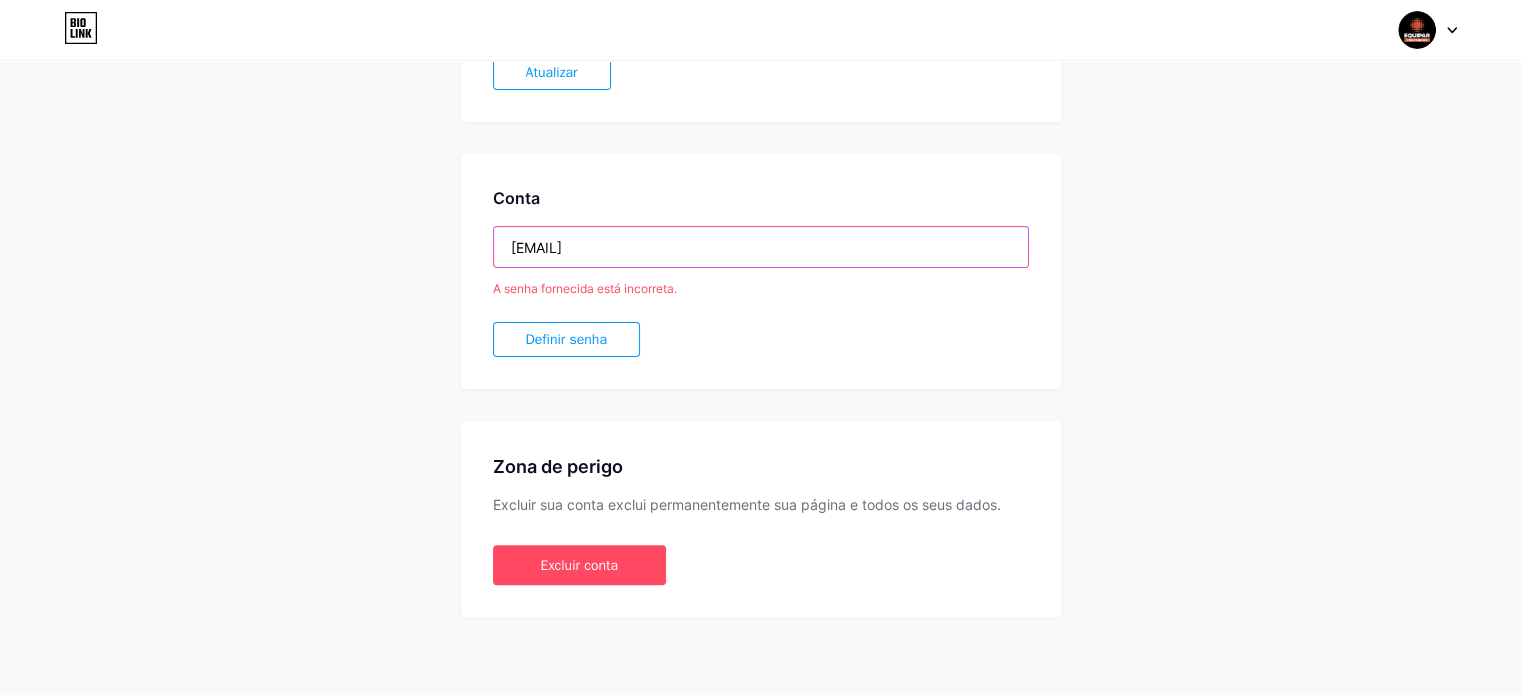 click on "equiparcontainers22@gmail.com" at bounding box center [761, 247] 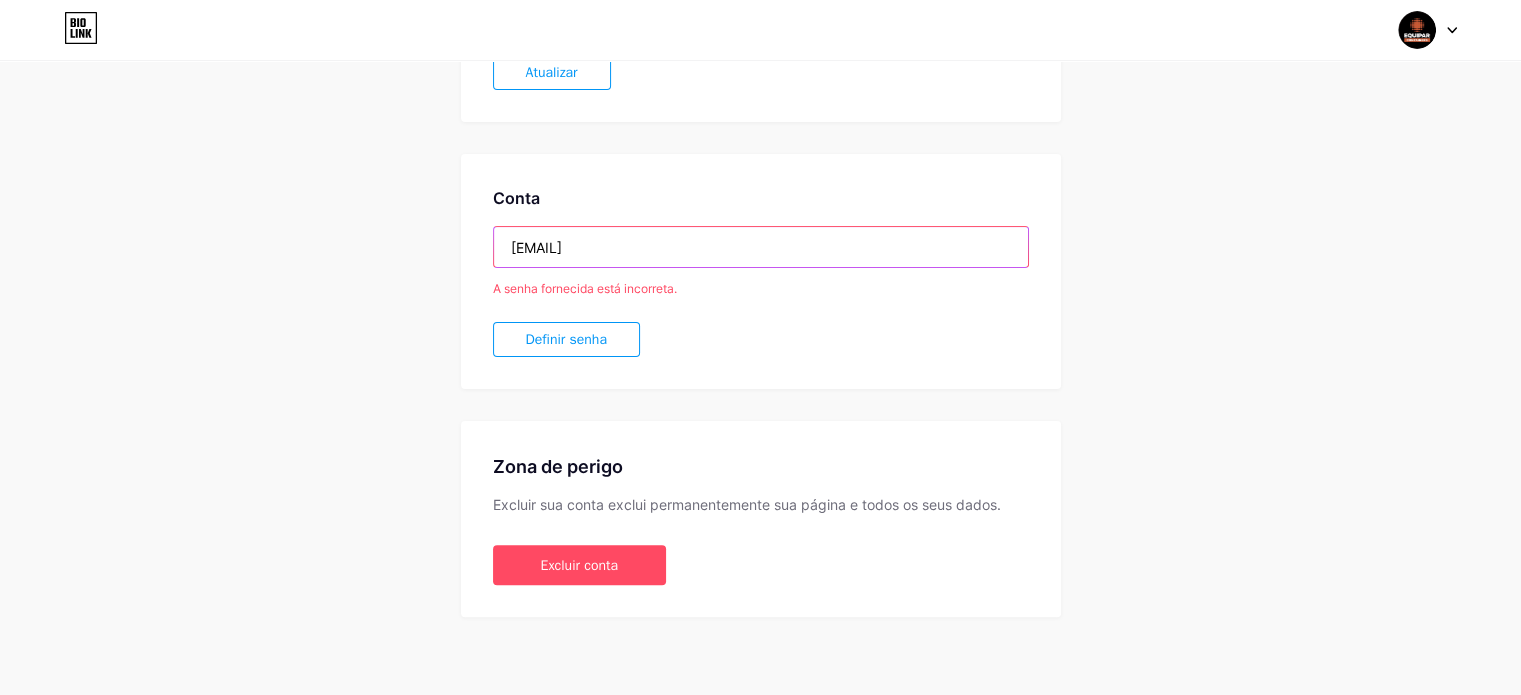 click on "equiparcontainers22@gmail.com" at bounding box center [761, 247] 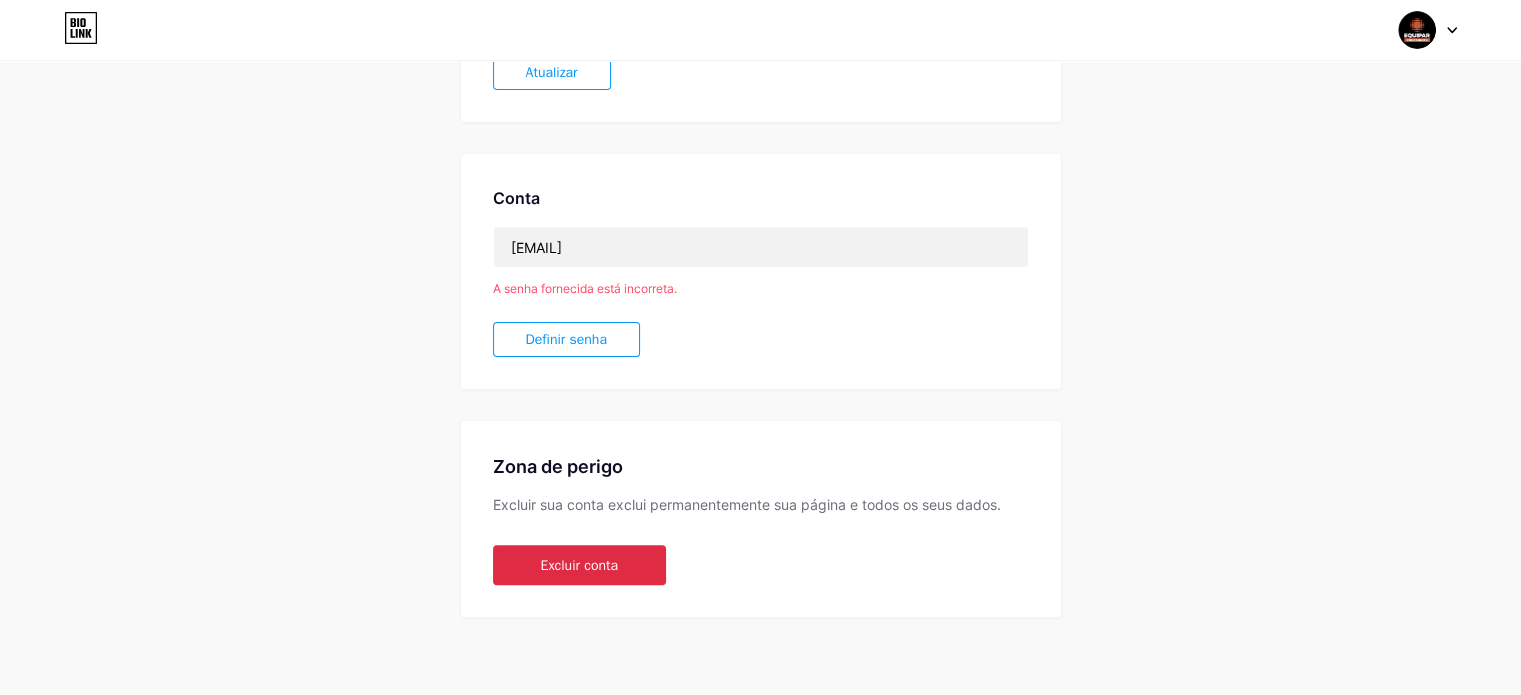click on "Zona de perigo   Excluir sua conta exclui permanentemente sua página e todos os seus dados.   Excluir conta" at bounding box center (761, 519) 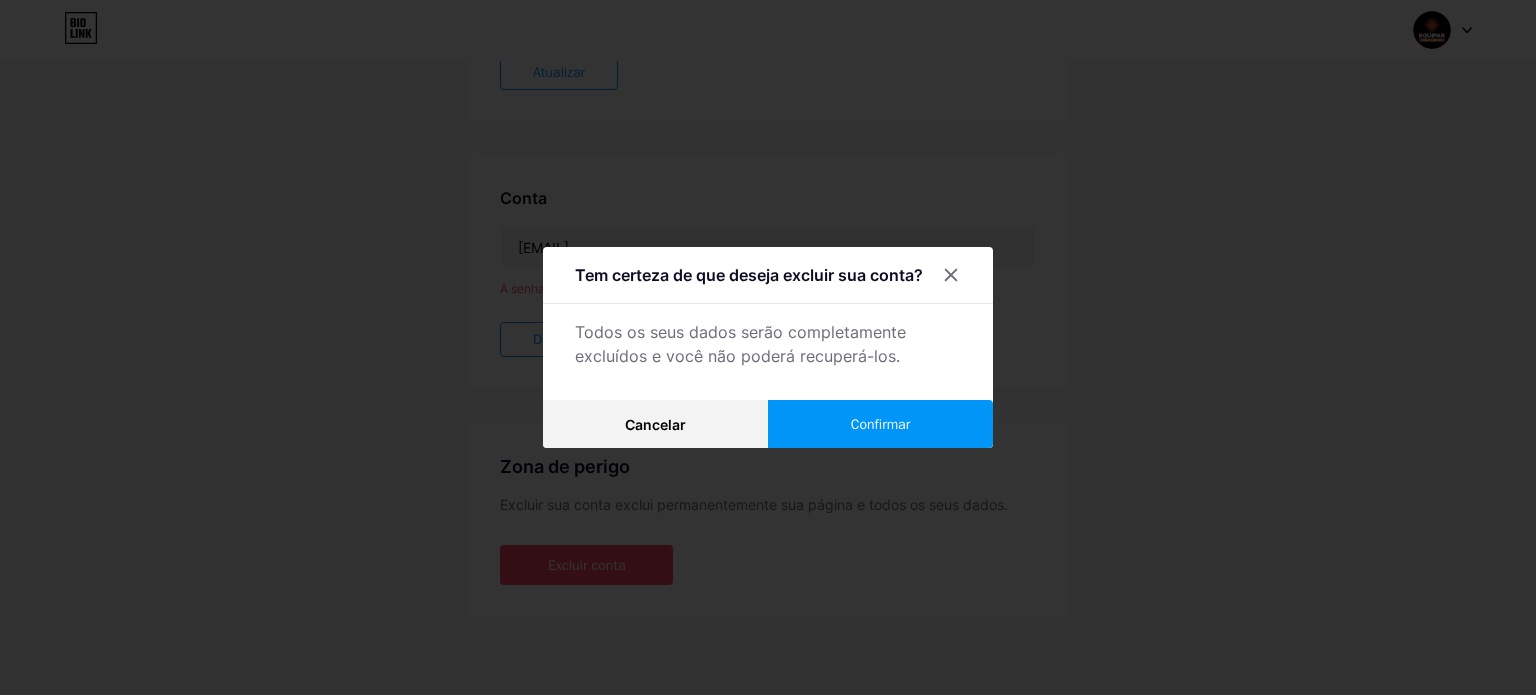 click on "Confirmar" at bounding box center [880, 424] 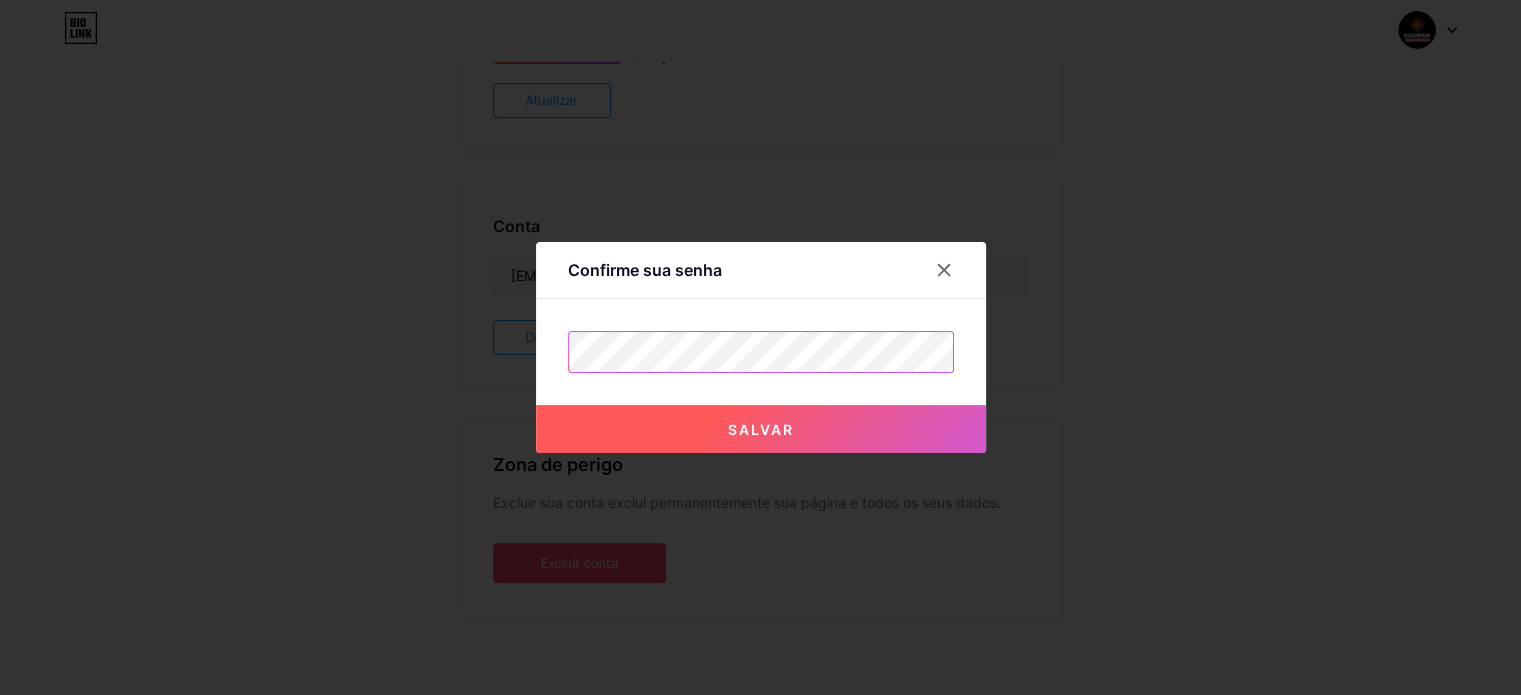 scroll, scrollTop: 418, scrollLeft: 0, axis: vertical 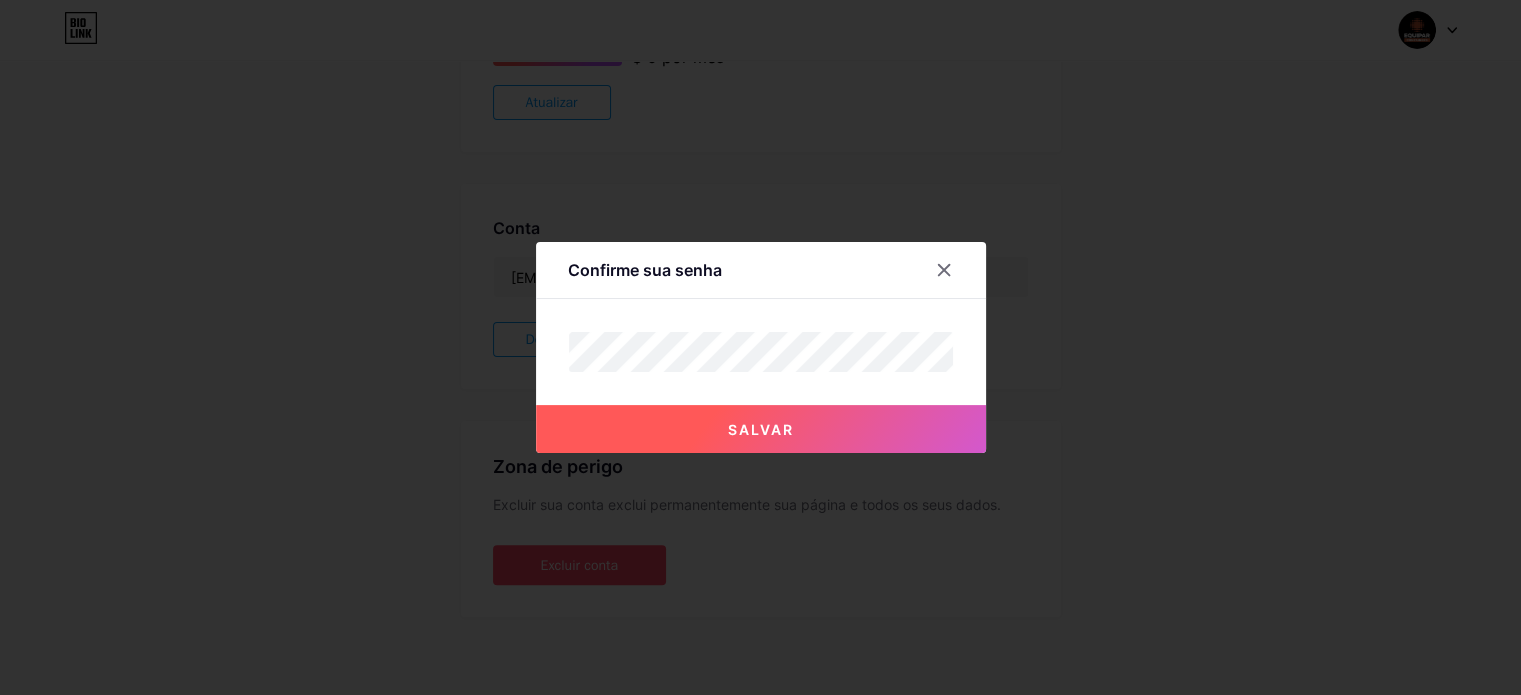 click on "Salvar" at bounding box center [761, 429] 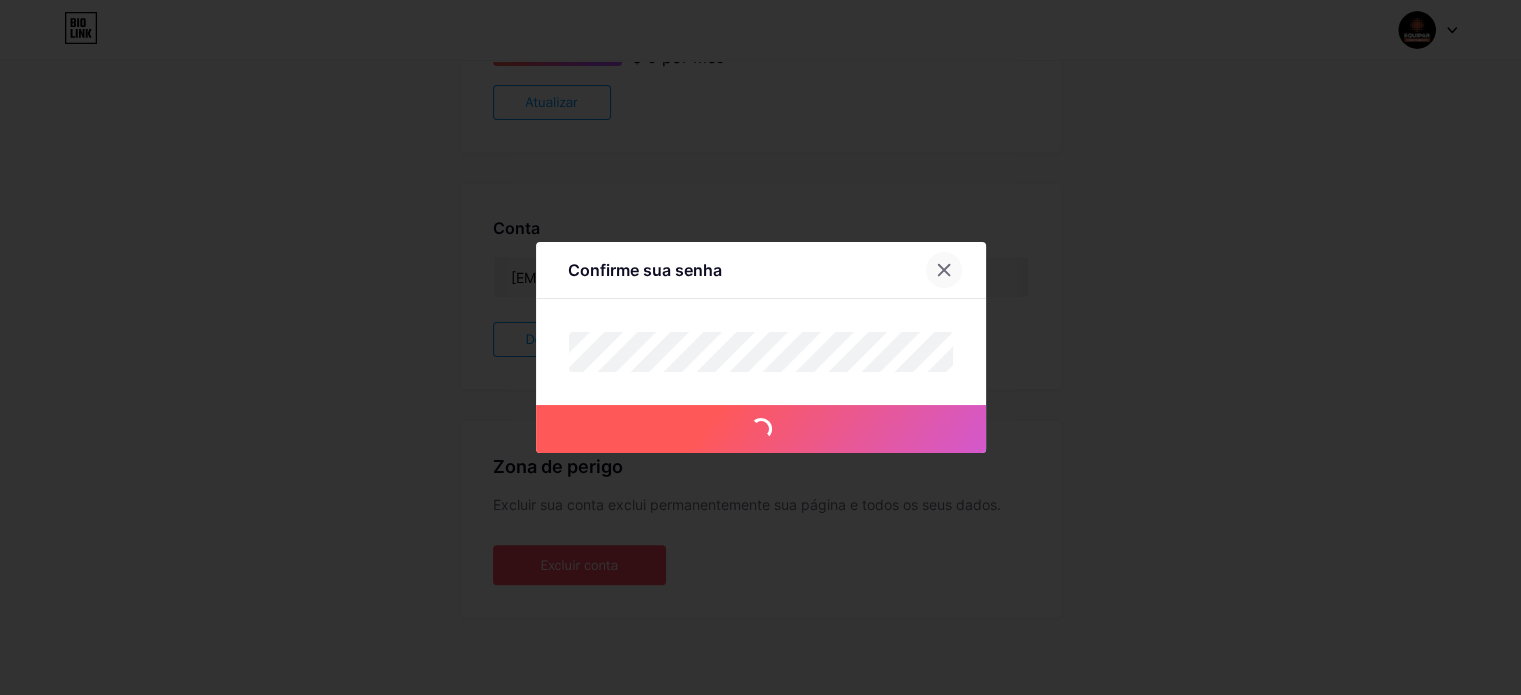 click 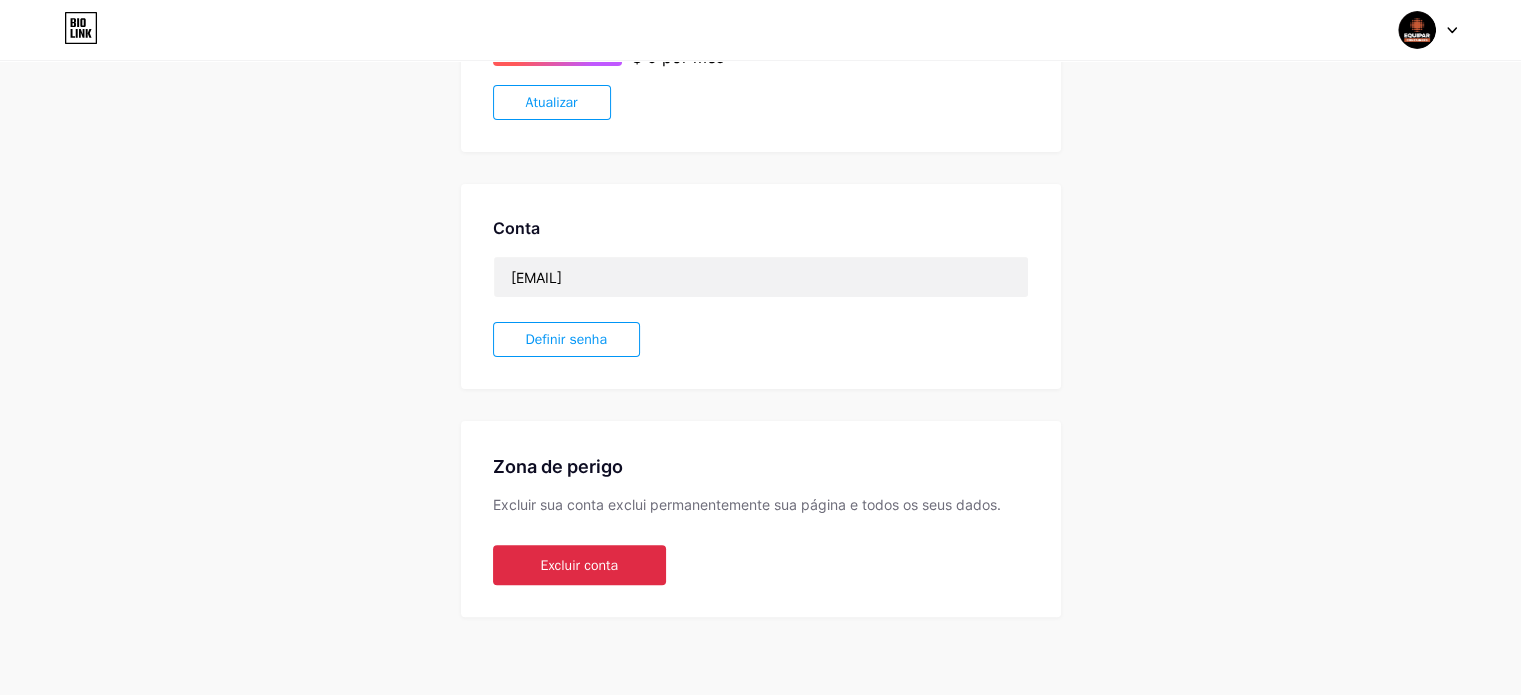 click on "Excluir conta" at bounding box center [579, 565] 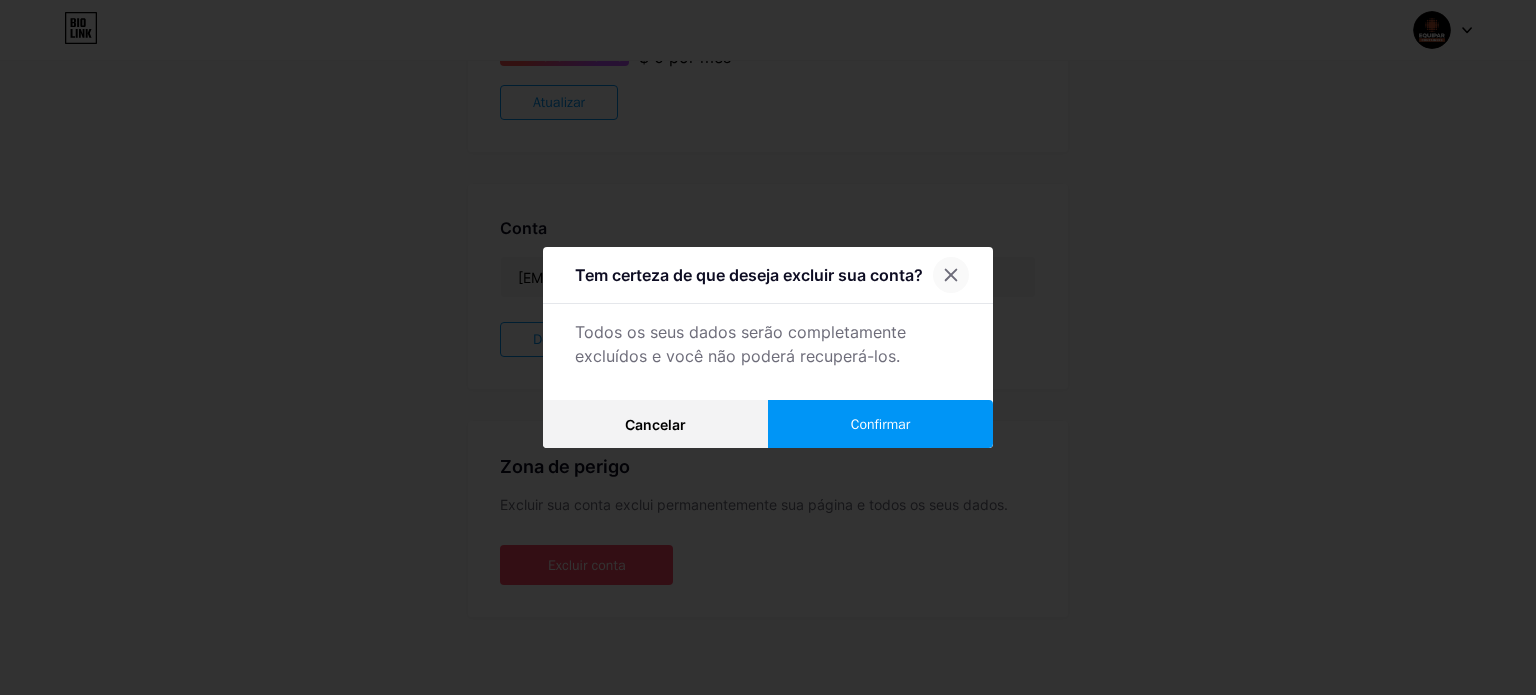 click 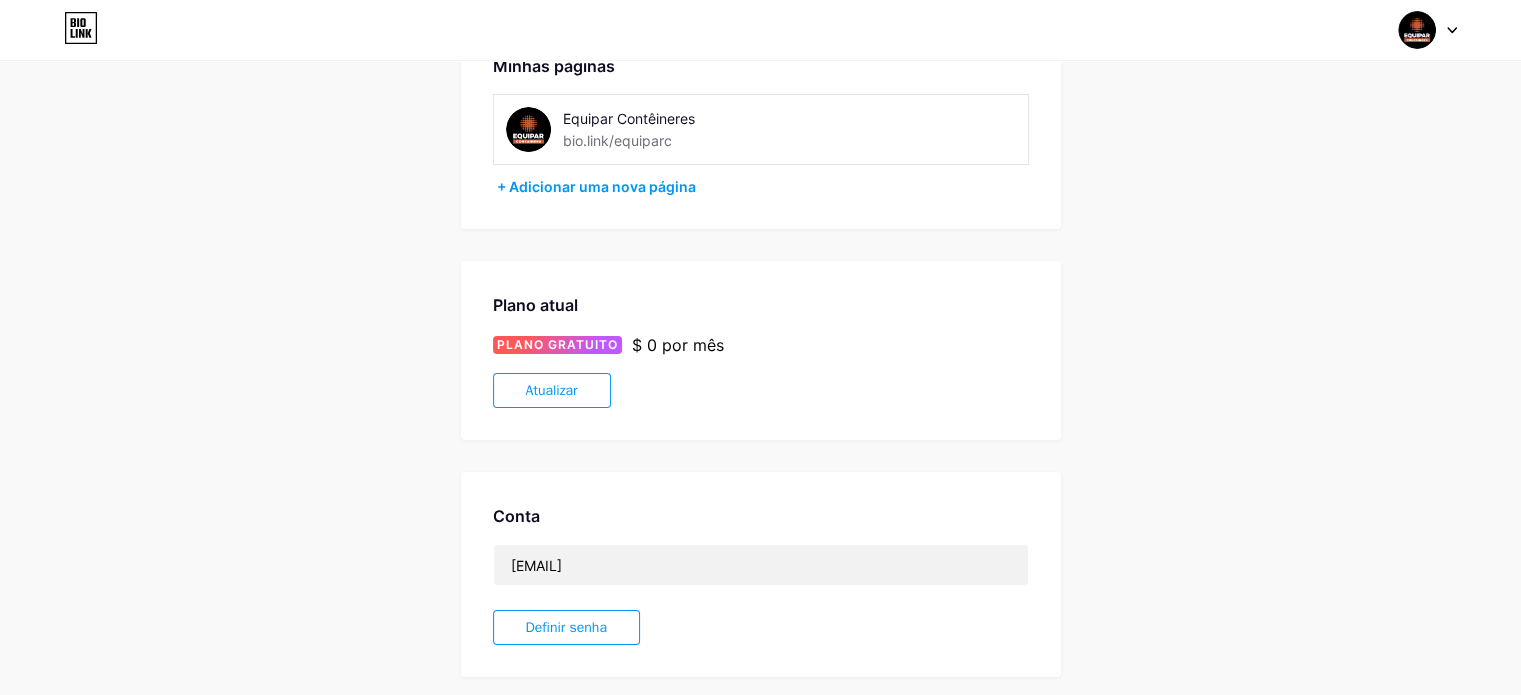 scroll, scrollTop: 0, scrollLeft: 0, axis: both 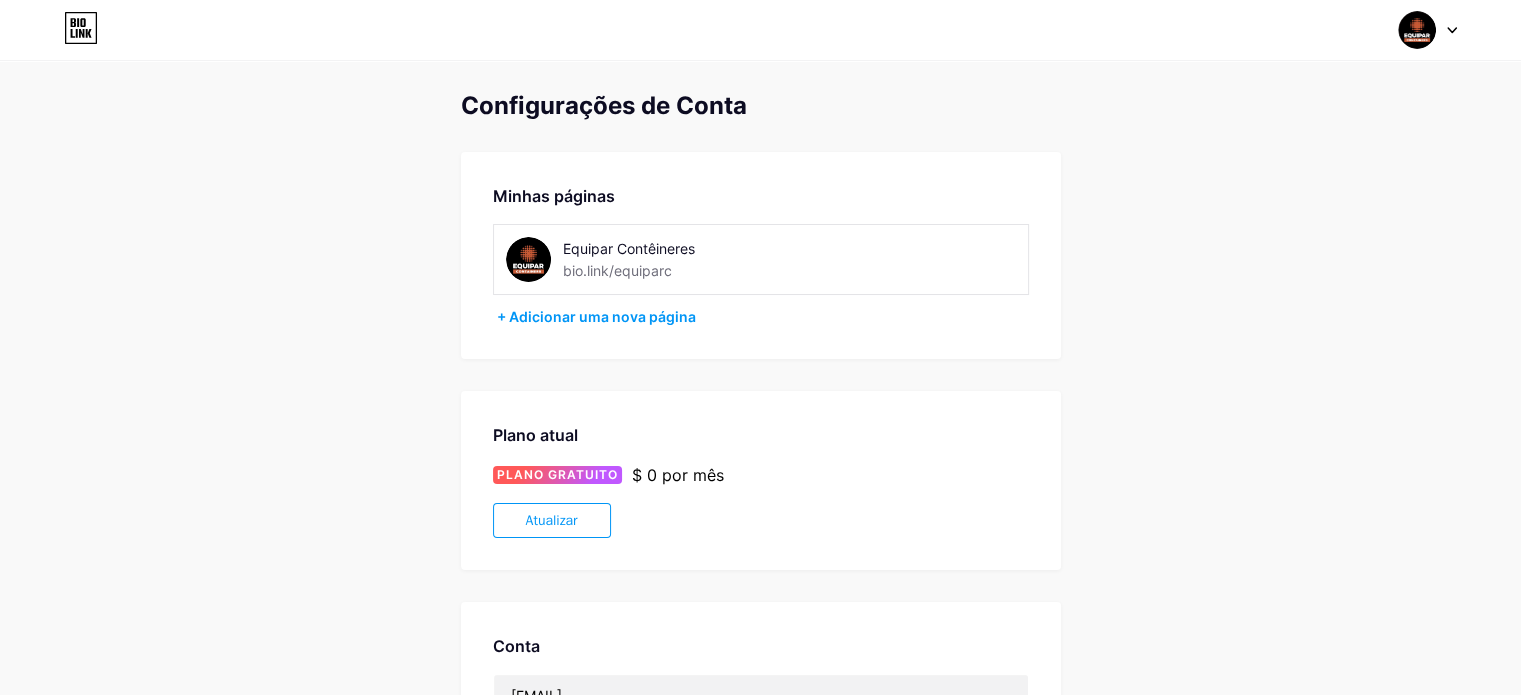 click on "Equipar Contêineres" at bounding box center [629, 248] 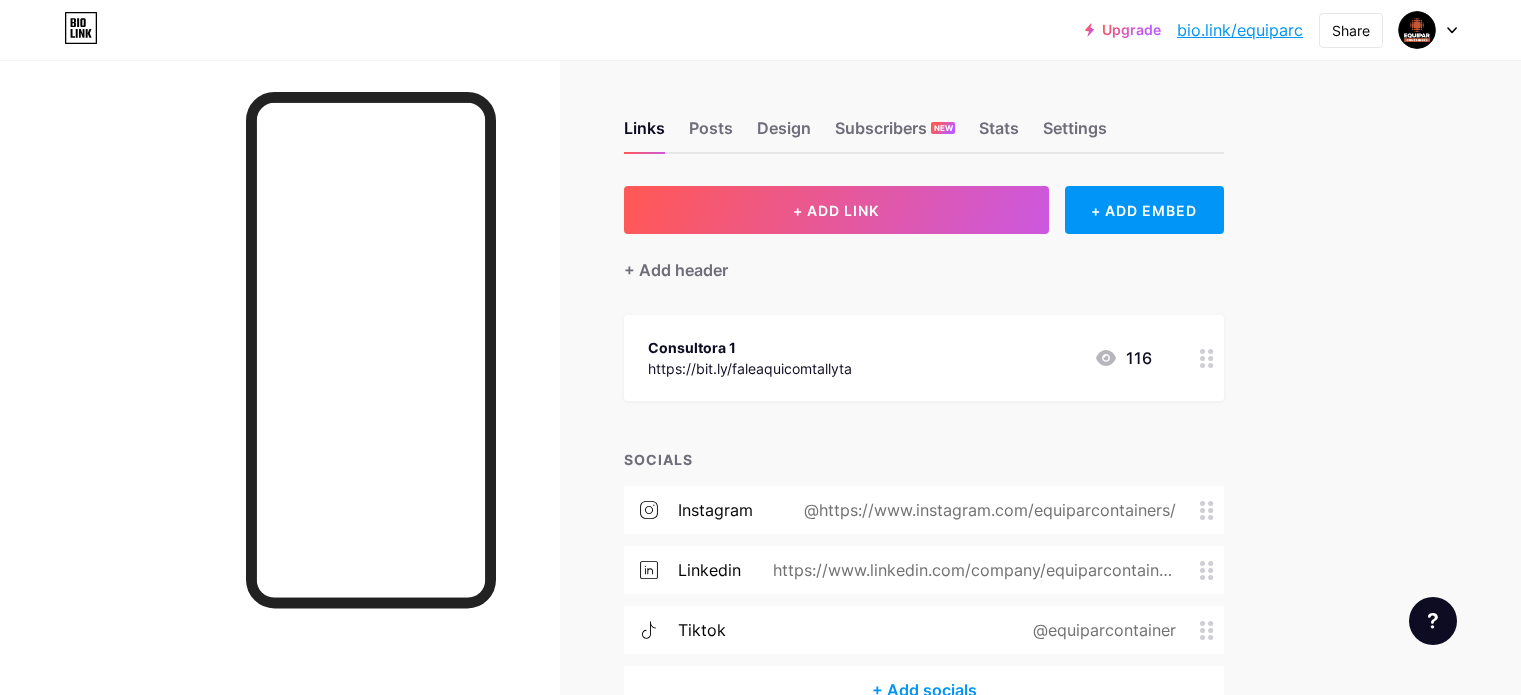 scroll, scrollTop: 0, scrollLeft: 0, axis: both 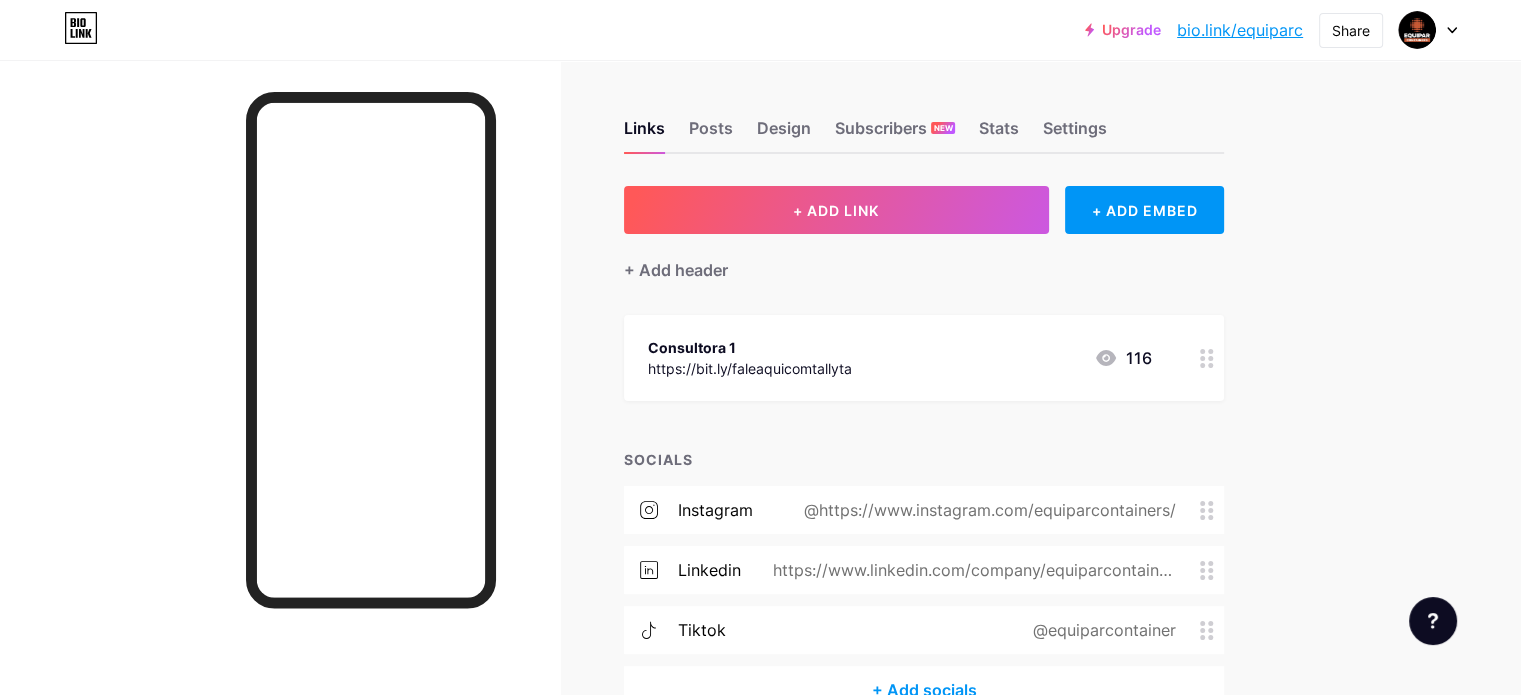 click 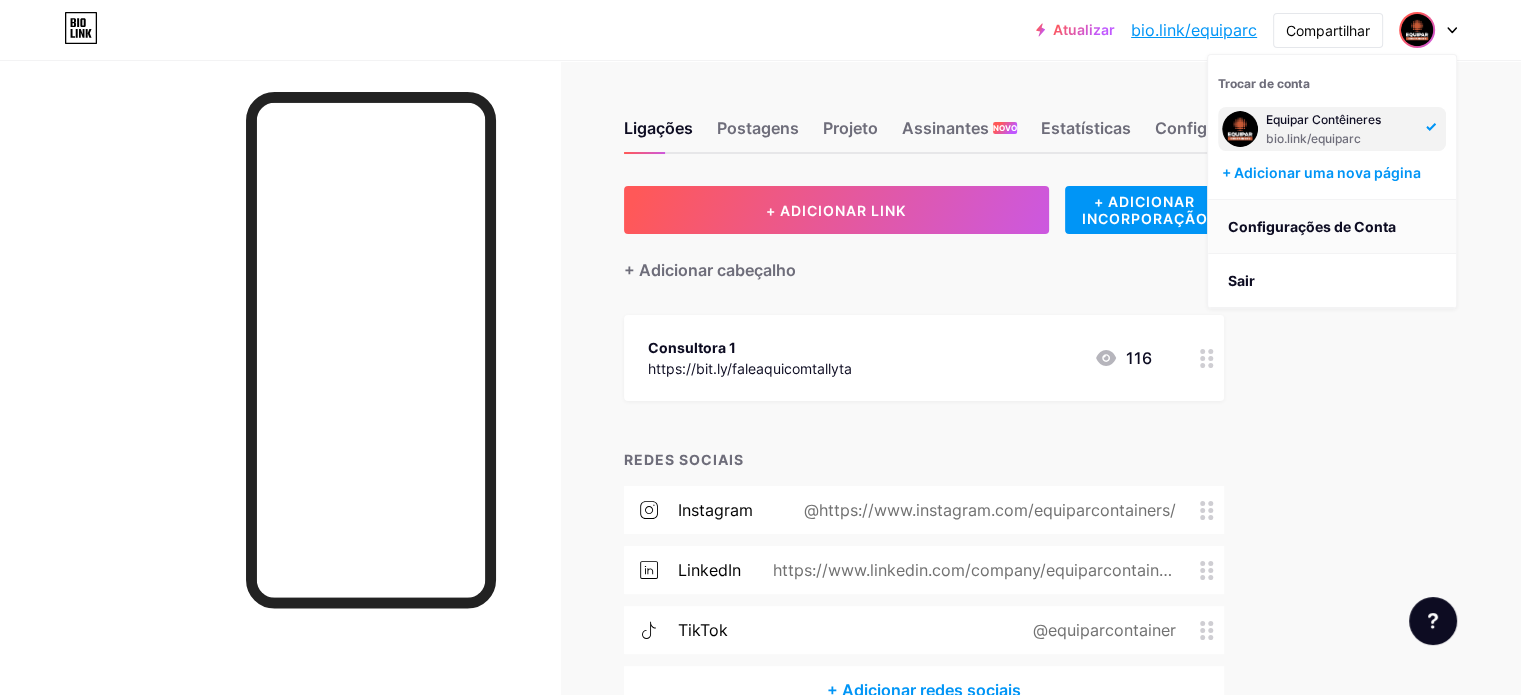 click on "Configurações de Conta" at bounding box center [1312, 226] 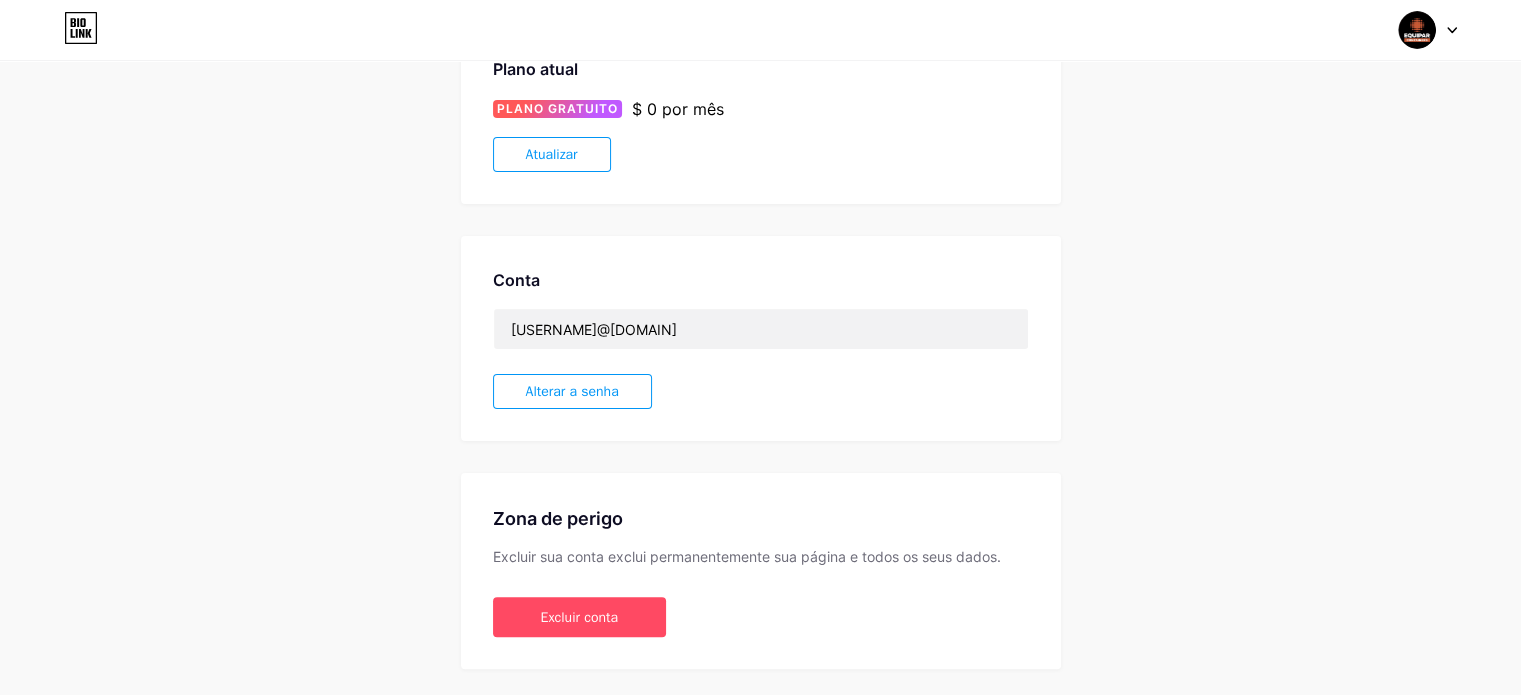 scroll, scrollTop: 400, scrollLeft: 0, axis: vertical 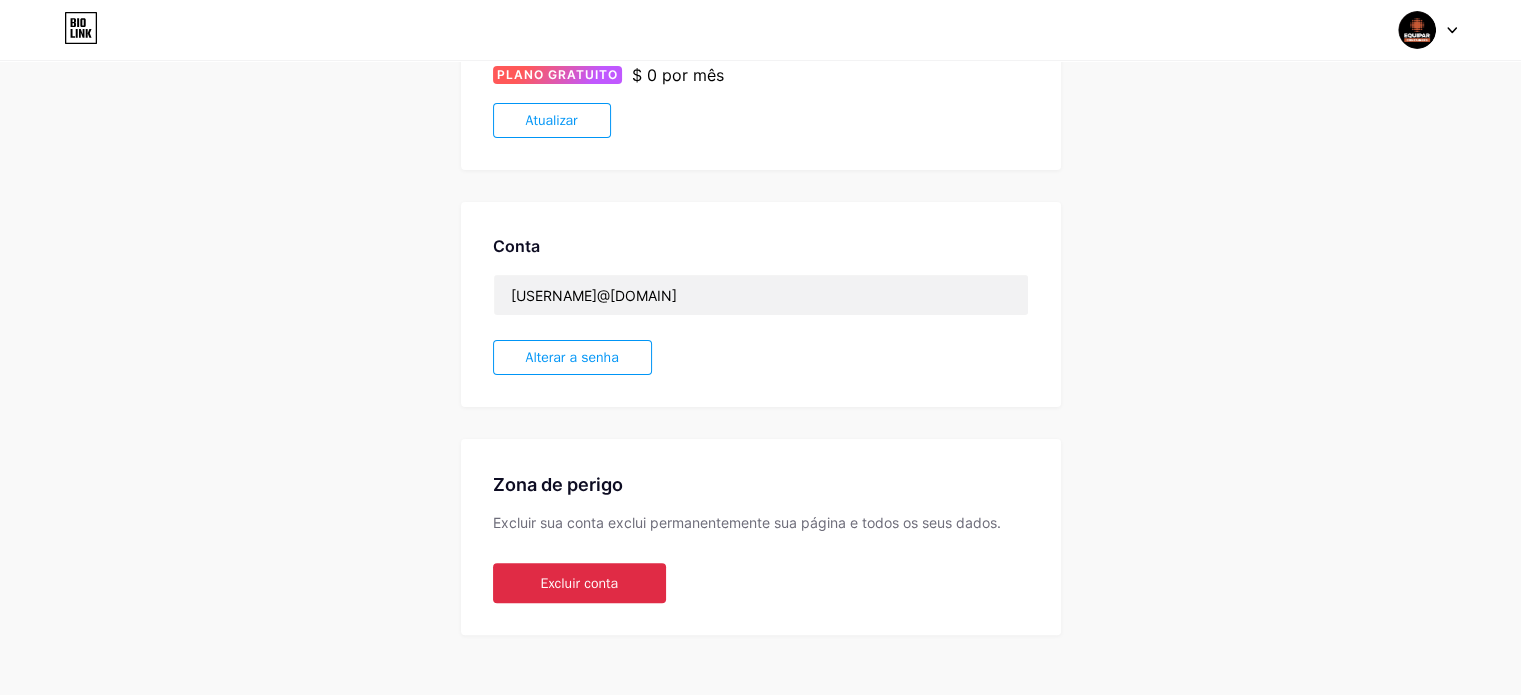 click on "Excluir conta" at bounding box center (579, 583) 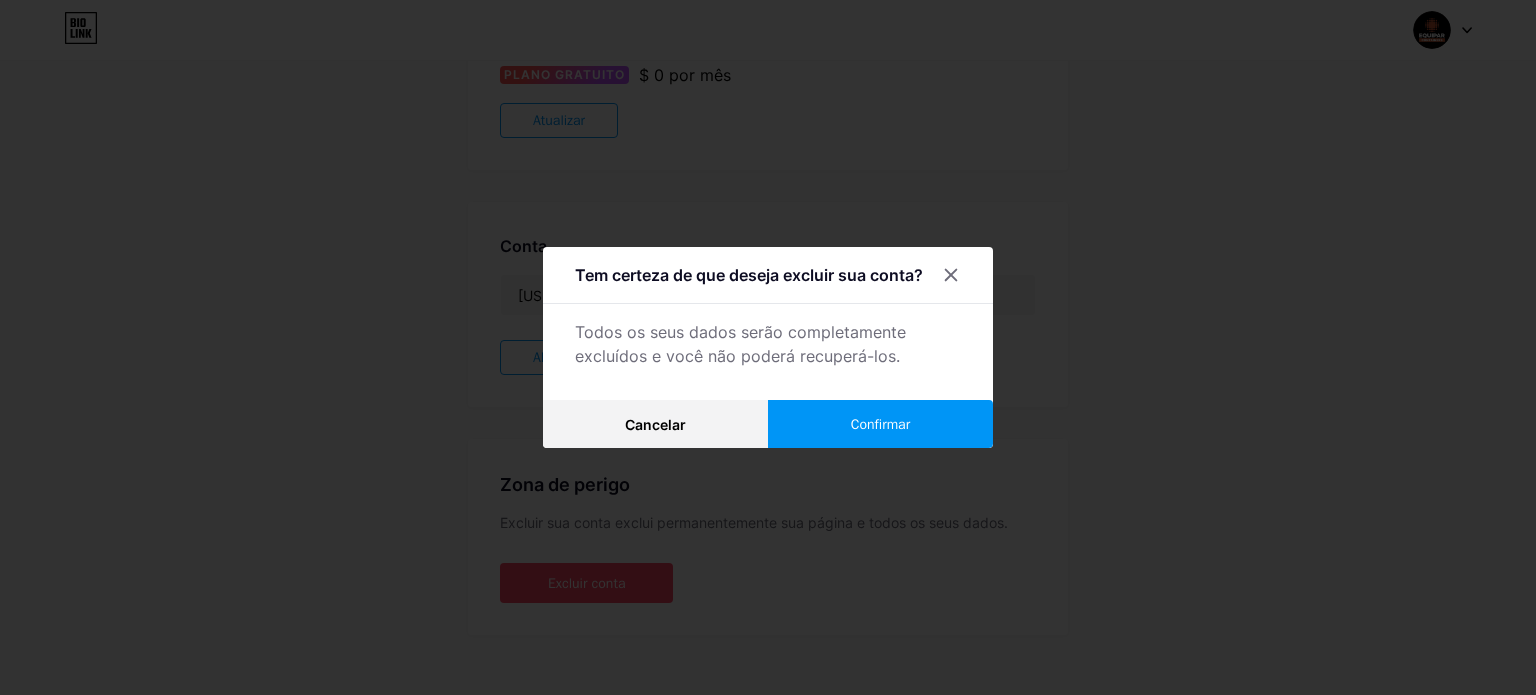 click on "Confirmar" at bounding box center [880, 424] 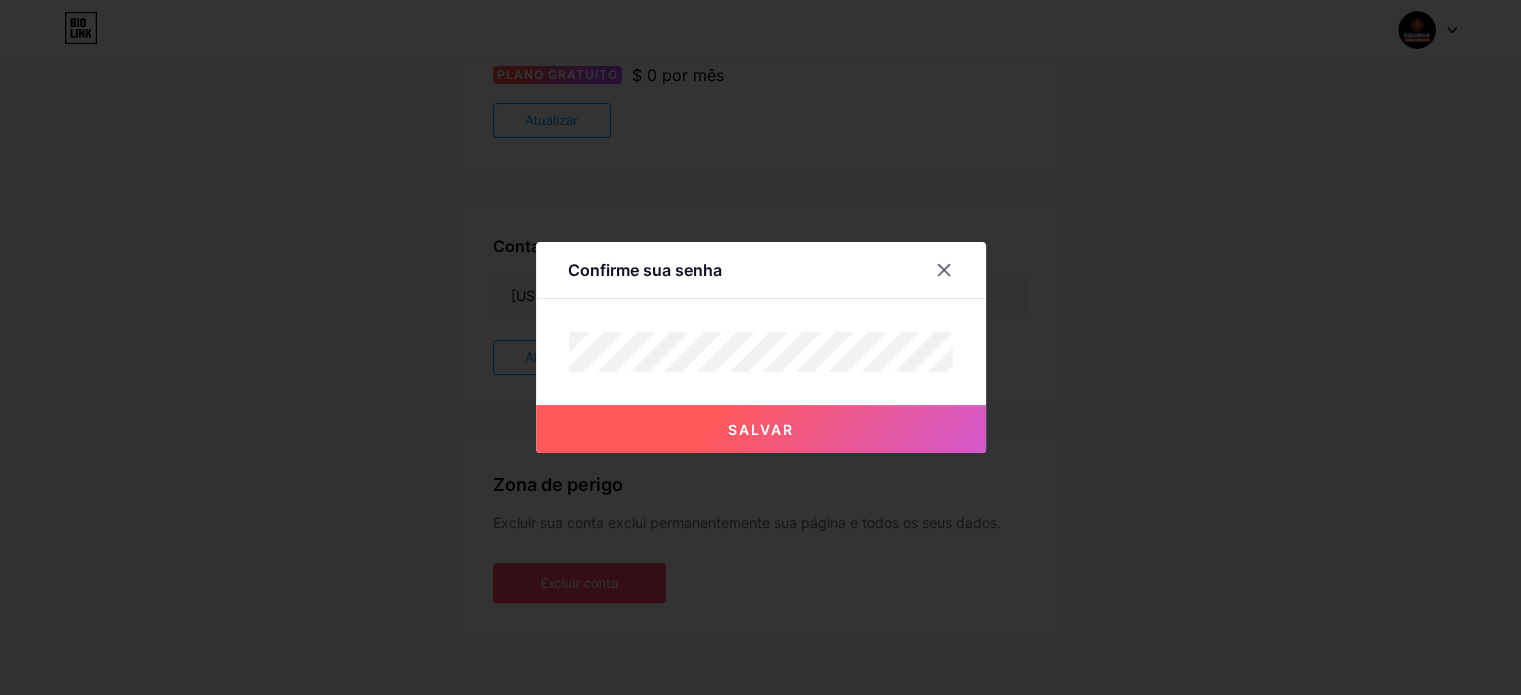 click on "Salvar" at bounding box center (761, 429) 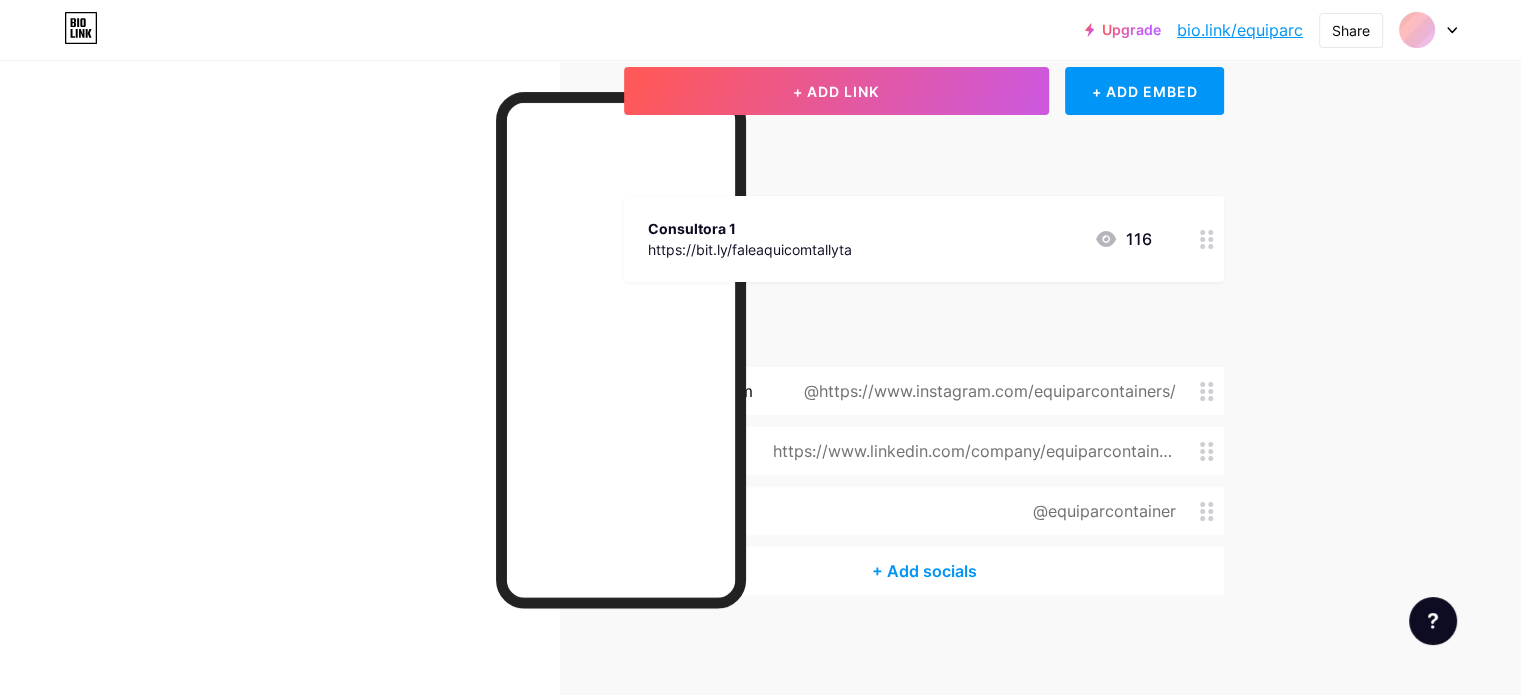 scroll, scrollTop: 0, scrollLeft: 0, axis: both 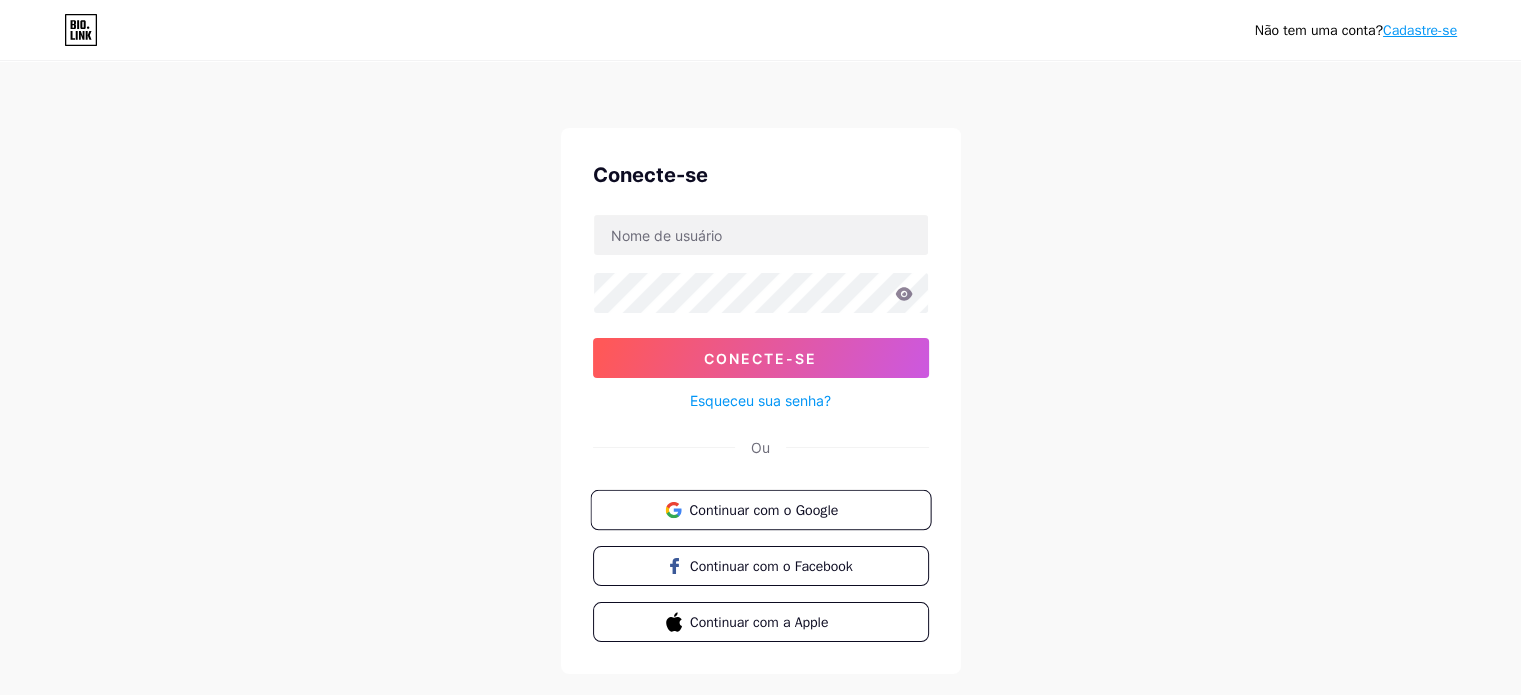 click on "Continuar com o Google" at bounding box center [763, 509] 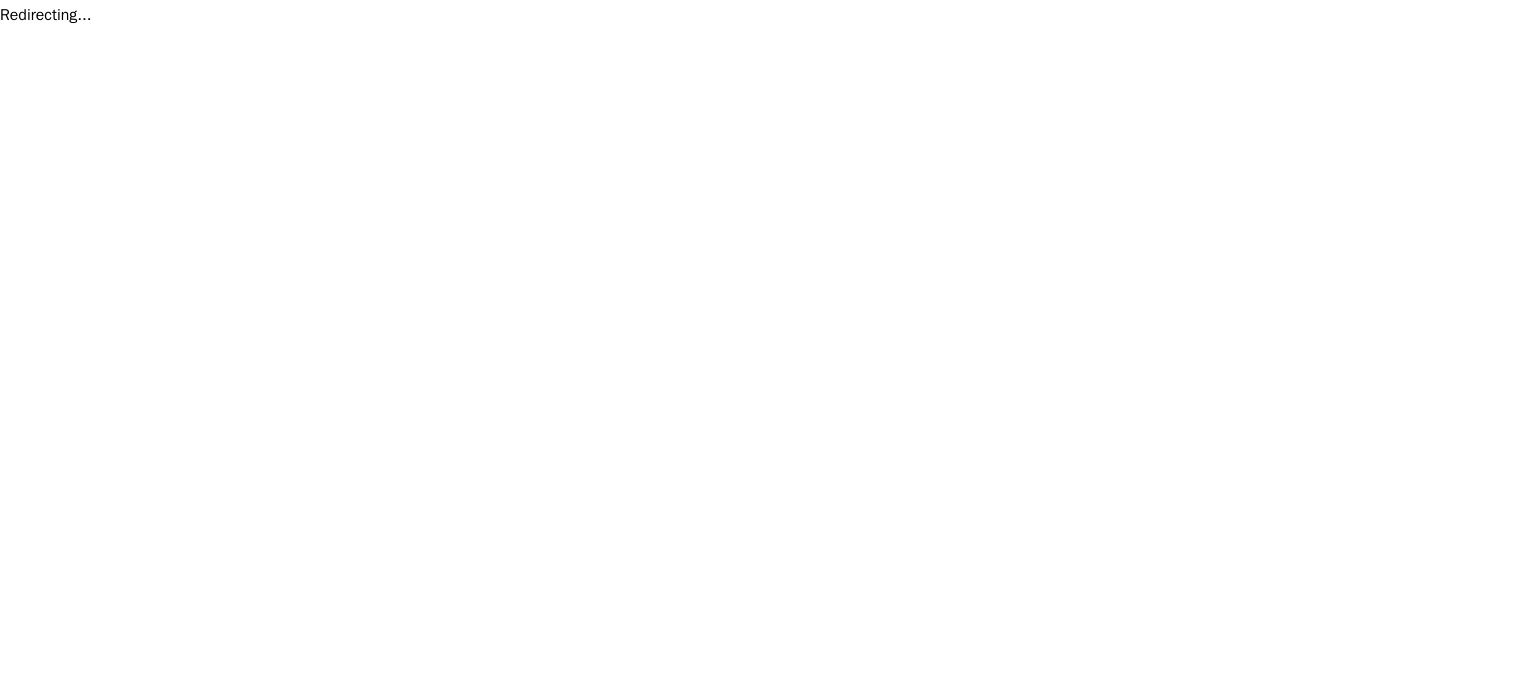scroll, scrollTop: 0, scrollLeft: 0, axis: both 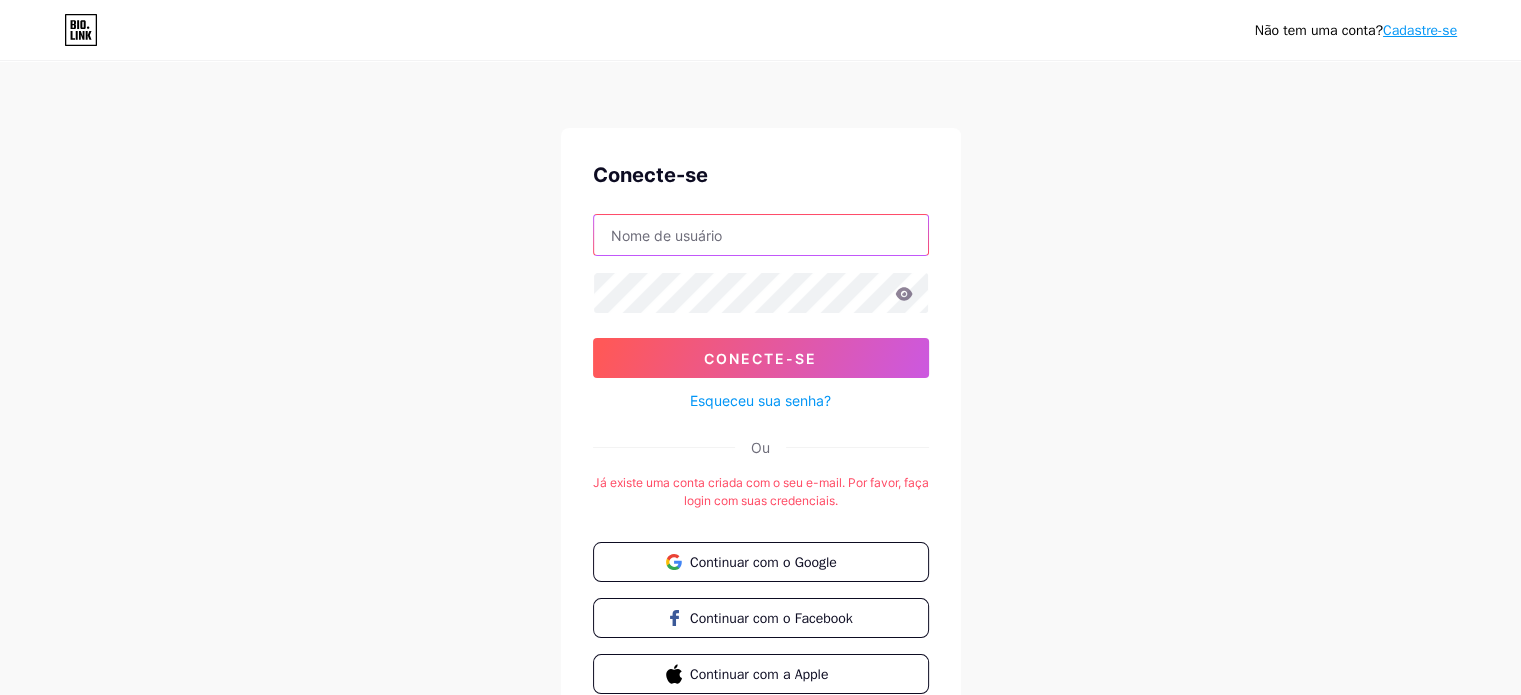 click at bounding box center [761, 235] 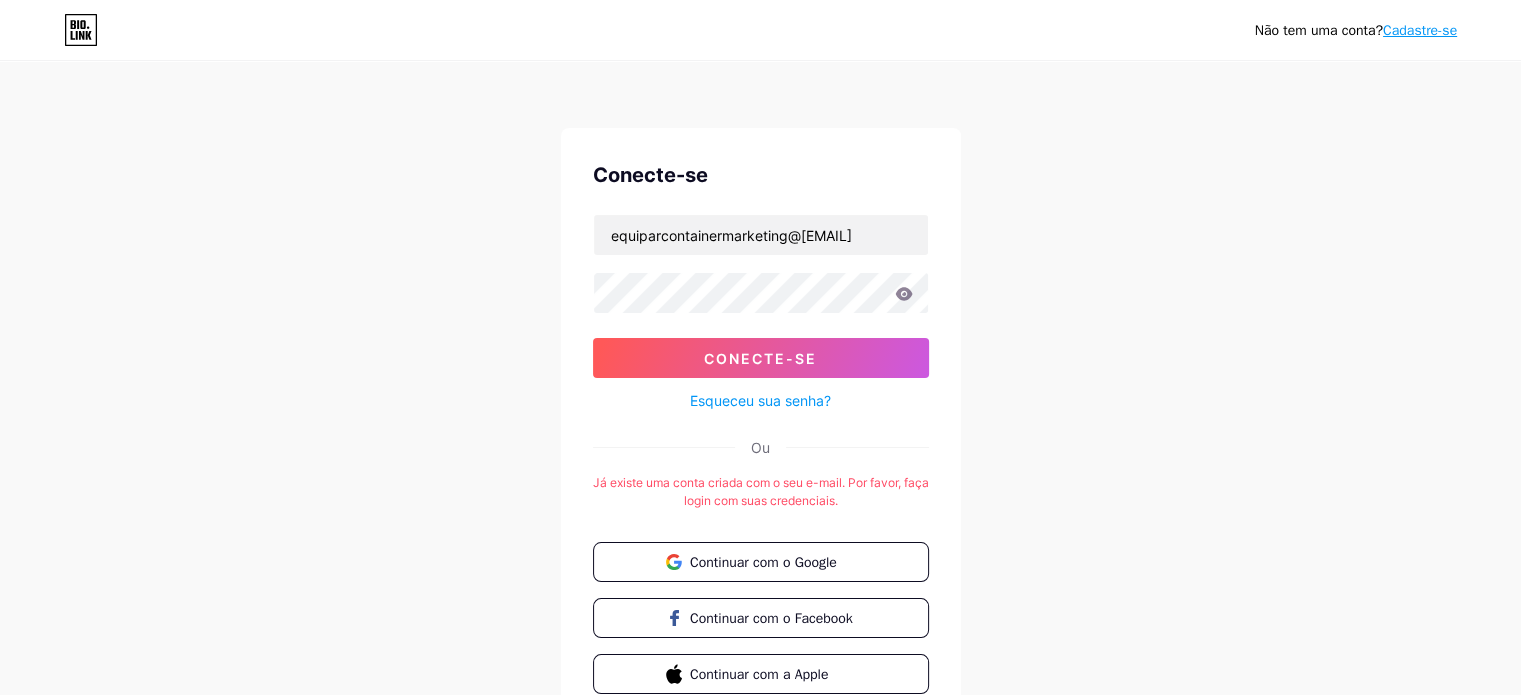 click on "Esqueceu sua senha?" at bounding box center (760, 400) 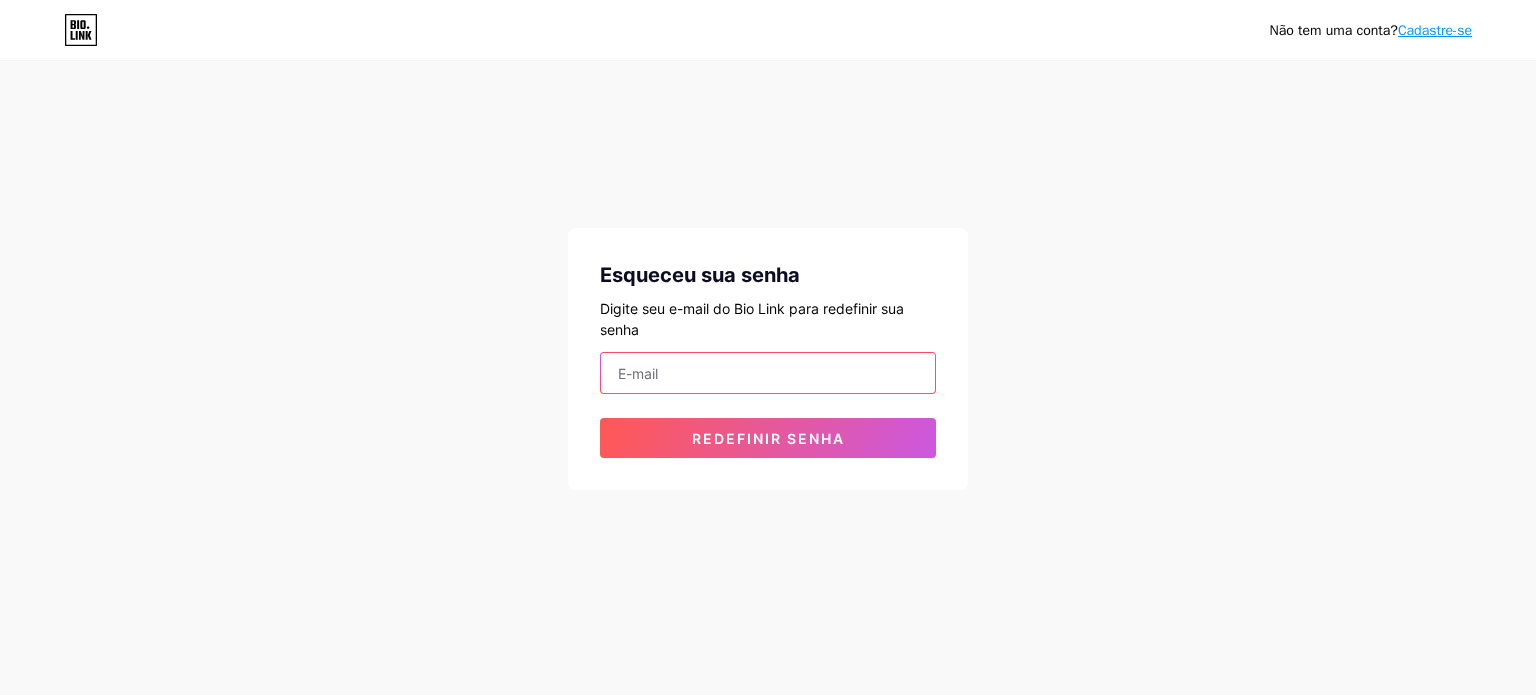 click at bounding box center [768, 373] 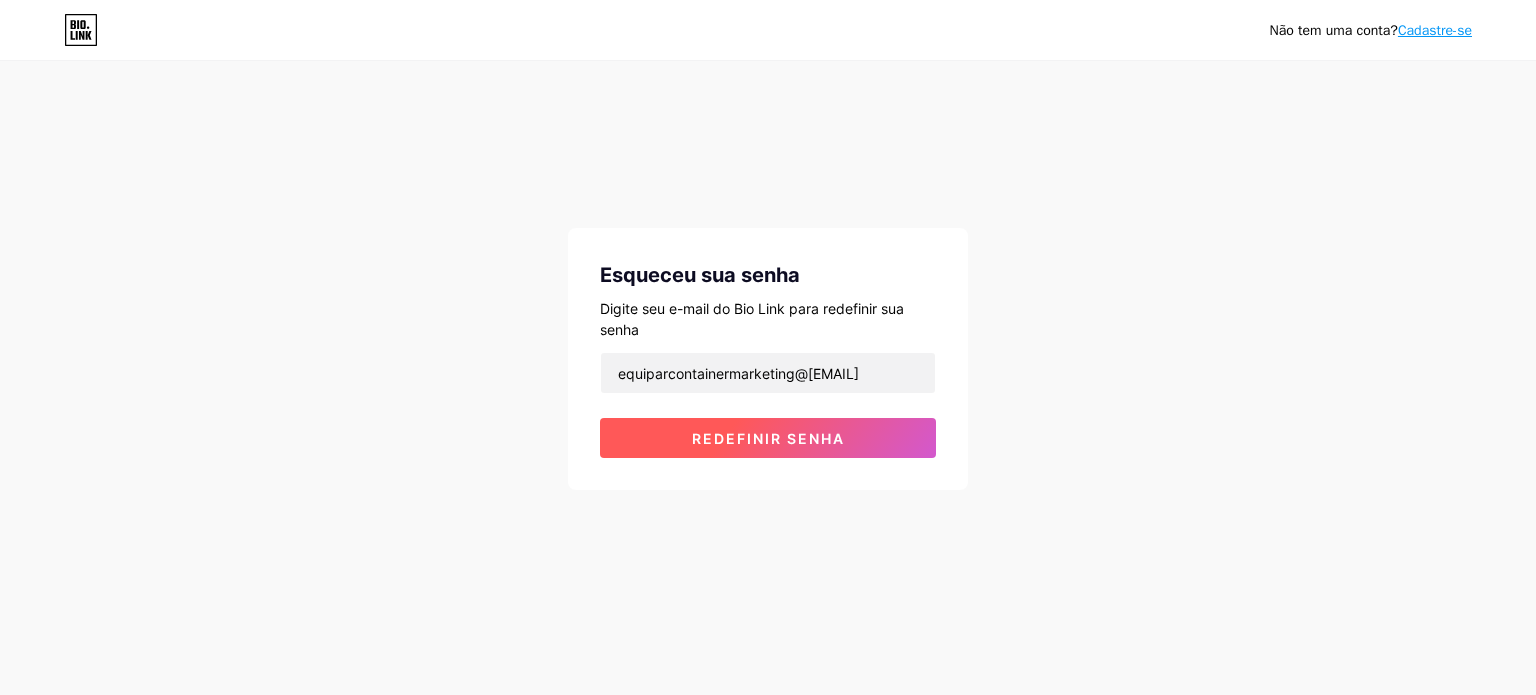 click on "Redefinir senha" at bounding box center [768, 438] 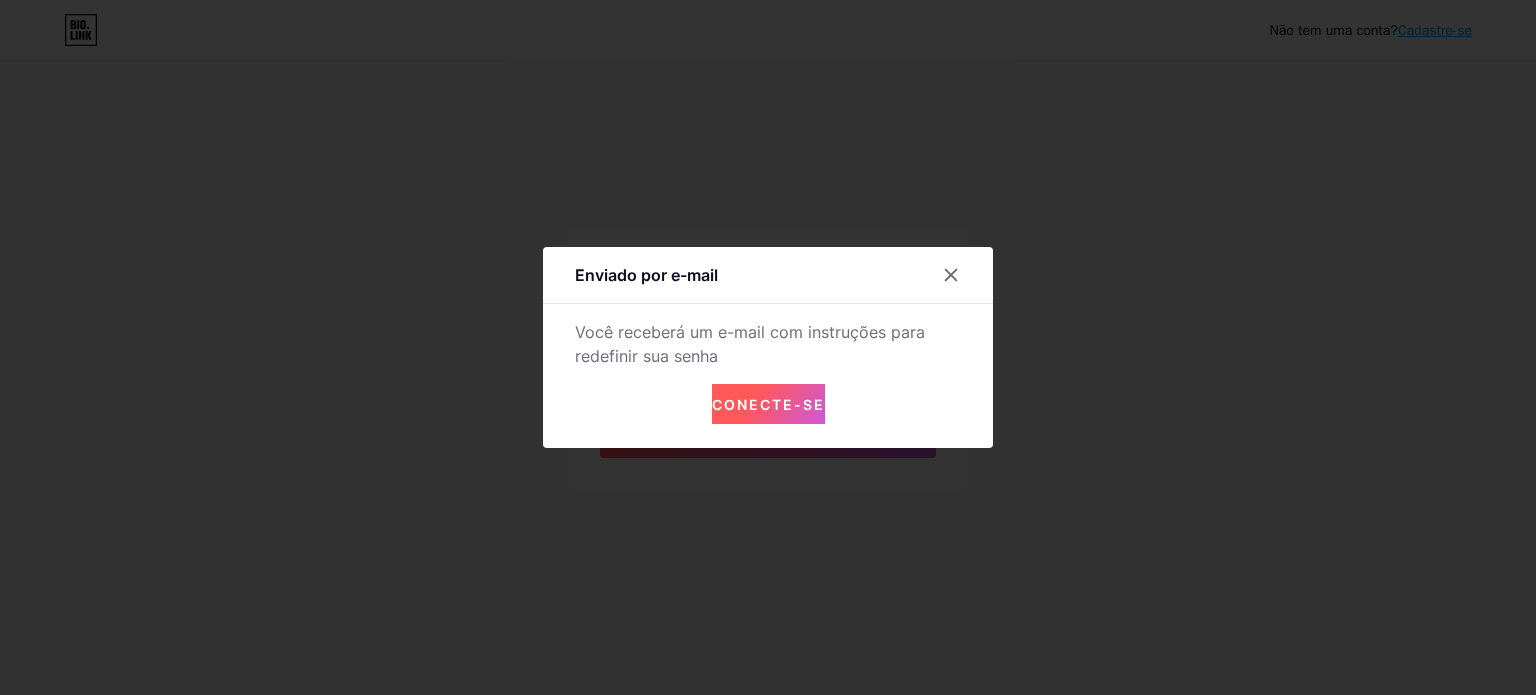 click on "Conecte-se" at bounding box center [768, 404] 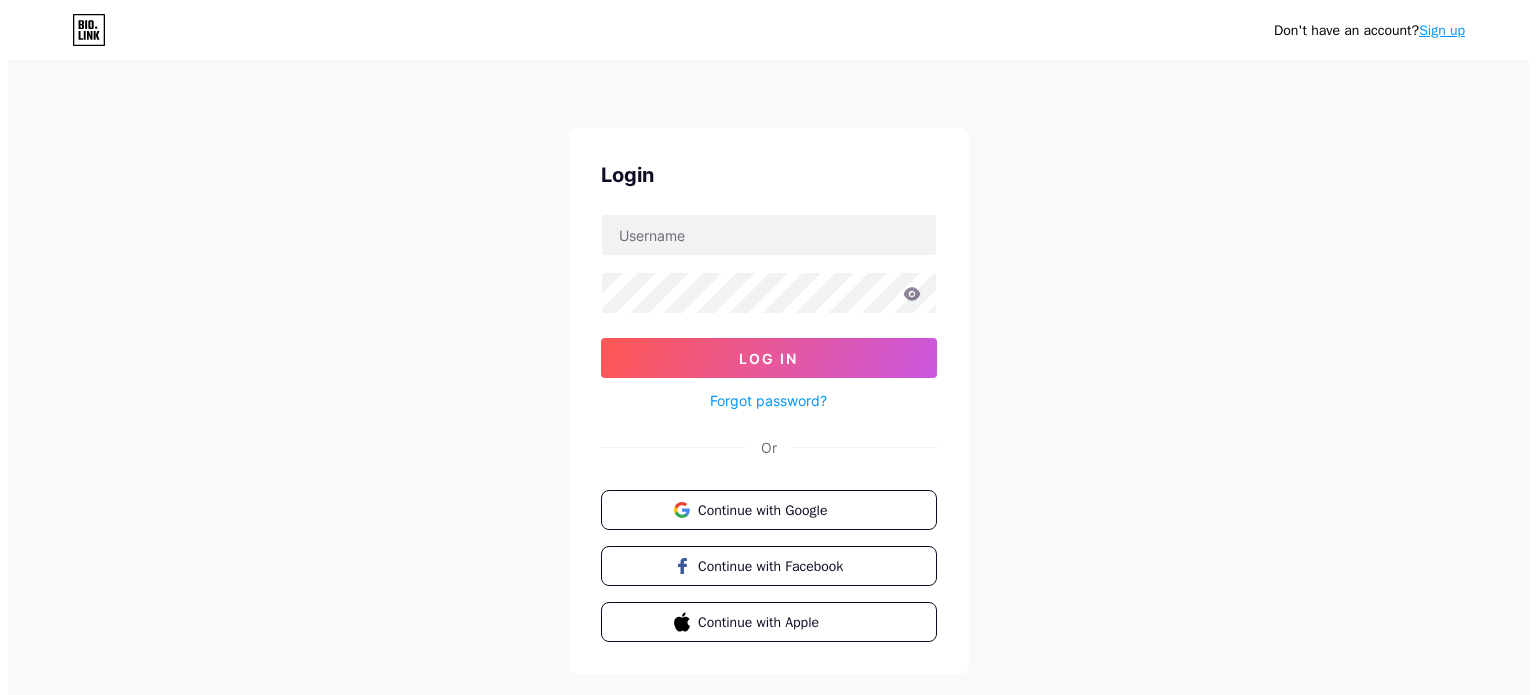 scroll, scrollTop: 0, scrollLeft: 0, axis: both 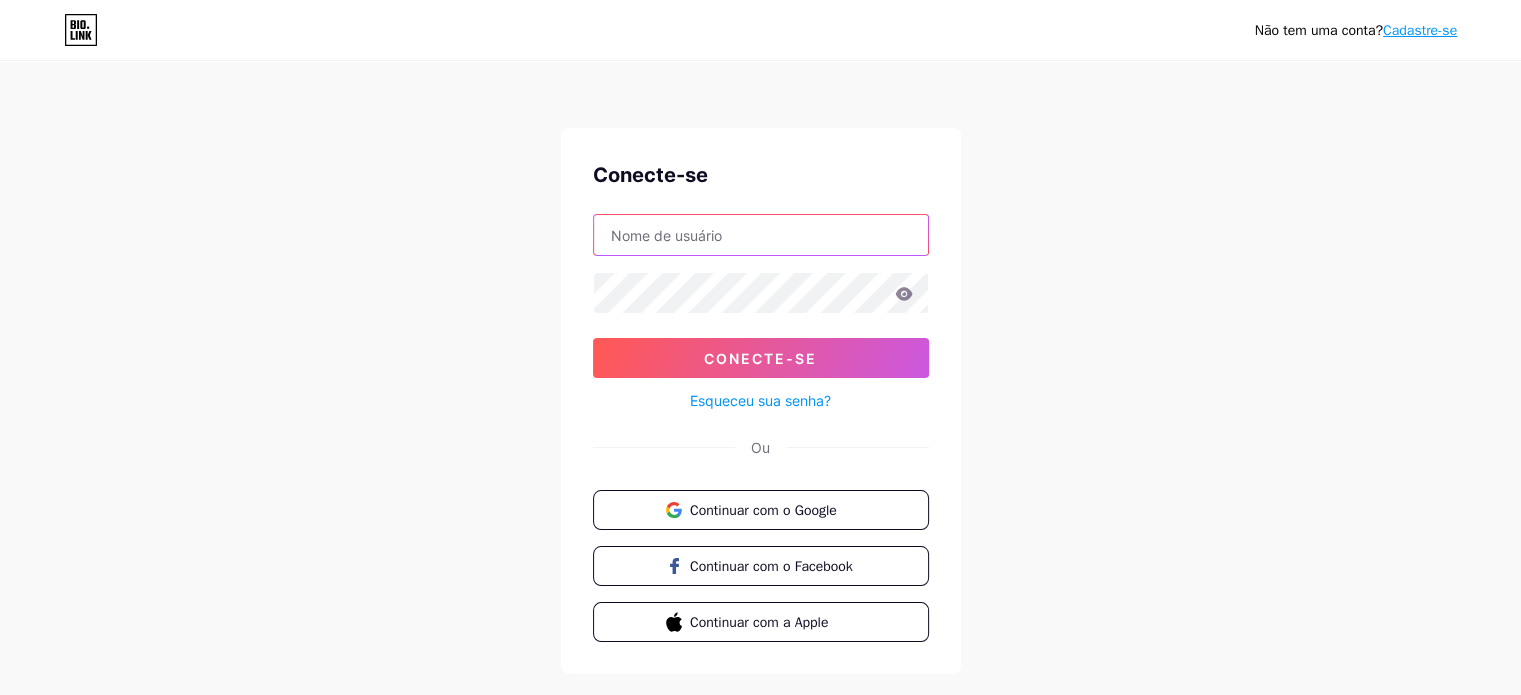 click at bounding box center (761, 235) 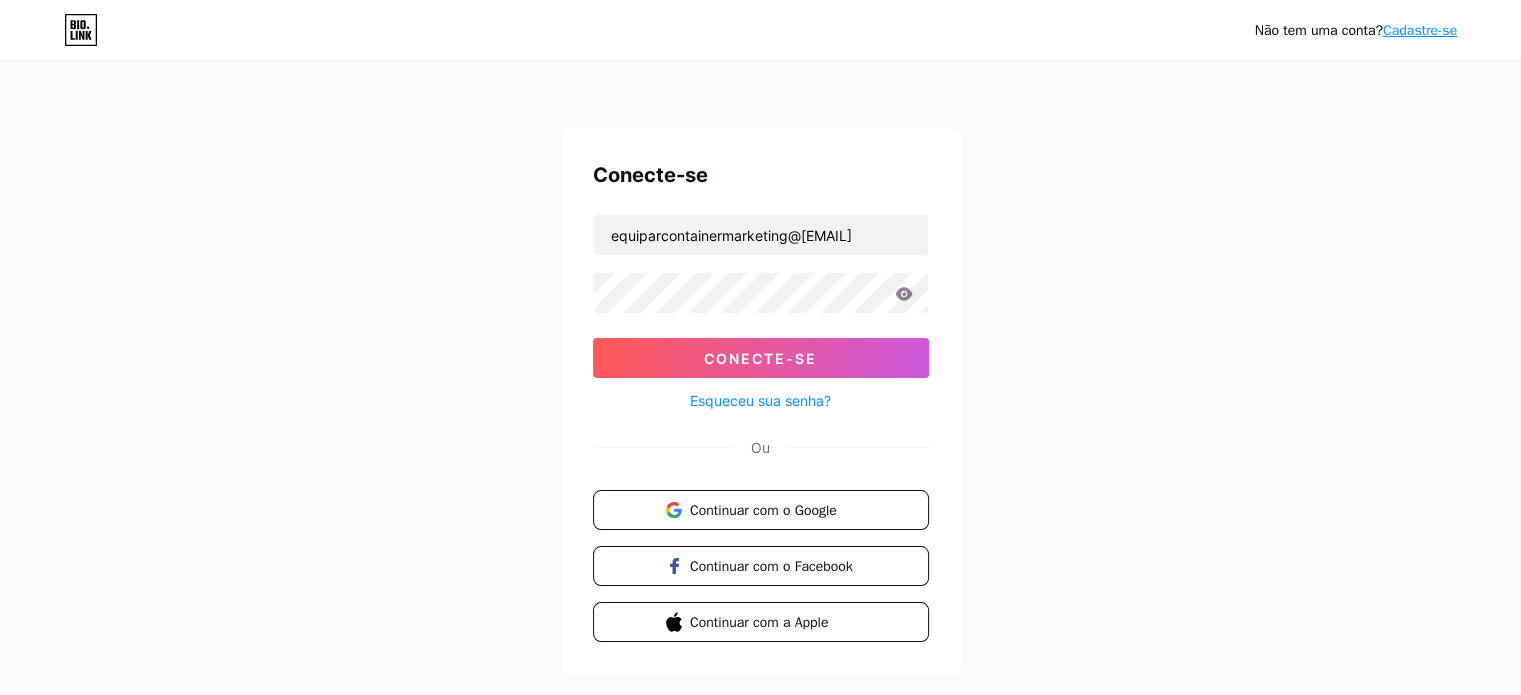 click on "Esqueceu sua senha?" at bounding box center [760, 400] 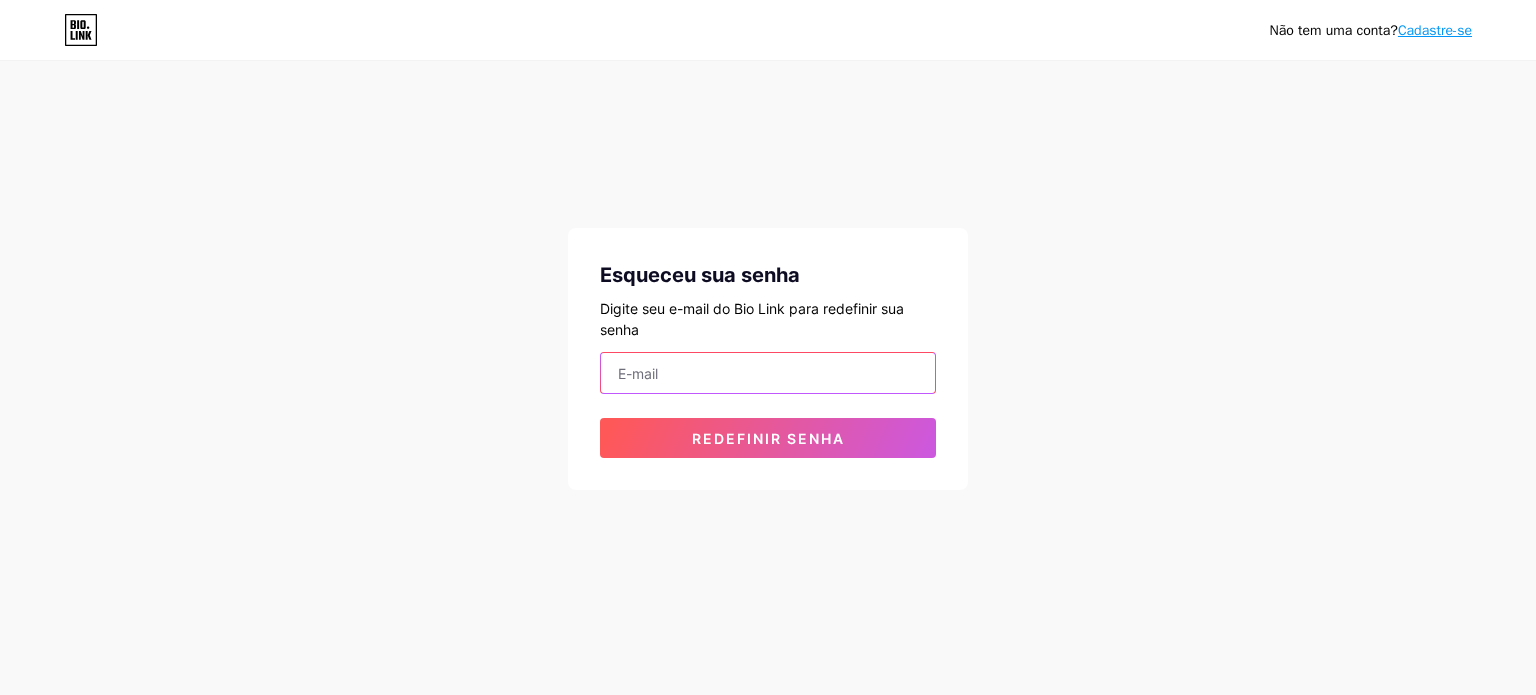 click at bounding box center (768, 373) 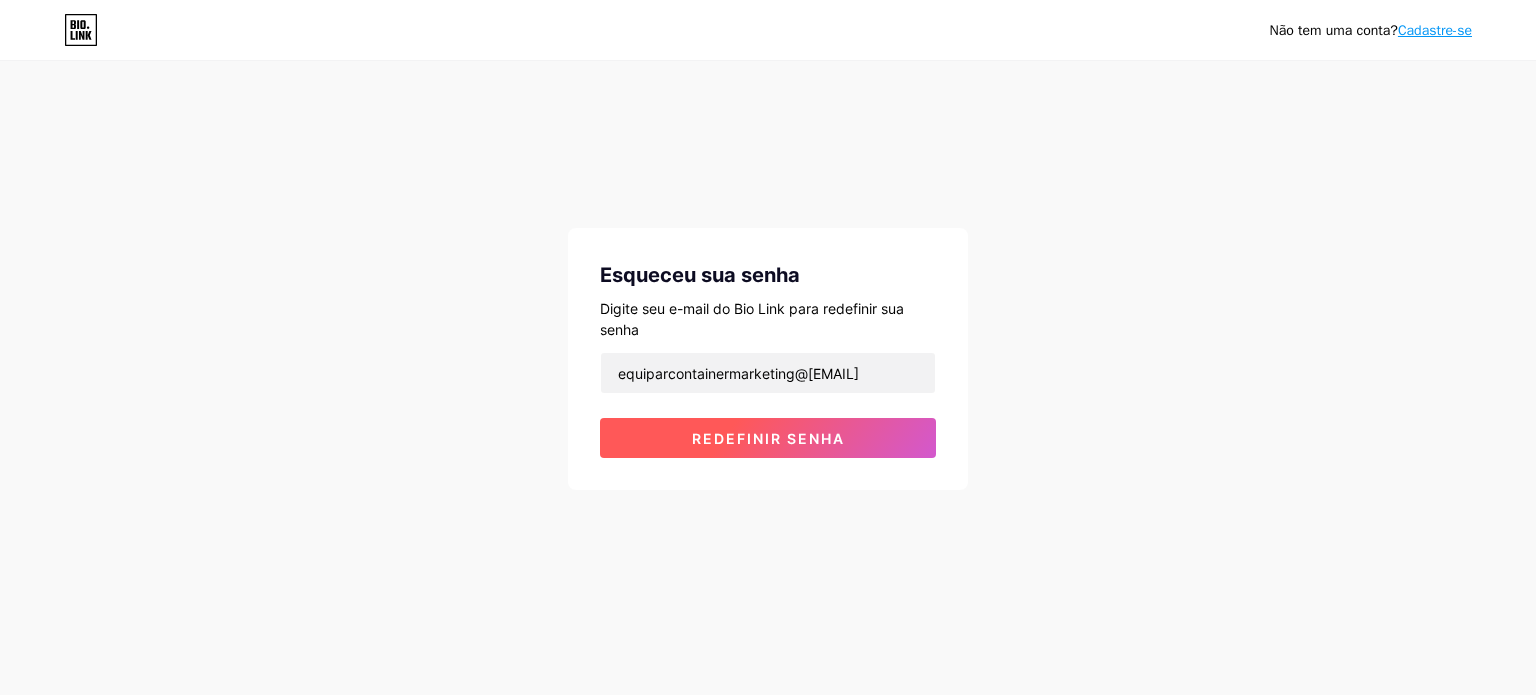 click on "Redefinir senha" at bounding box center (768, 438) 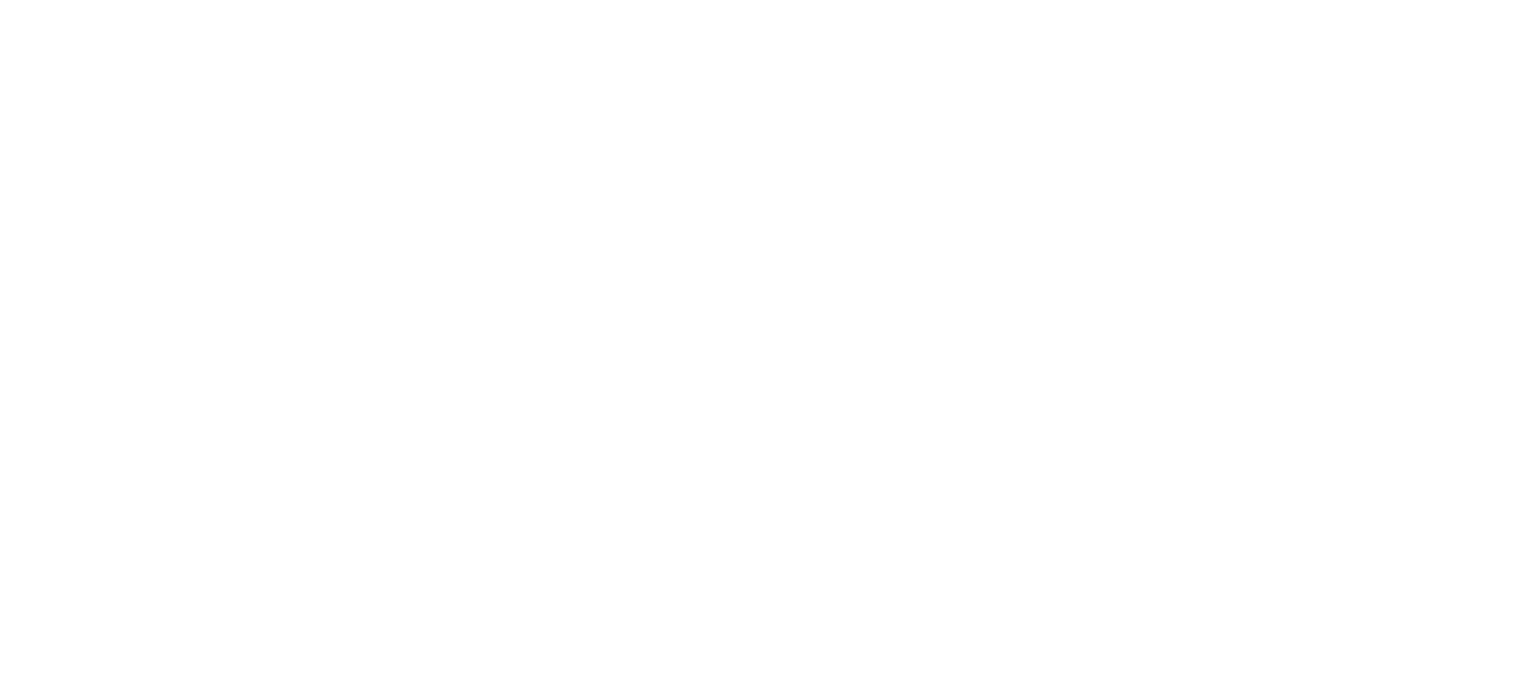 scroll, scrollTop: 0, scrollLeft: 0, axis: both 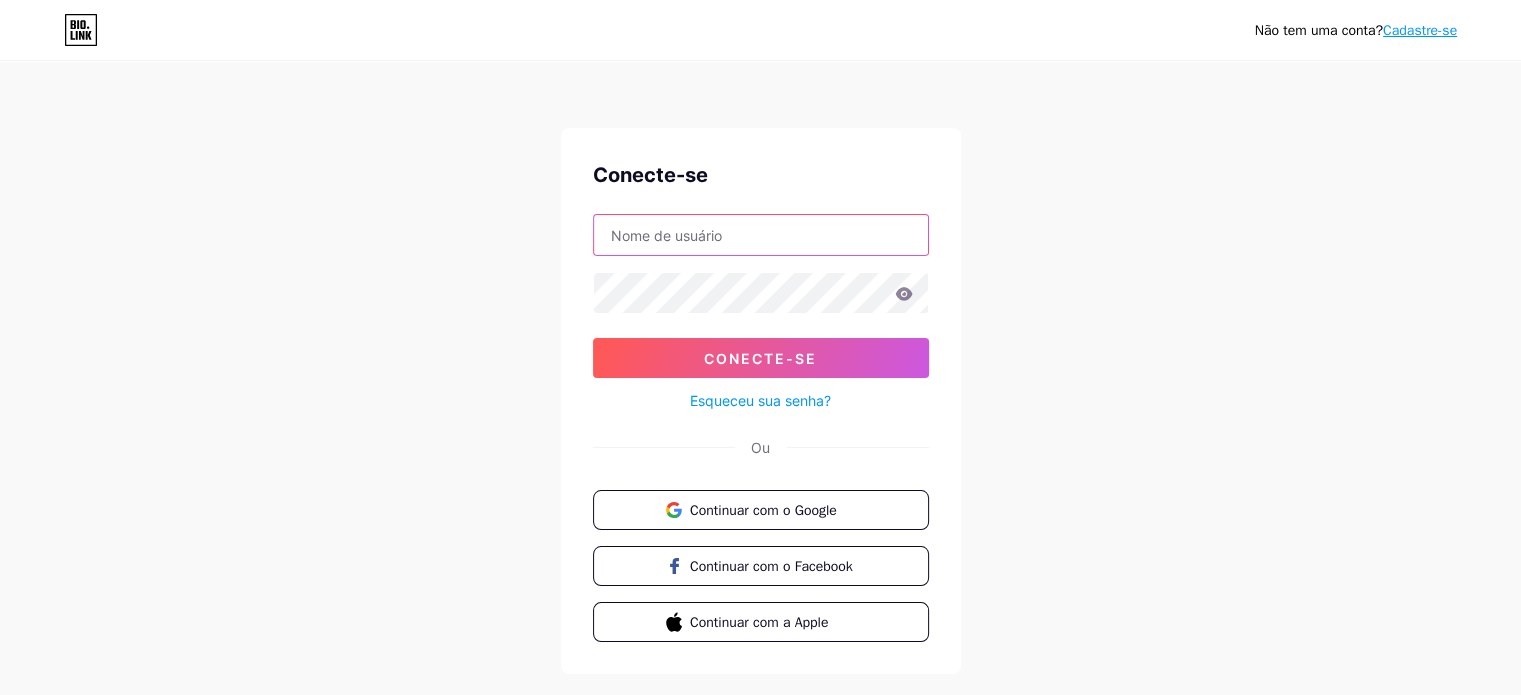 click at bounding box center [761, 235] 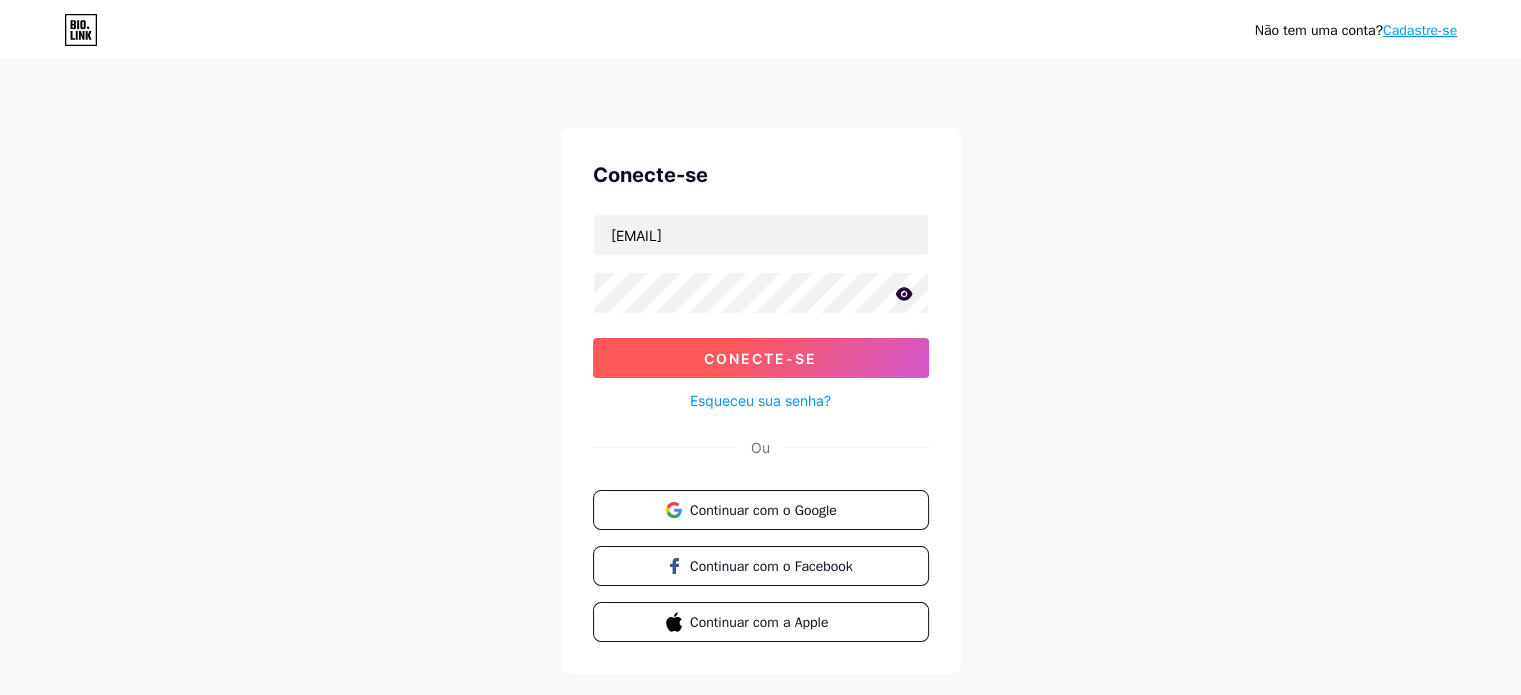 click on "Conecte-se" at bounding box center (761, 358) 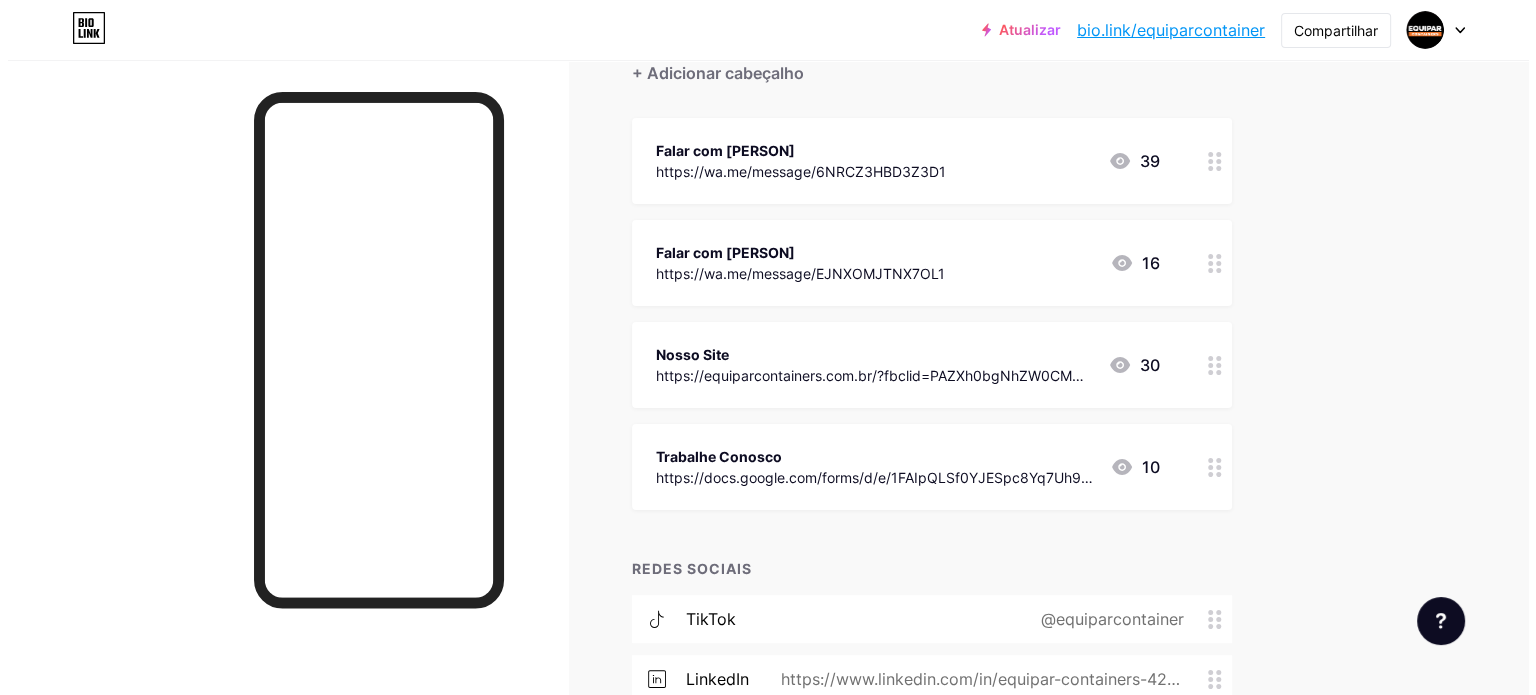 scroll, scrollTop: 163, scrollLeft: 0, axis: vertical 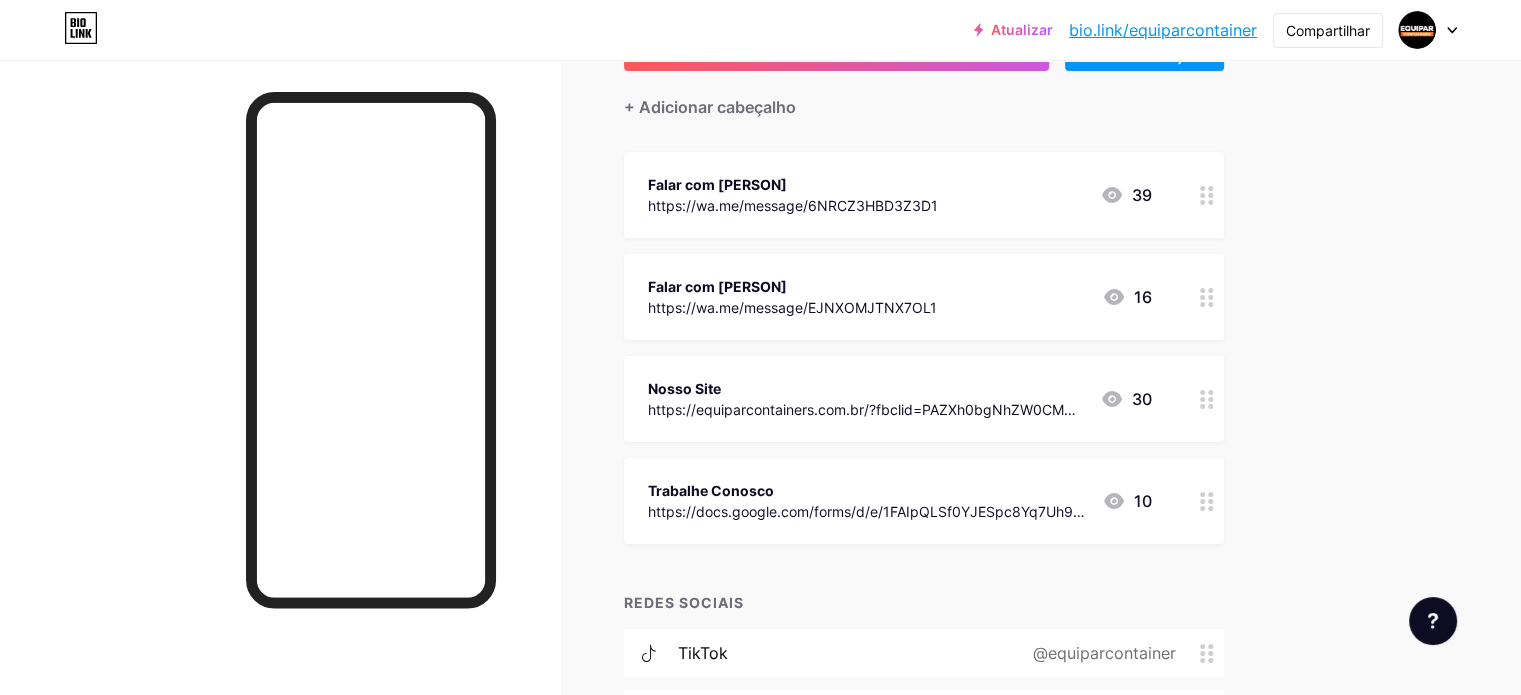click 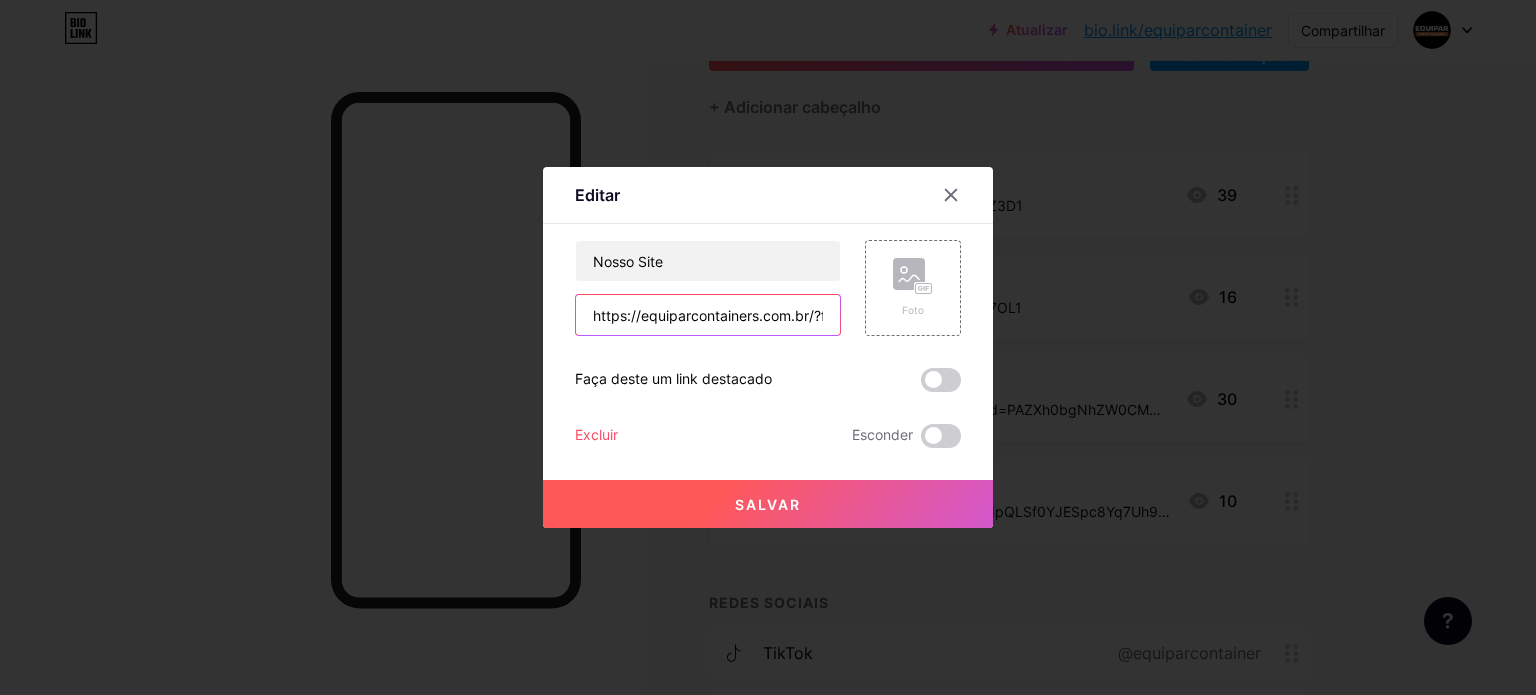 click on "https://equiparcontainers.com.br/?fbclid=PAZXh0bgNhZW0CMTEAAafTI6lDWIj3qcUmARrjD8ZAkwGgBB3U_rby2EyG89A_6_plMbUWnC6vvpgXMA_aem_Jglqbl9jOObE5HH9HF2fBw" at bounding box center [708, 315] 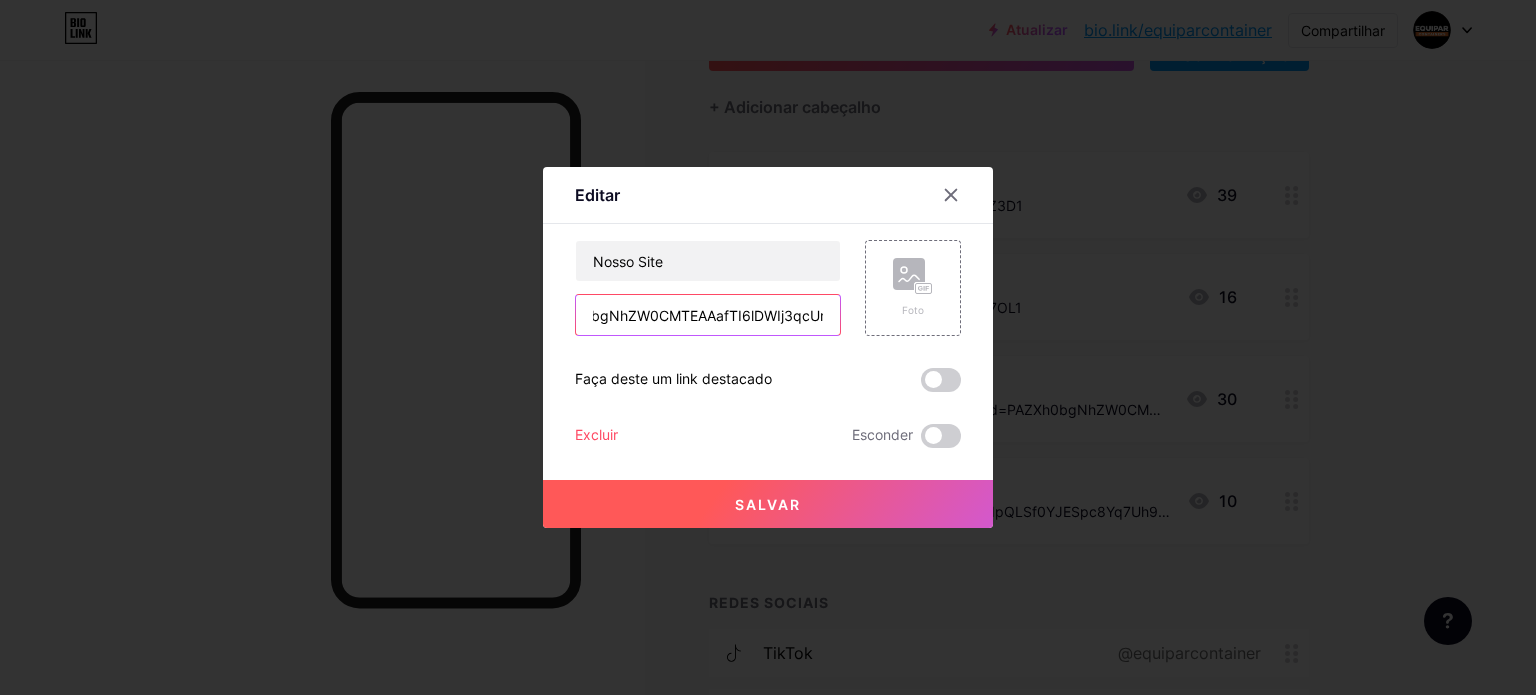 scroll, scrollTop: 0, scrollLeft: 956, axis: horizontal 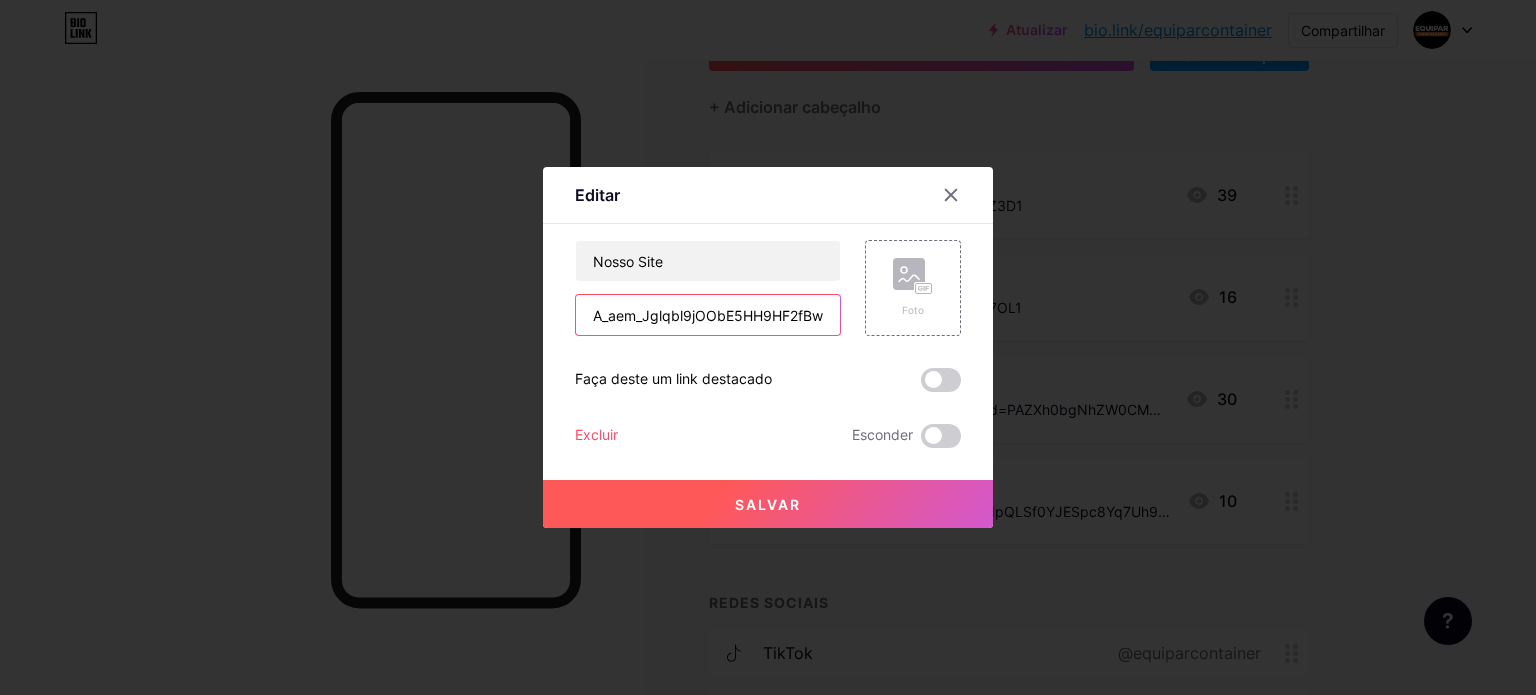 drag, startPoint x: 577, startPoint y: 317, endPoint x: 1082, endPoint y: 320, distance: 505.0089 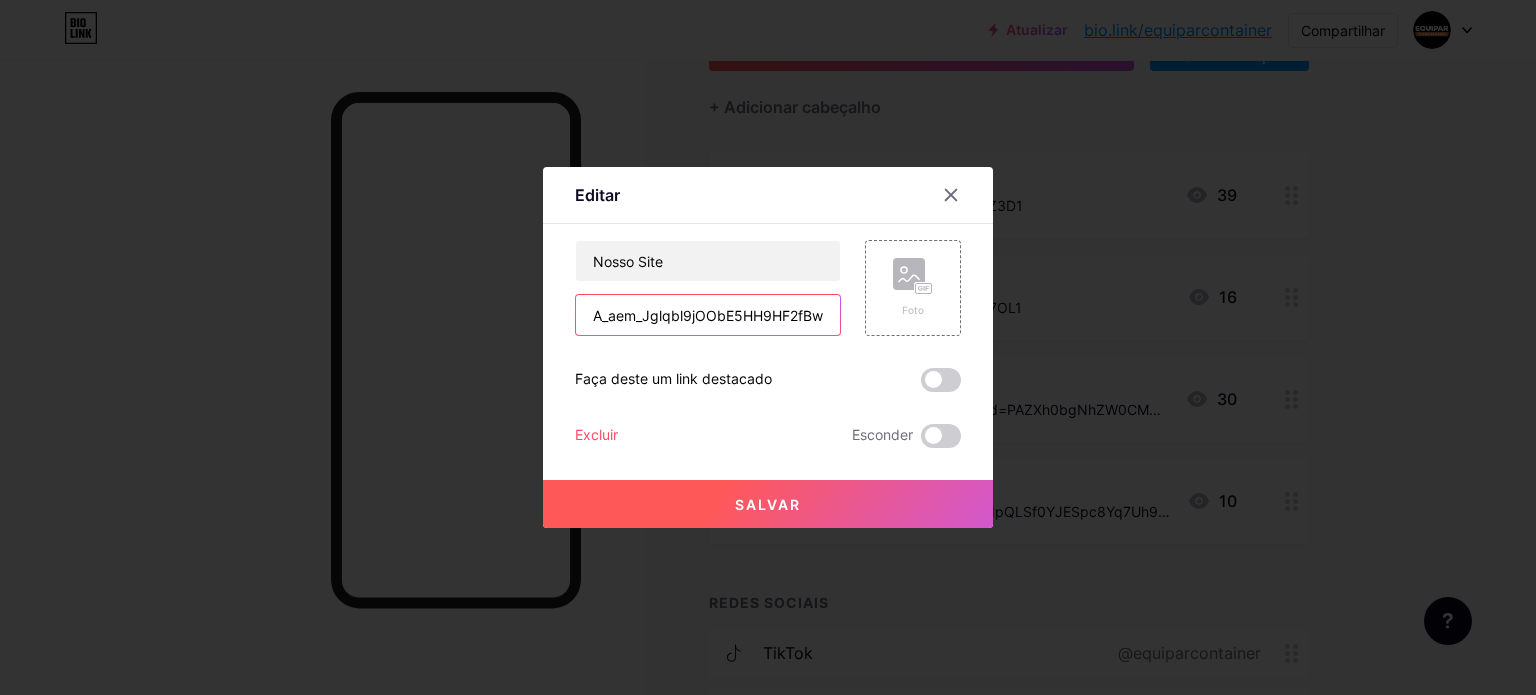 scroll, scrollTop: 0, scrollLeft: 0, axis: both 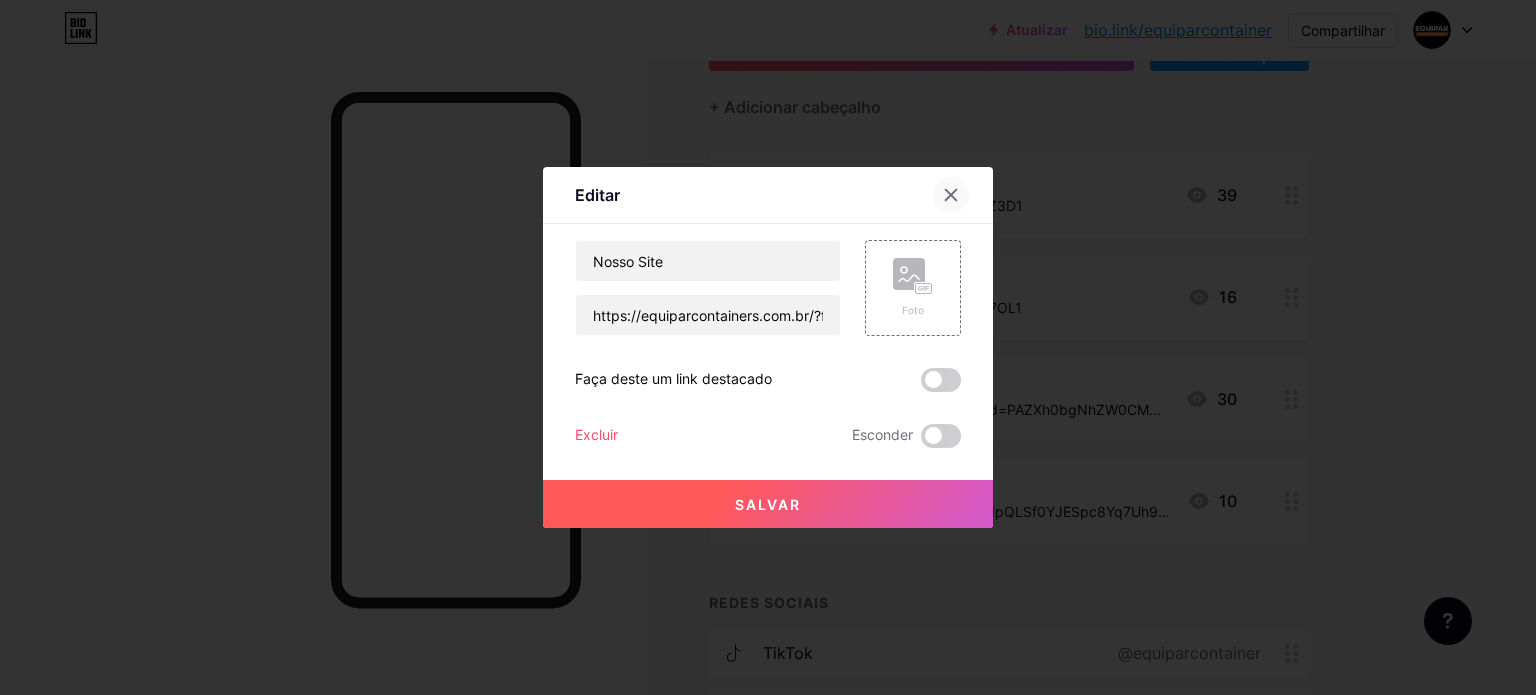 click 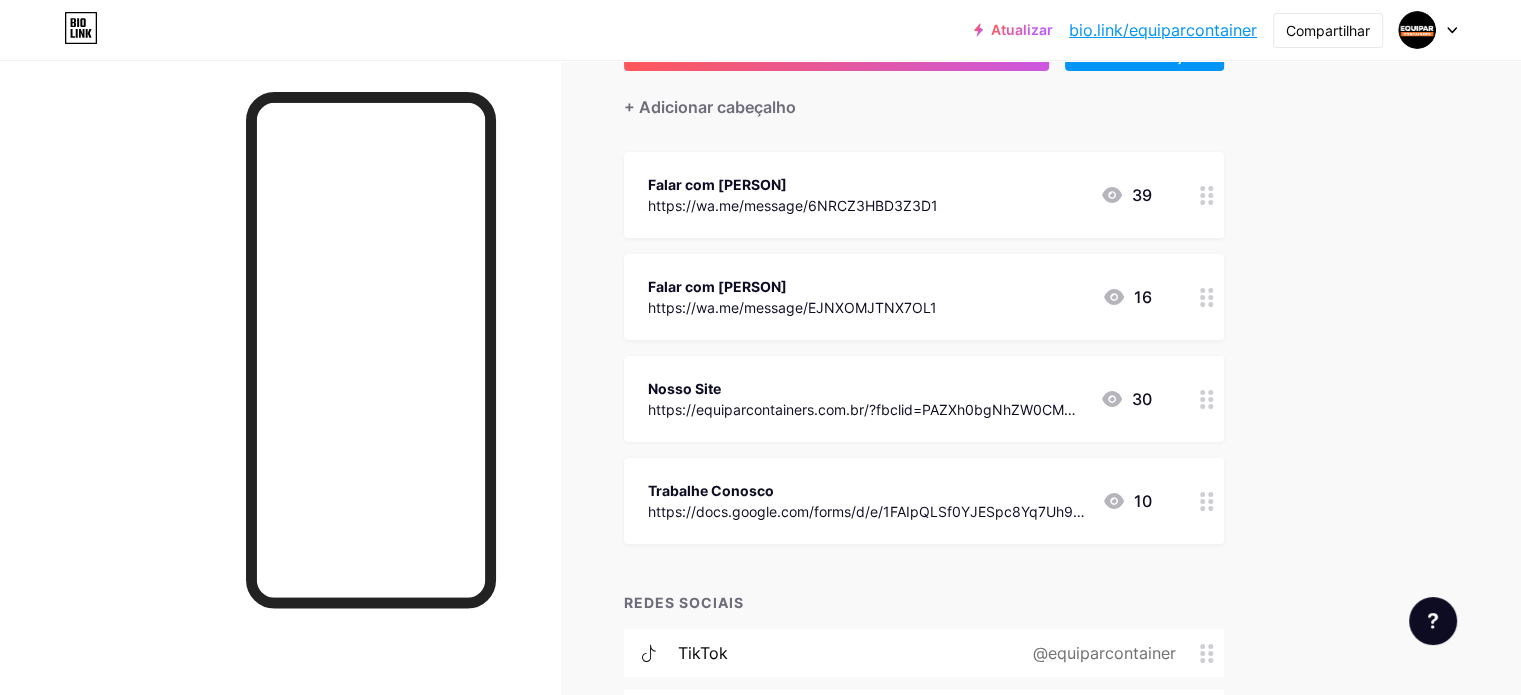 click 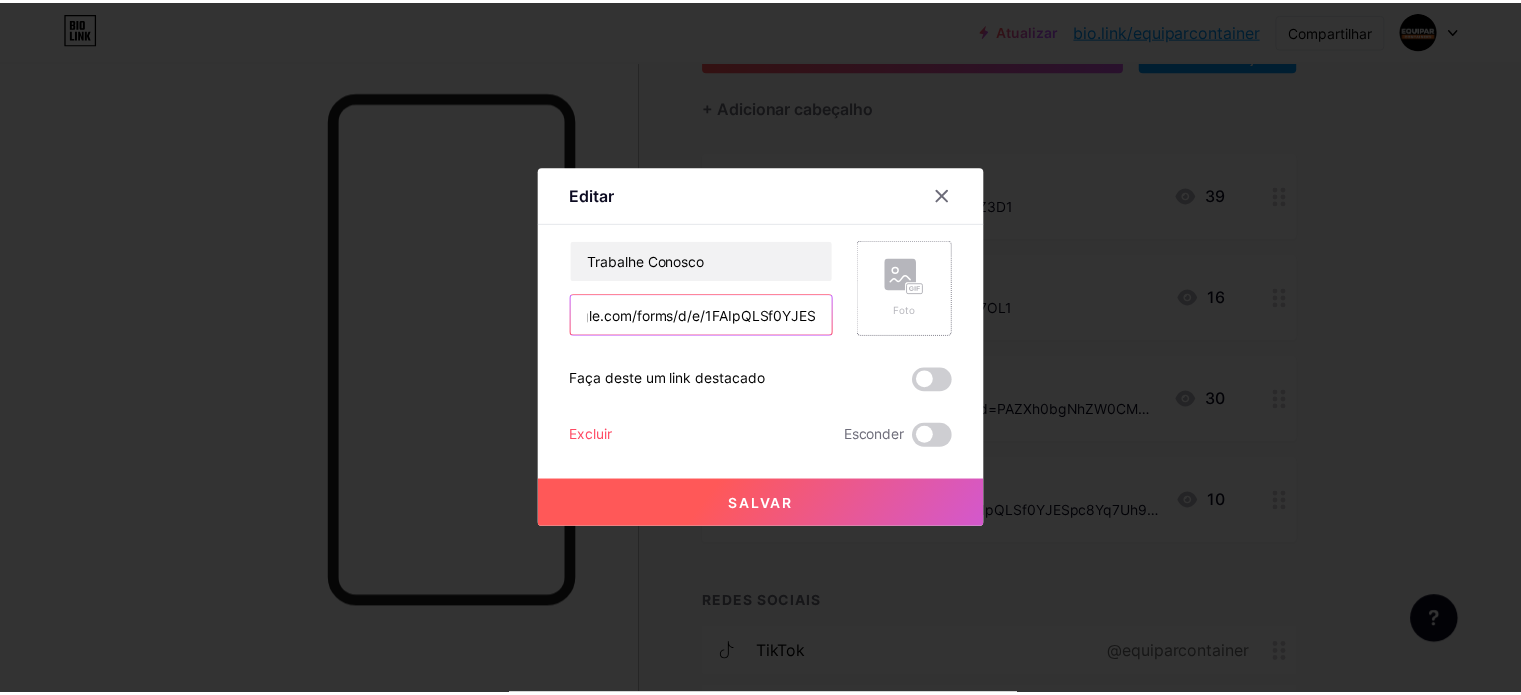 scroll, scrollTop: 0, scrollLeft: 535, axis: horizontal 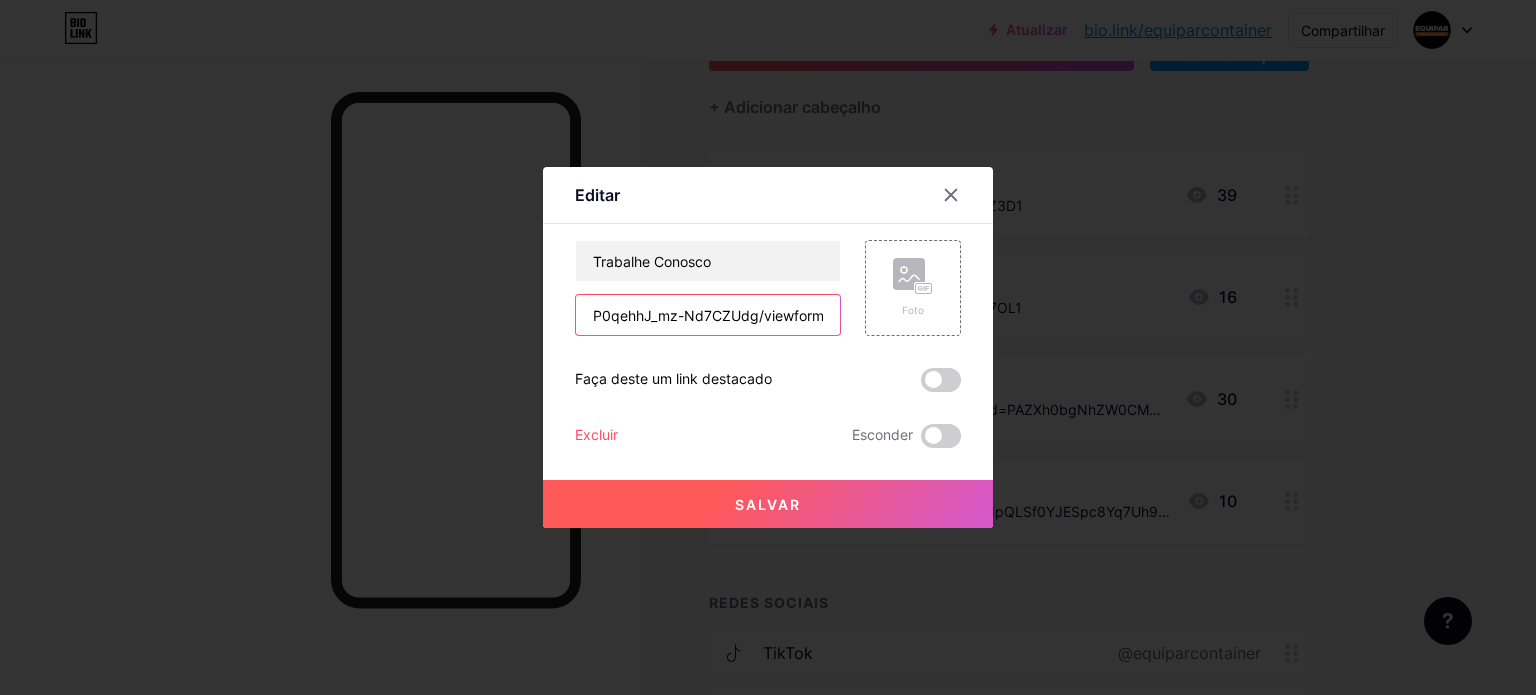 drag, startPoint x: 590, startPoint y: 314, endPoint x: 1005, endPoint y: 331, distance: 415.34805 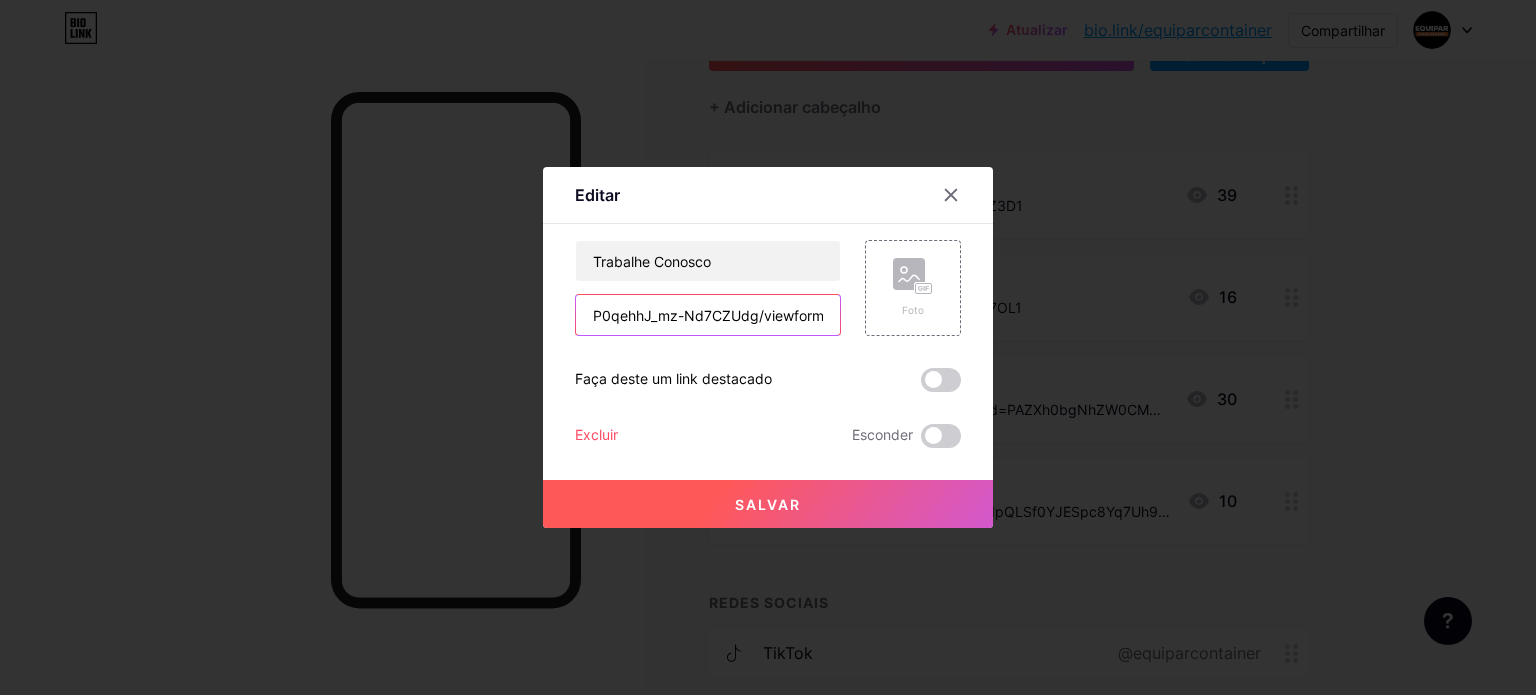 click on "Editar           Contente
YouTube
Reproduza vídeos do YouTube sem sair da sua página.
ADICIONAR
Vimeo
Reproduza vídeos do Vimeo sem sair da sua página.
ADICIONAR
TikTok
Aumente seus seguidores no TikTok
ADICIONAR
Tweet
Incorpore um tweet.
ADICIONAR
Reddit
Exiba seu perfil do Reddit
ADICIONAR
Spotify
Incorpore o Spotify para reproduzir a prévia de uma faixa.
ADICIONAR
Contração muscular
ADICIONAR
ADICIONAR" at bounding box center (768, 347) 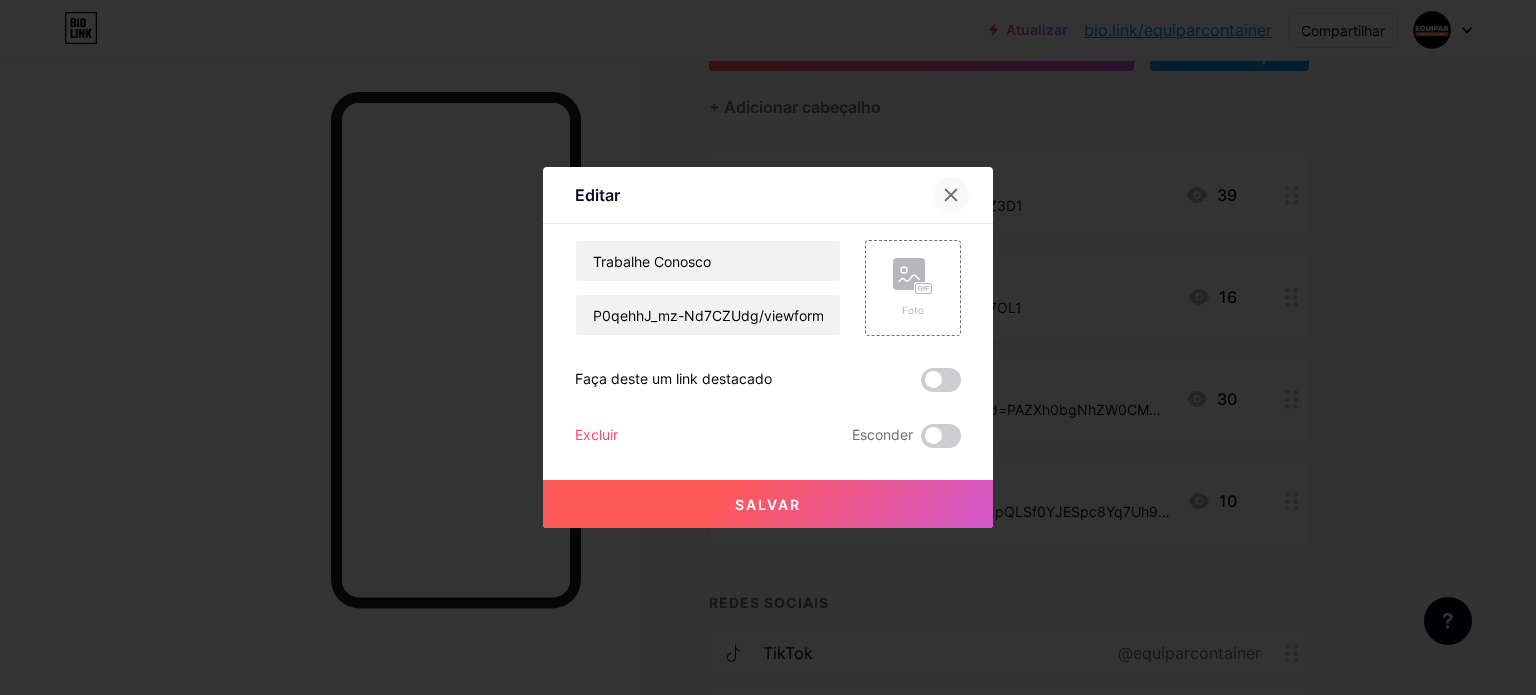 click 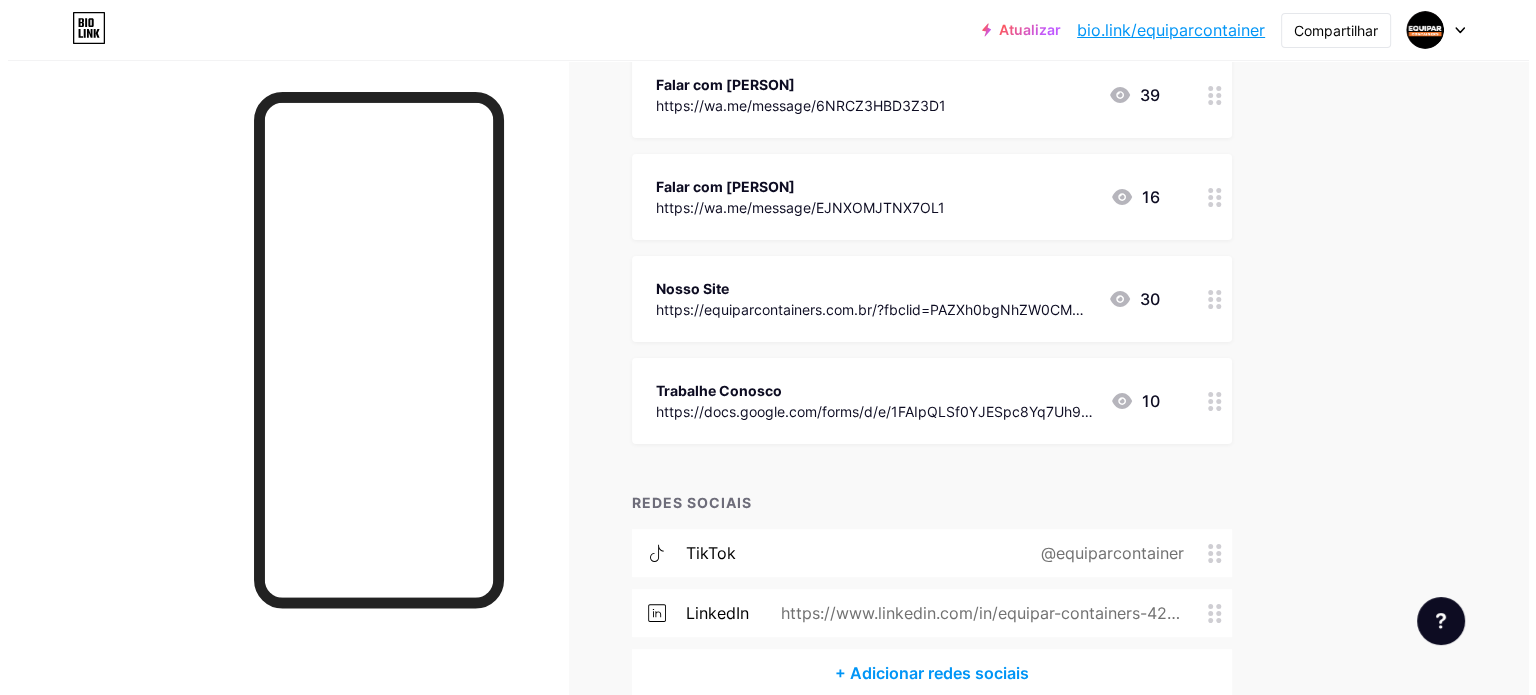 scroll, scrollTop: 363, scrollLeft: 0, axis: vertical 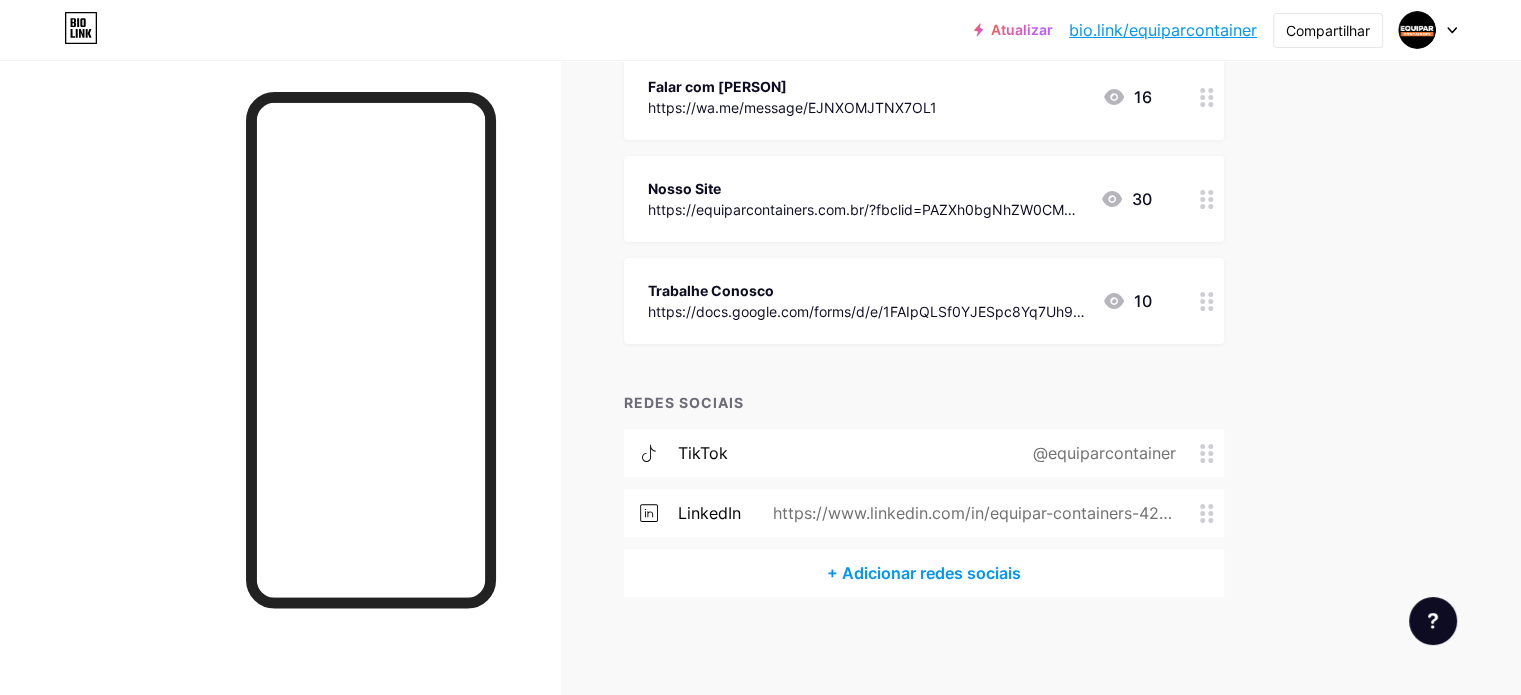 click on "@equiparcontainer" at bounding box center (1100, 453) 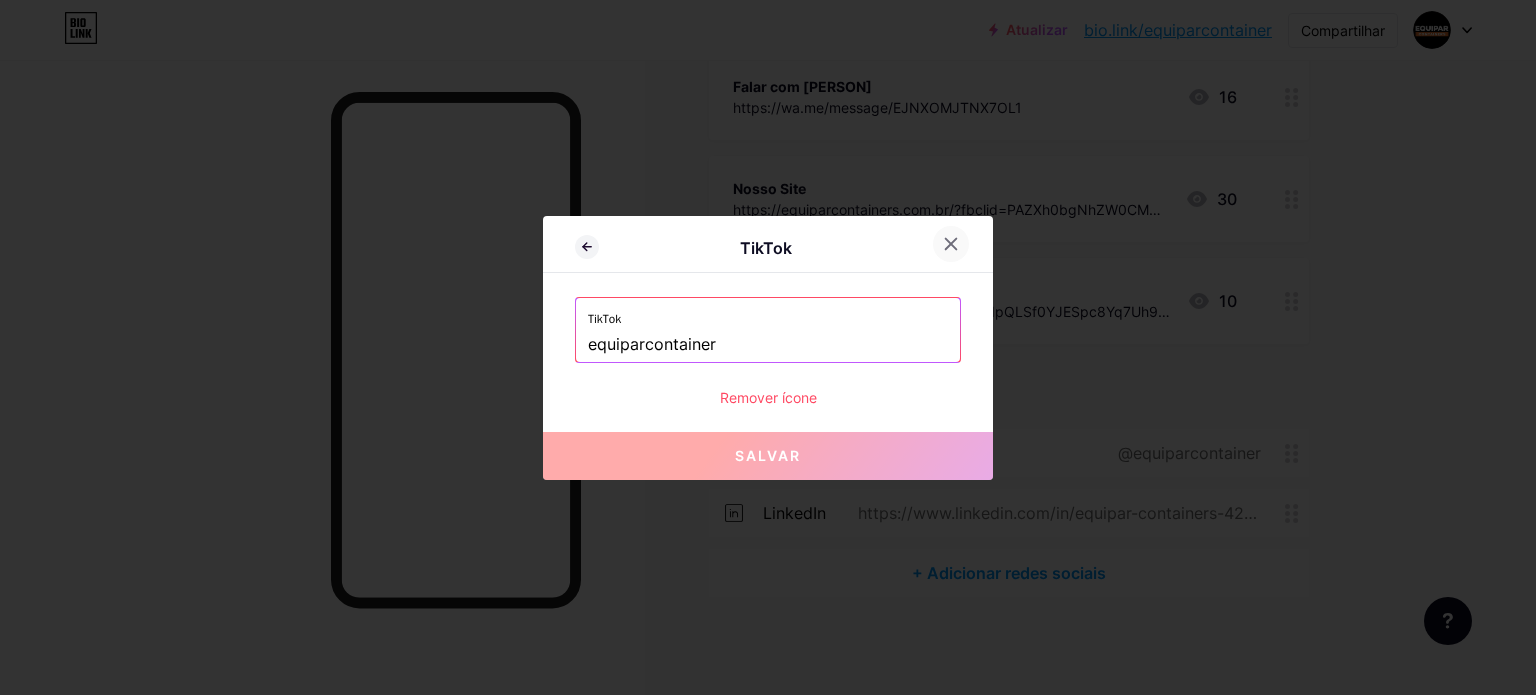 click 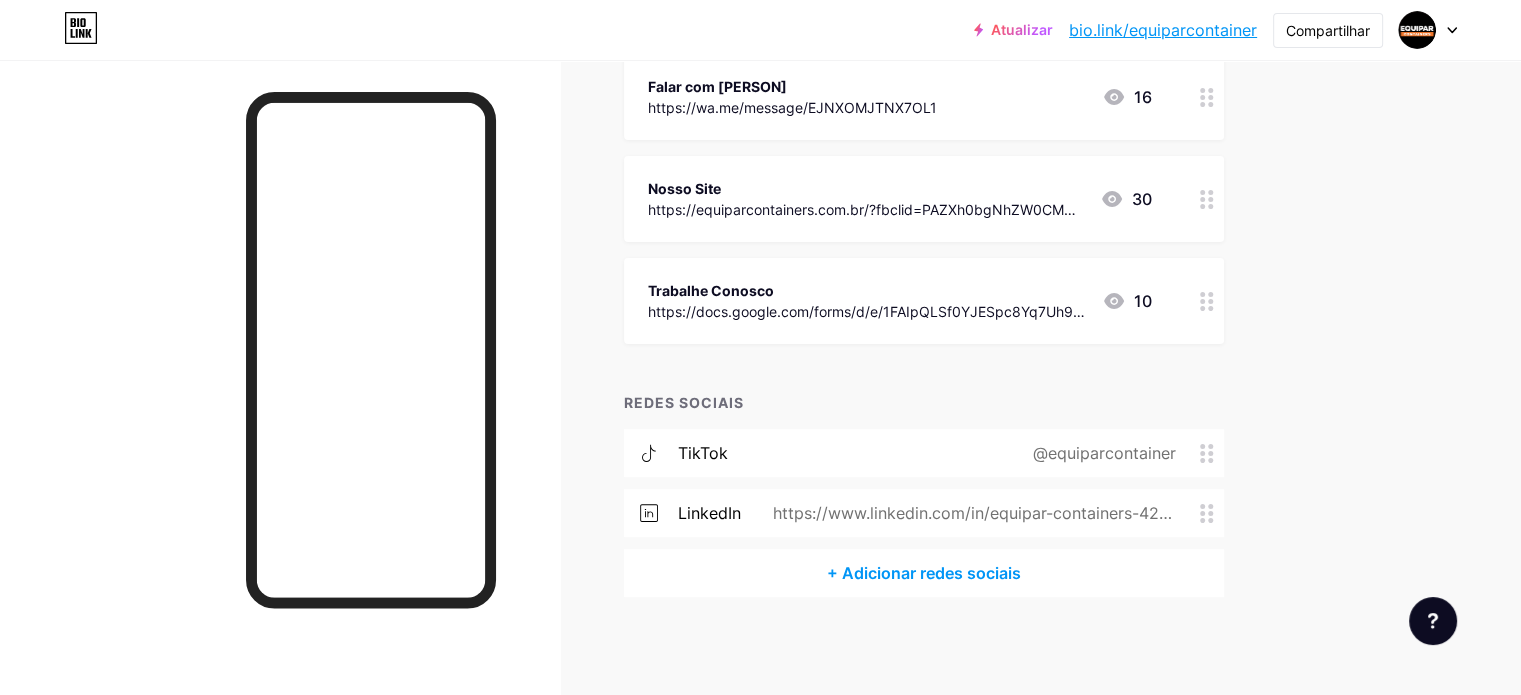click on "@equiparcontainer" at bounding box center [1104, 453] 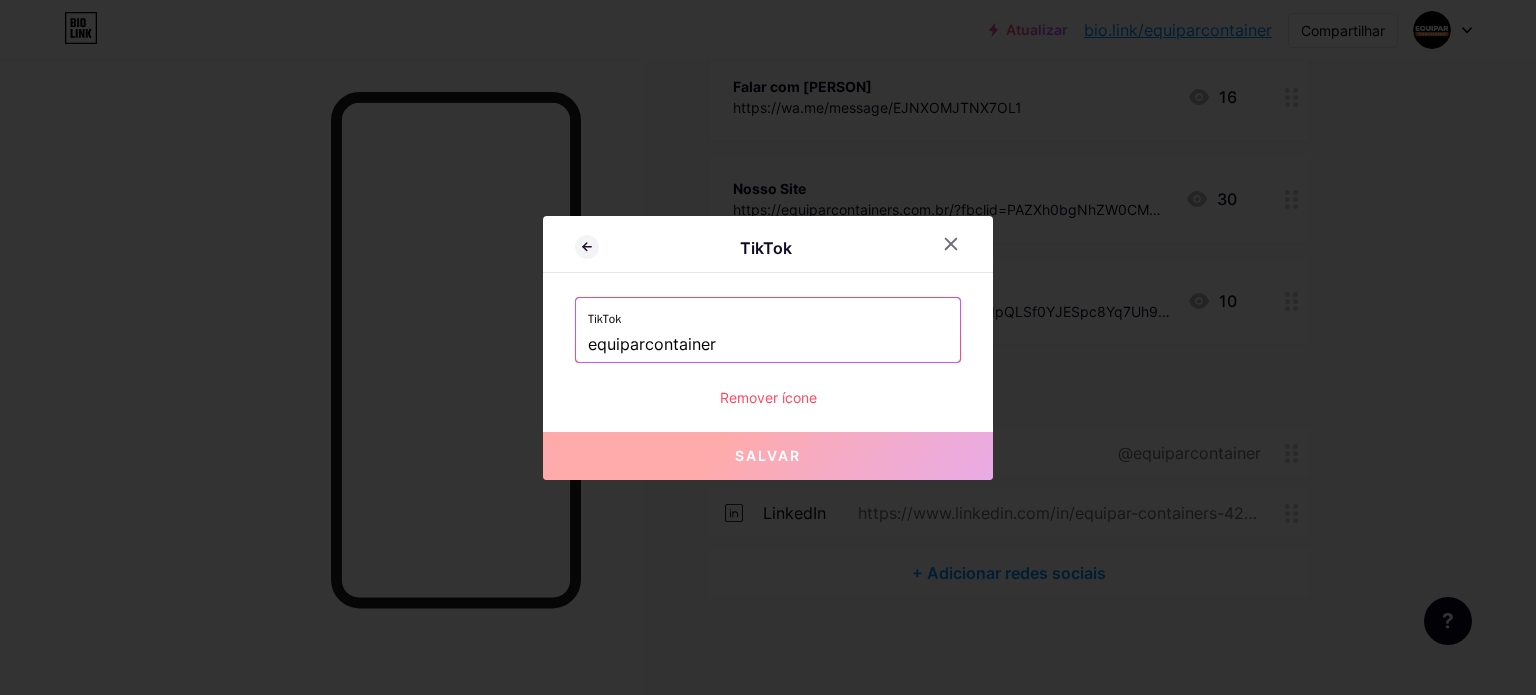 drag, startPoint x: 728, startPoint y: 341, endPoint x: 567, endPoint y: 343, distance: 161.01242 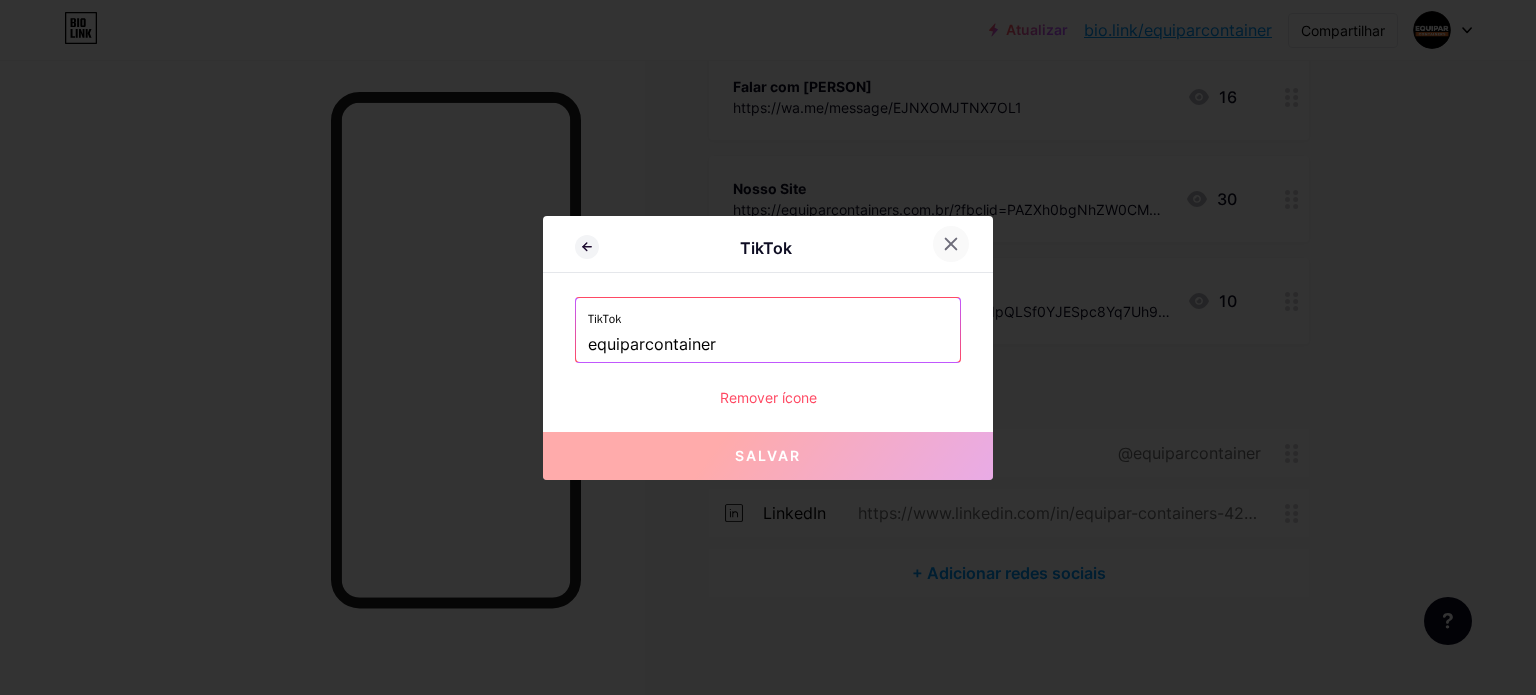 click 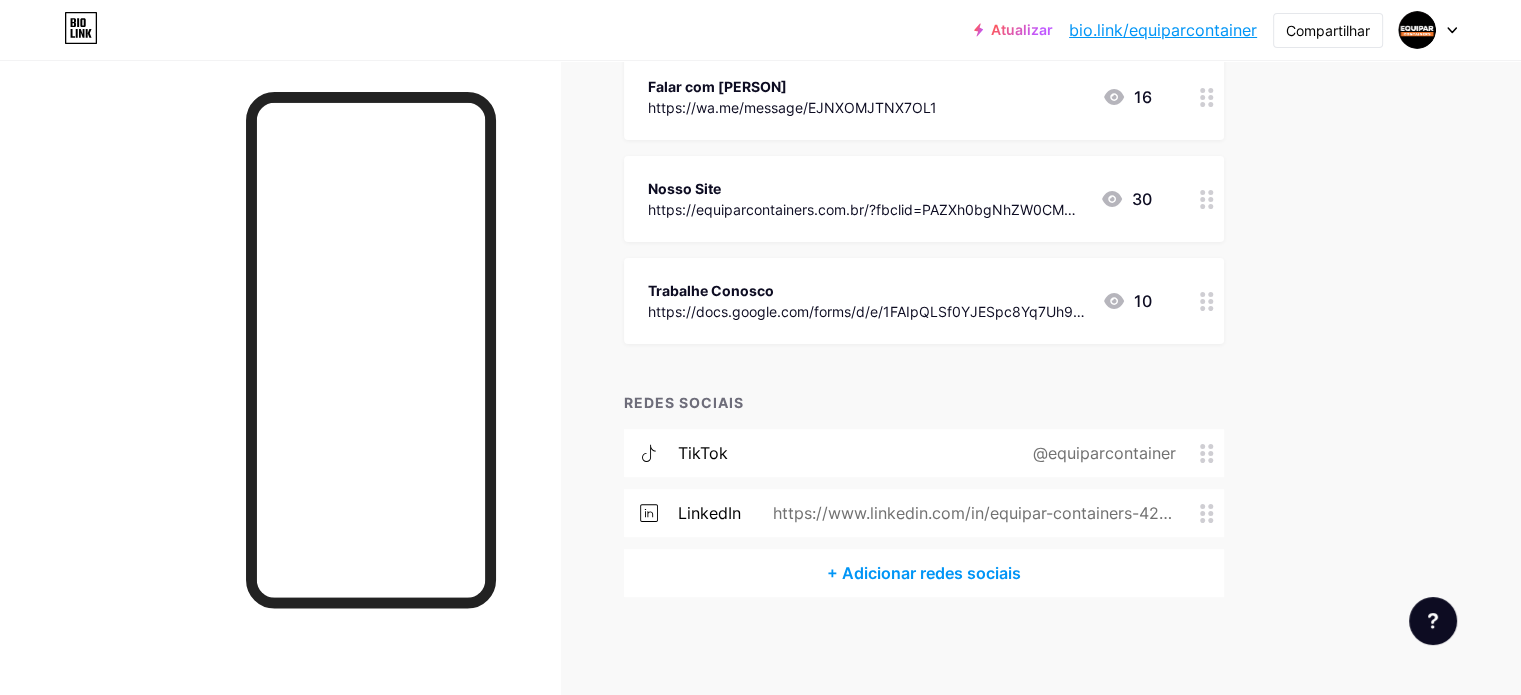 click on "https://www.linkedin.com/in/equipar-containers-423261327" at bounding box center [970, 513] 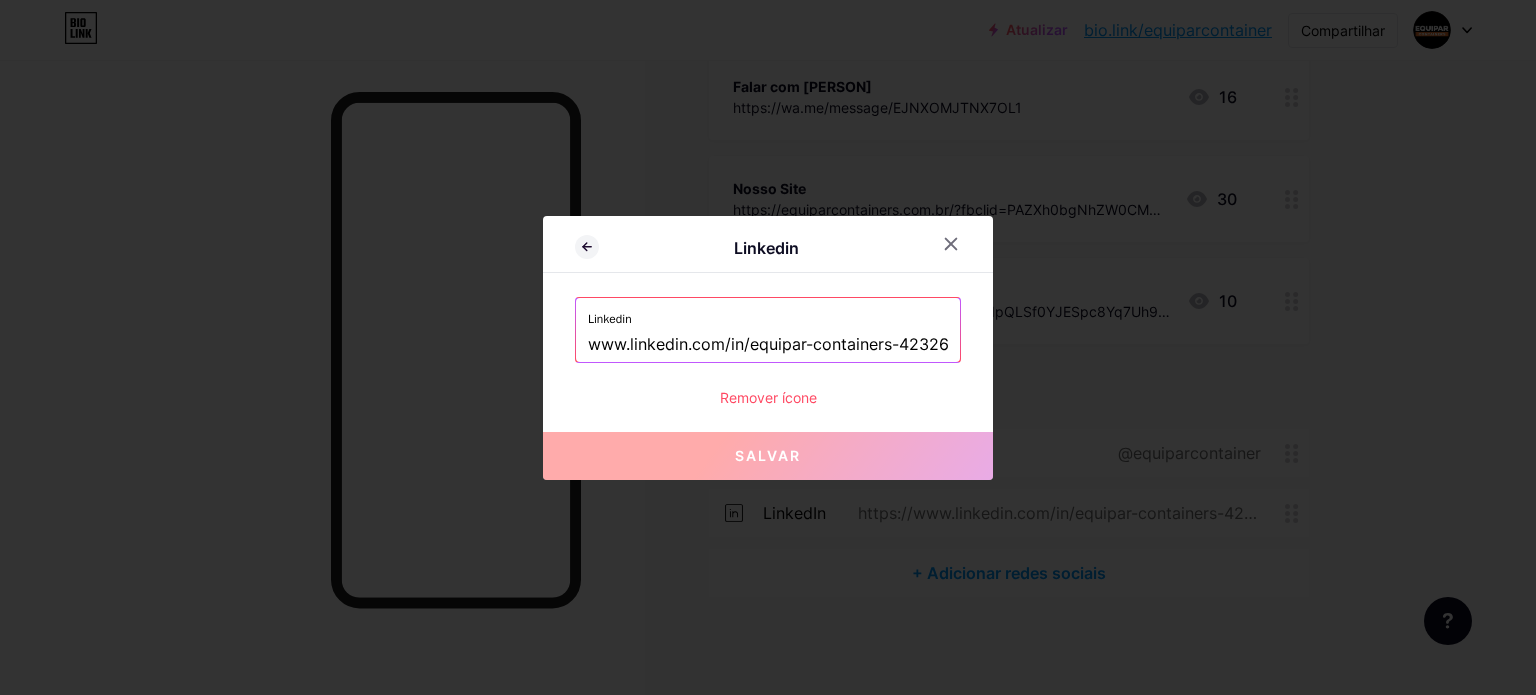 scroll, scrollTop: 0, scrollLeft: 36, axis: horizontal 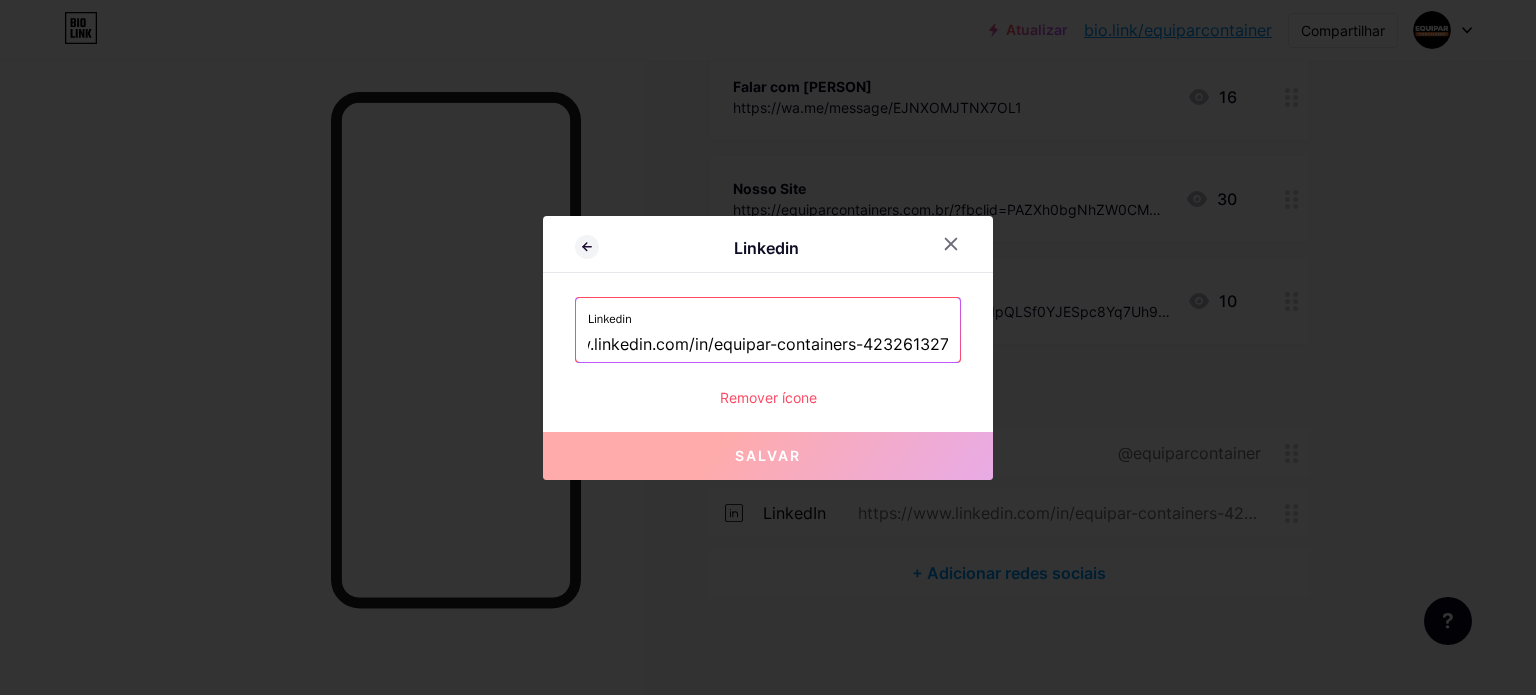 drag, startPoint x: 580, startPoint y: 342, endPoint x: 966, endPoint y: 342, distance: 386 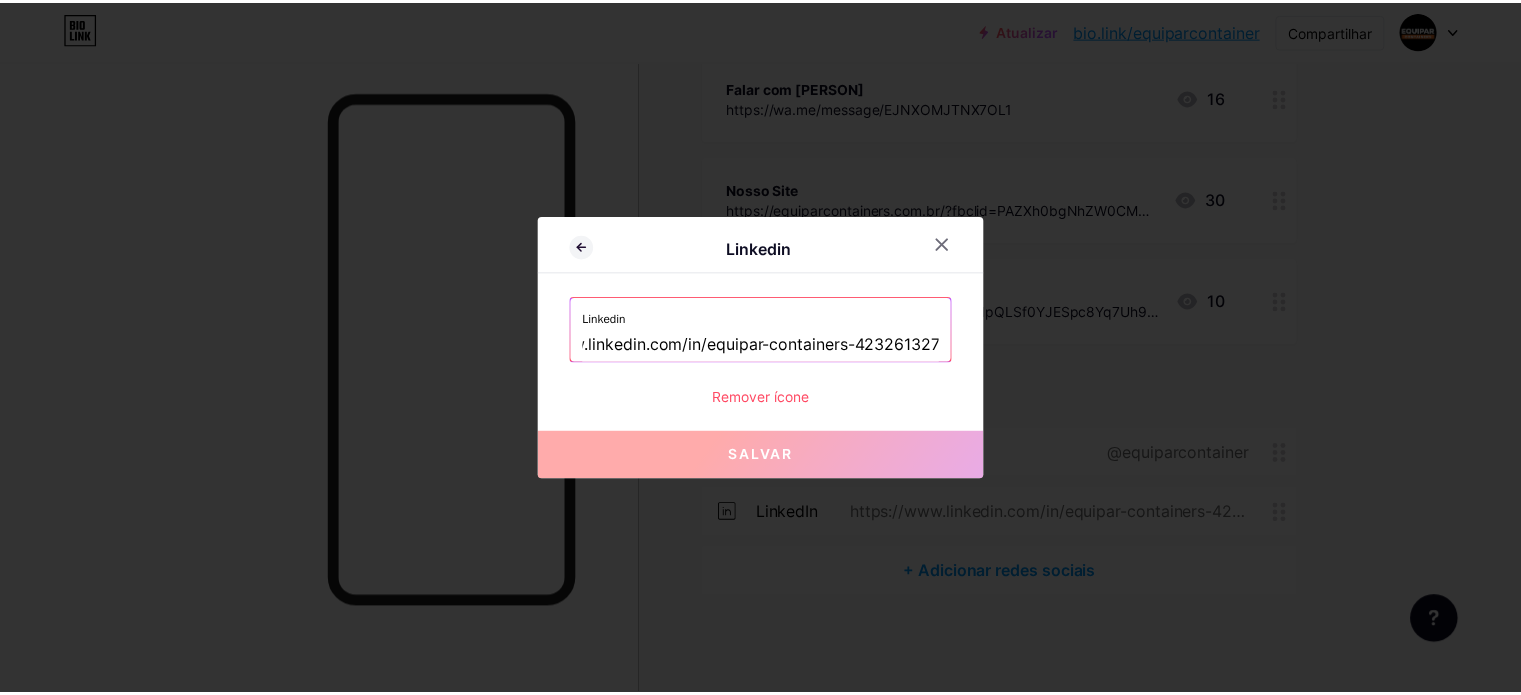 scroll, scrollTop: 0, scrollLeft: 0, axis: both 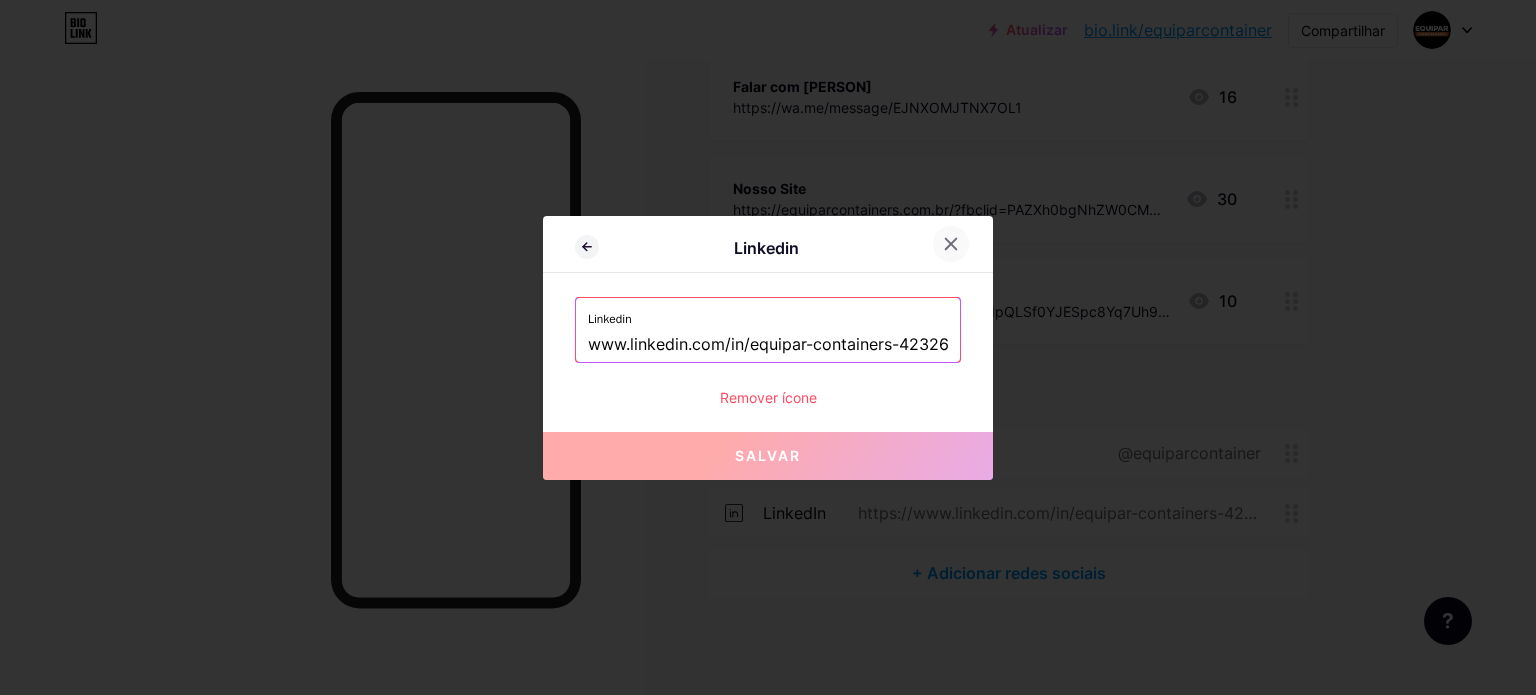 click 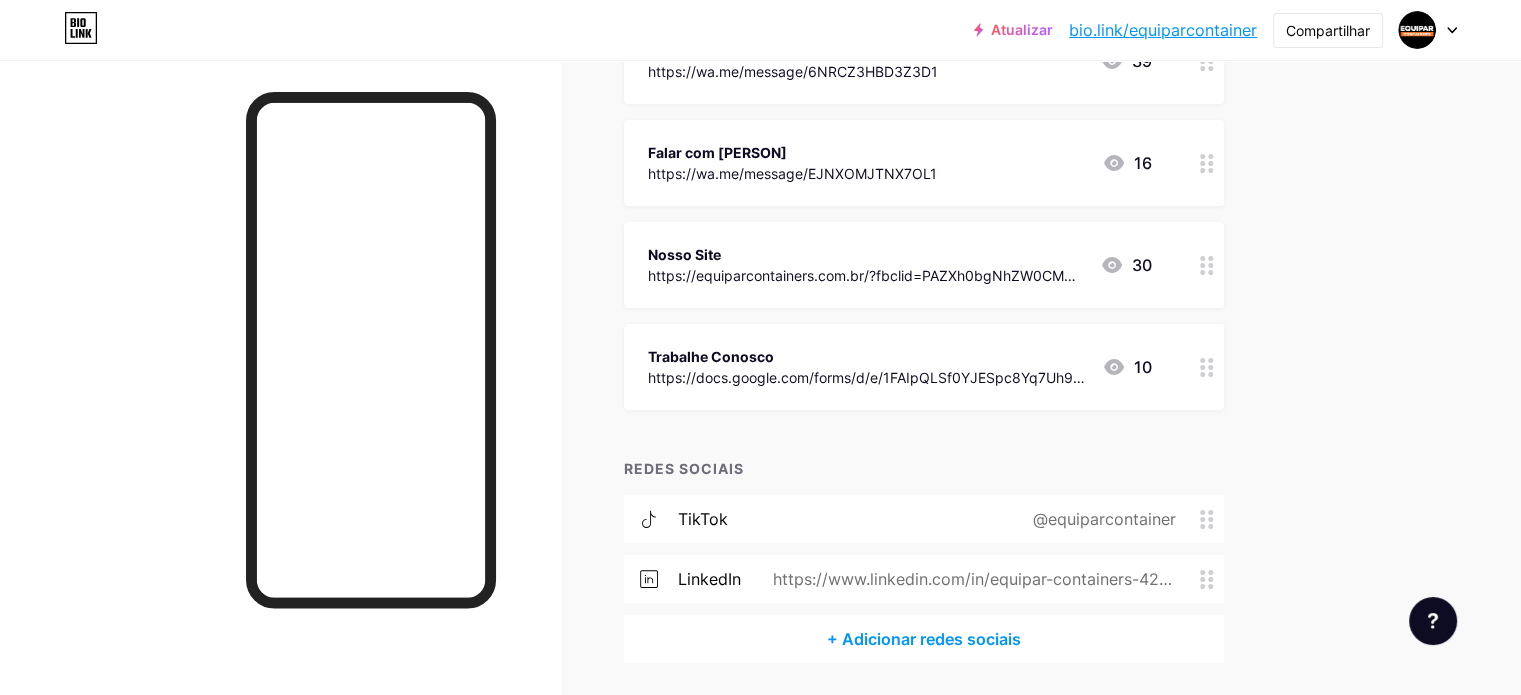 scroll, scrollTop: 263, scrollLeft: 0, axis: vertical 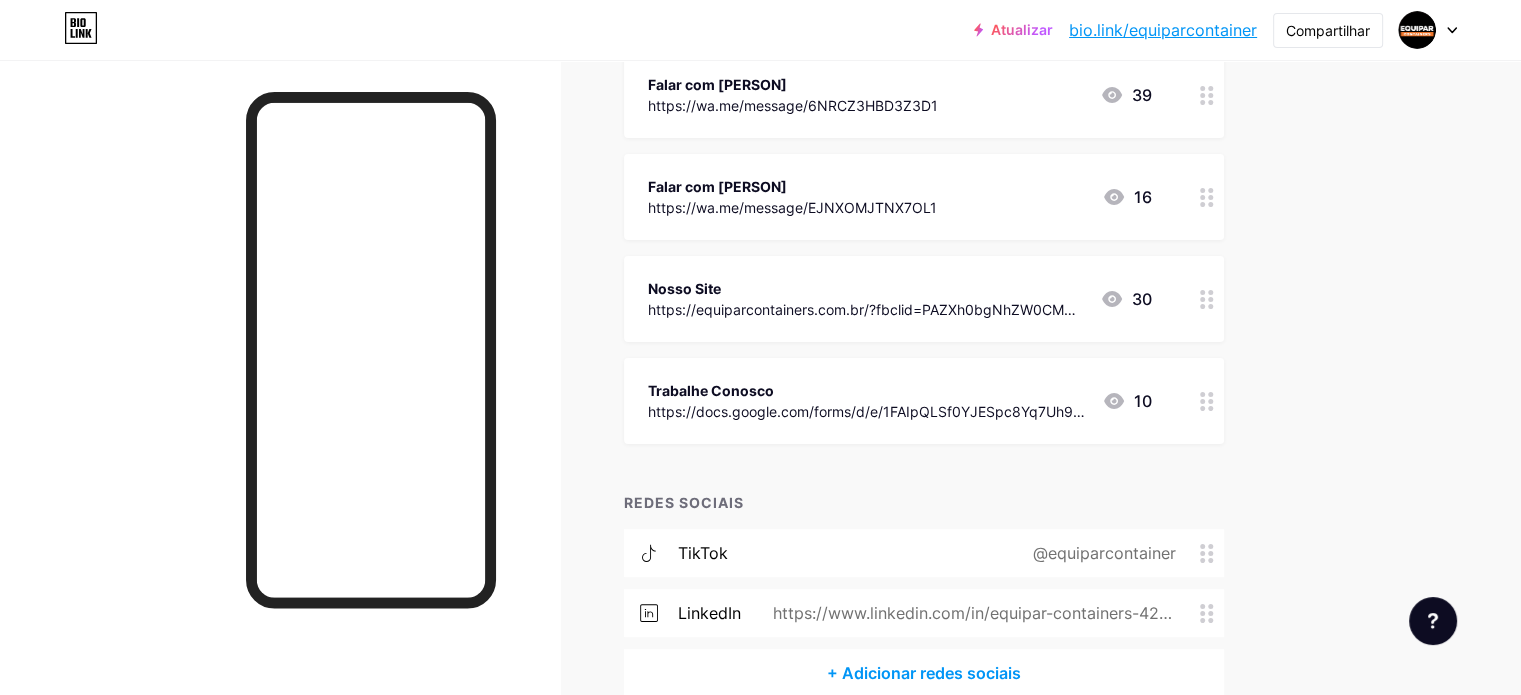 click 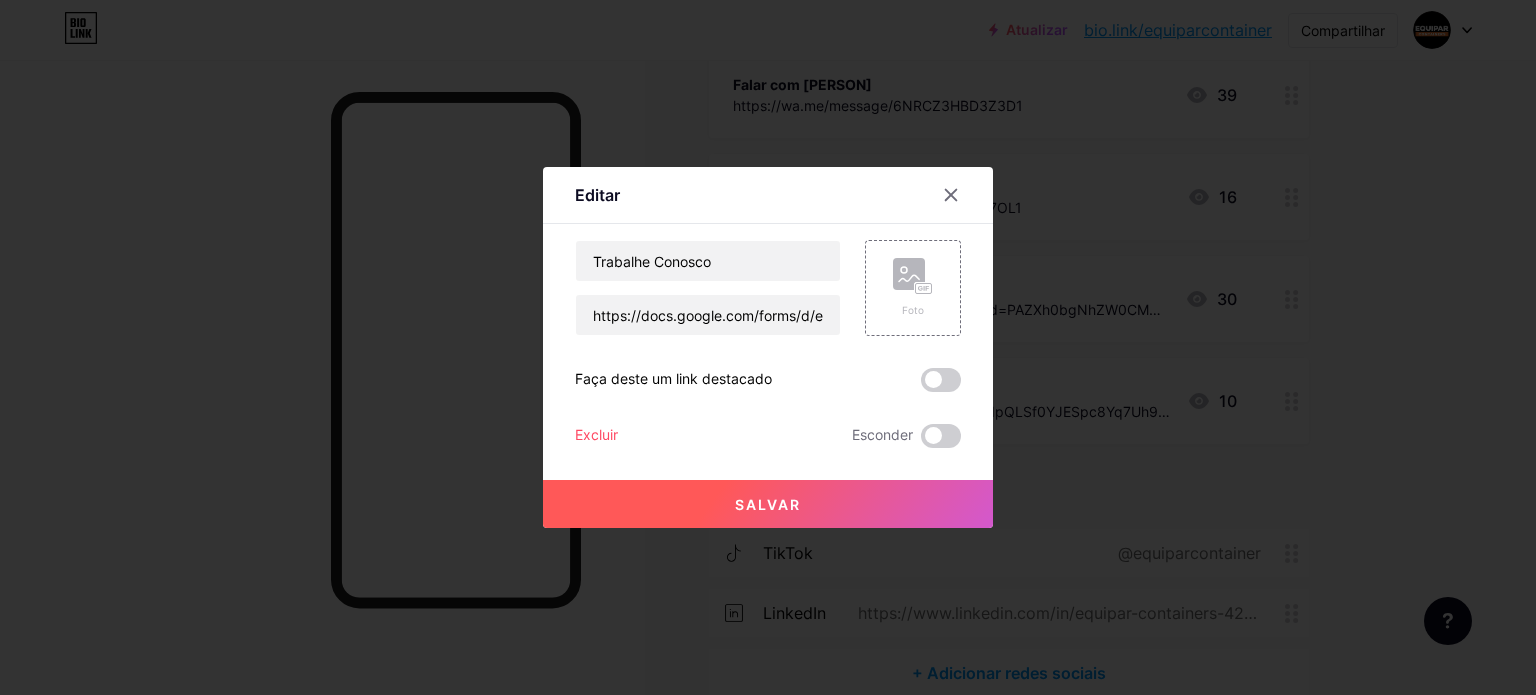 click on "Excluir" at bounding box center (596, 434) 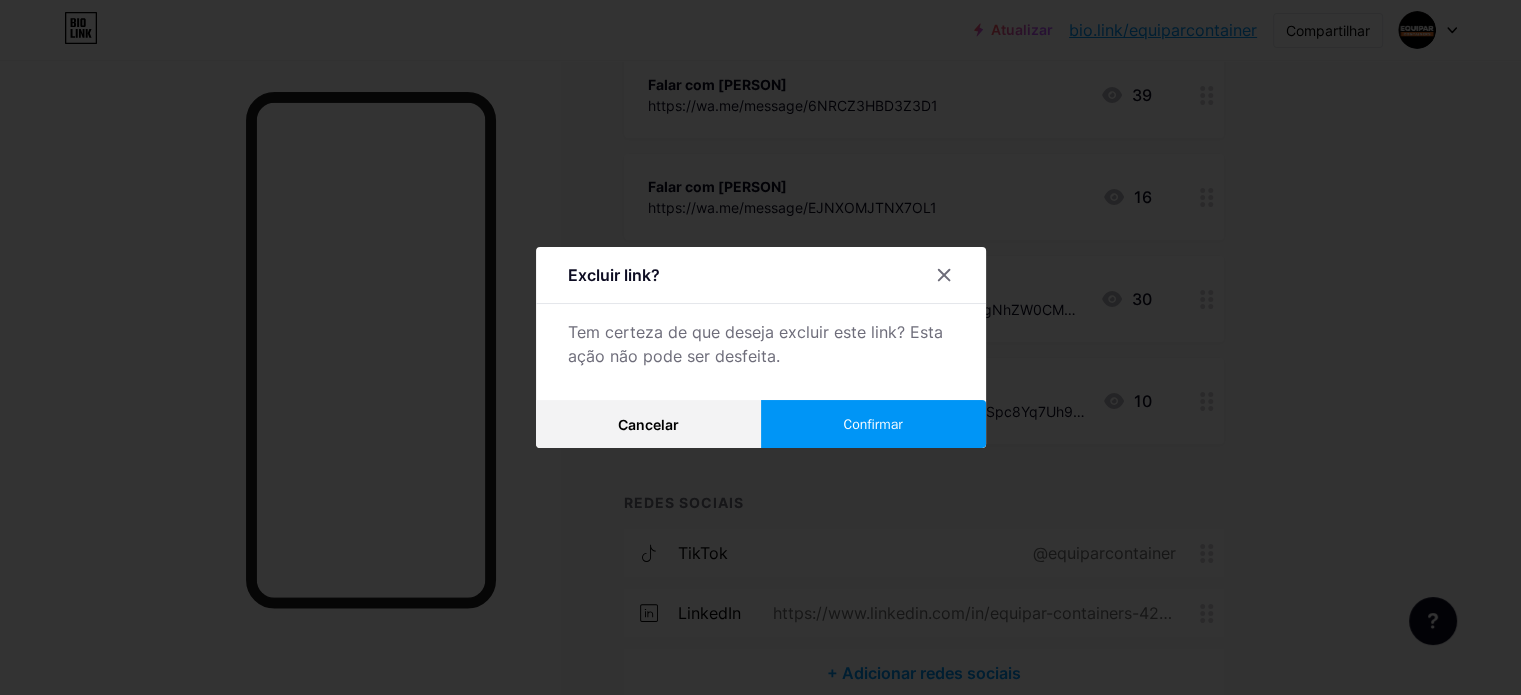 click on "Confirmar" at bounding box center (872, 424) 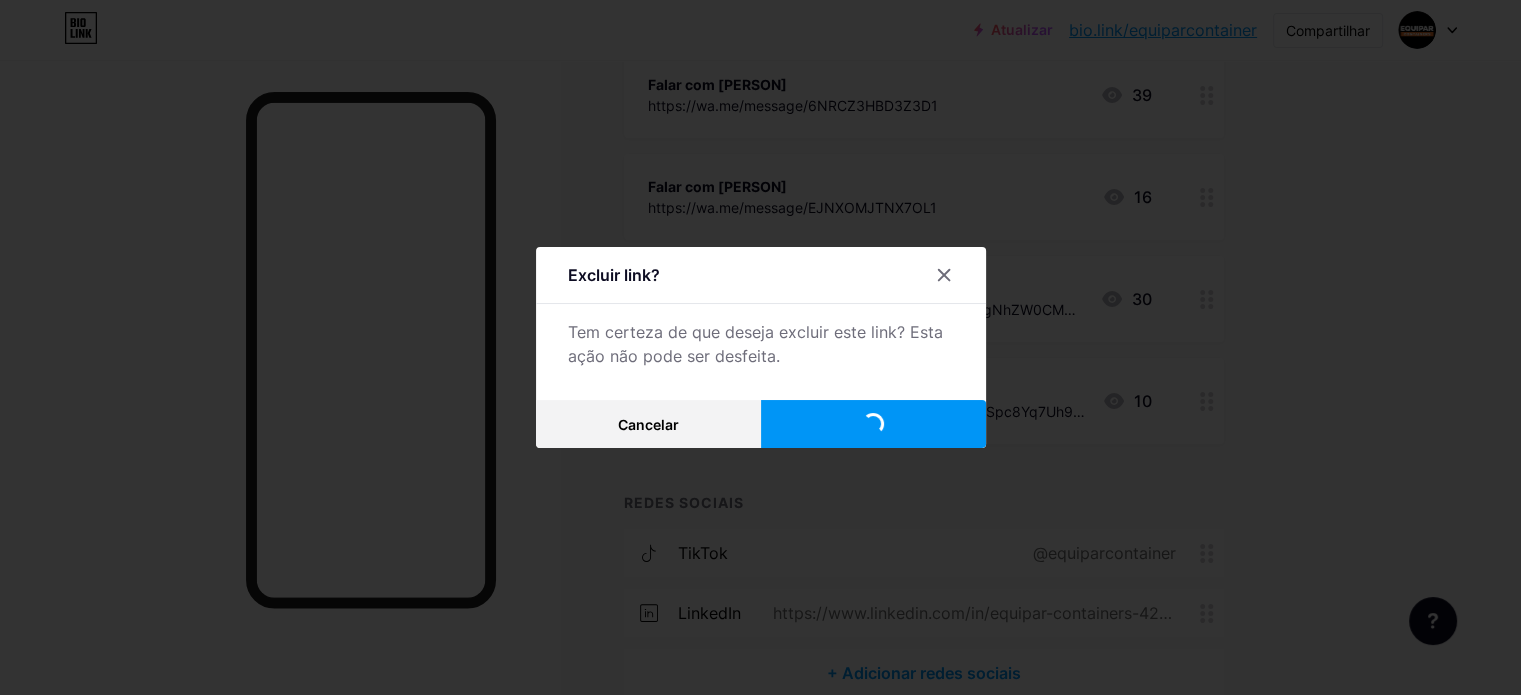 scroll, scrollTop: 261, scrollLeft: 0, axis: vertical 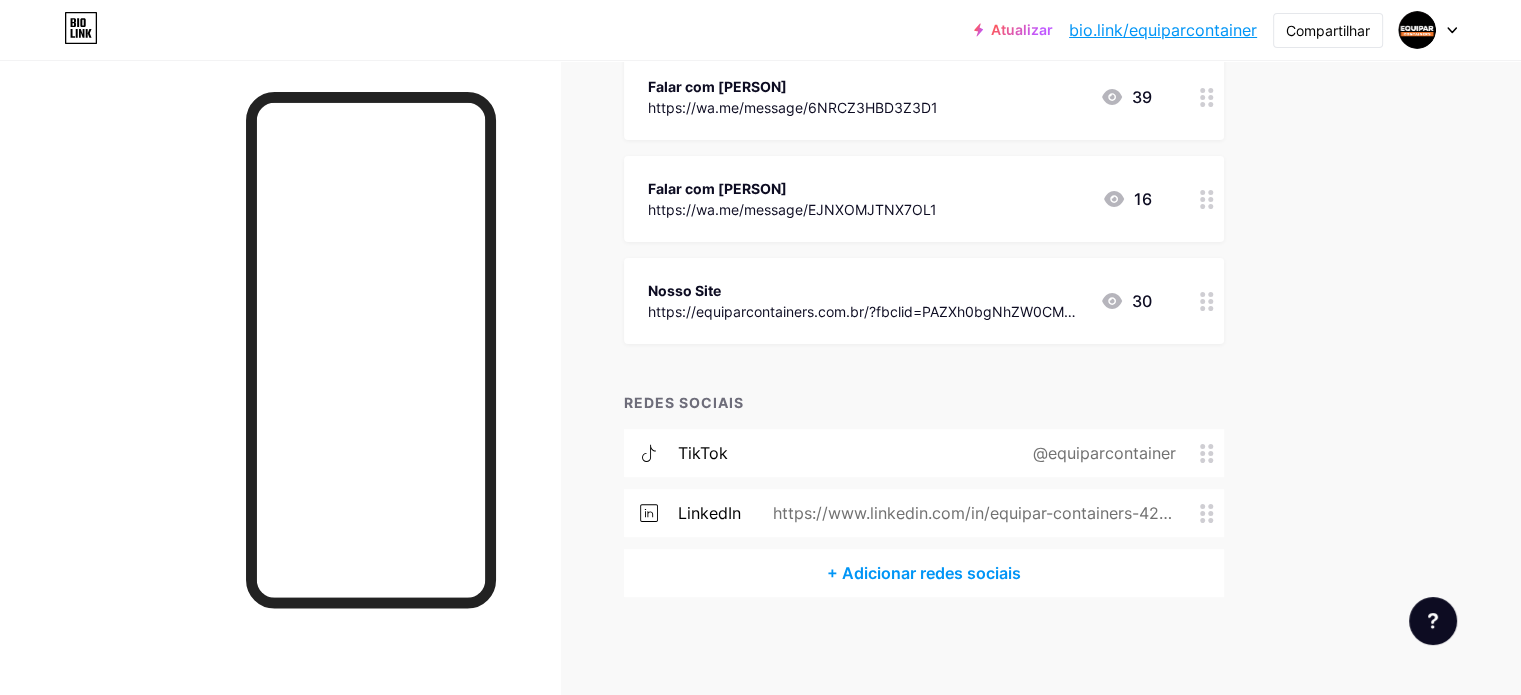 click at bounding box center (1207, 301) 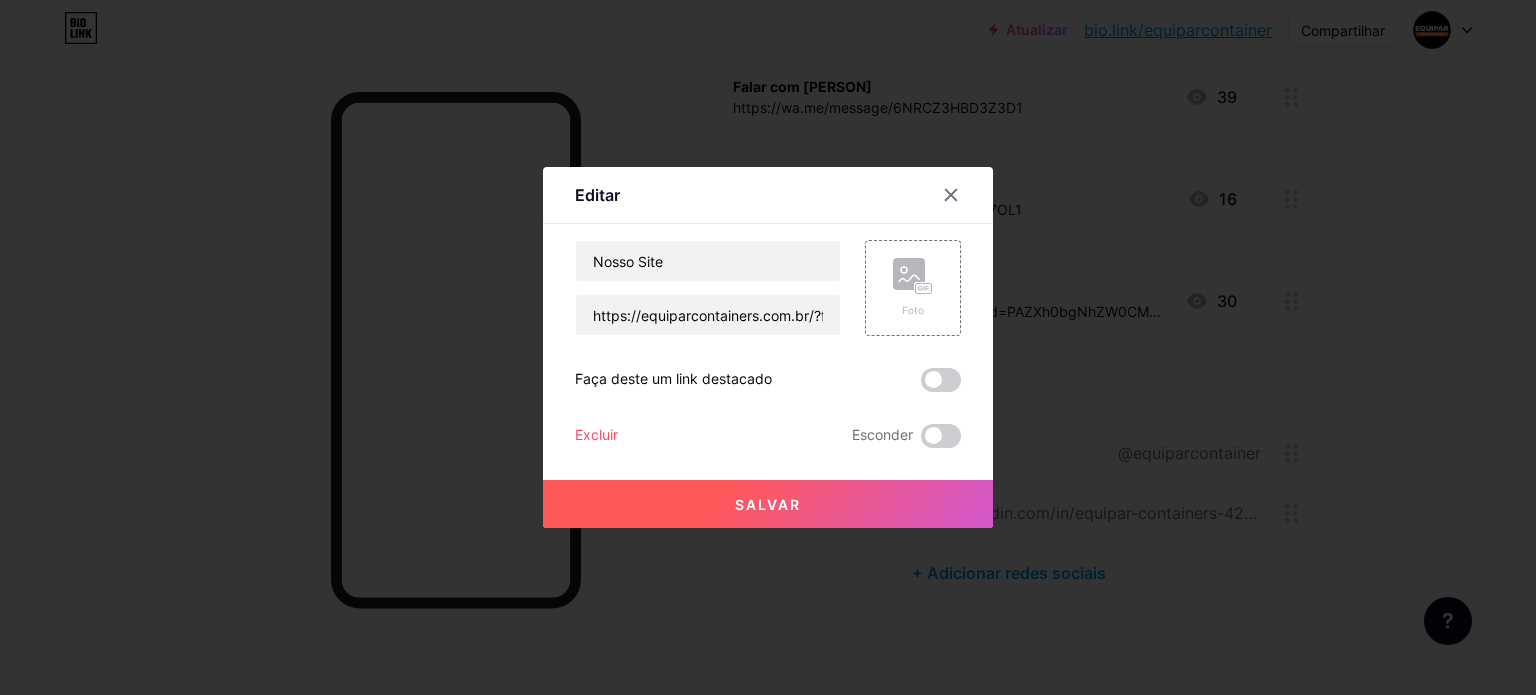 click on "Excluir" at bounding box center [596, 434] 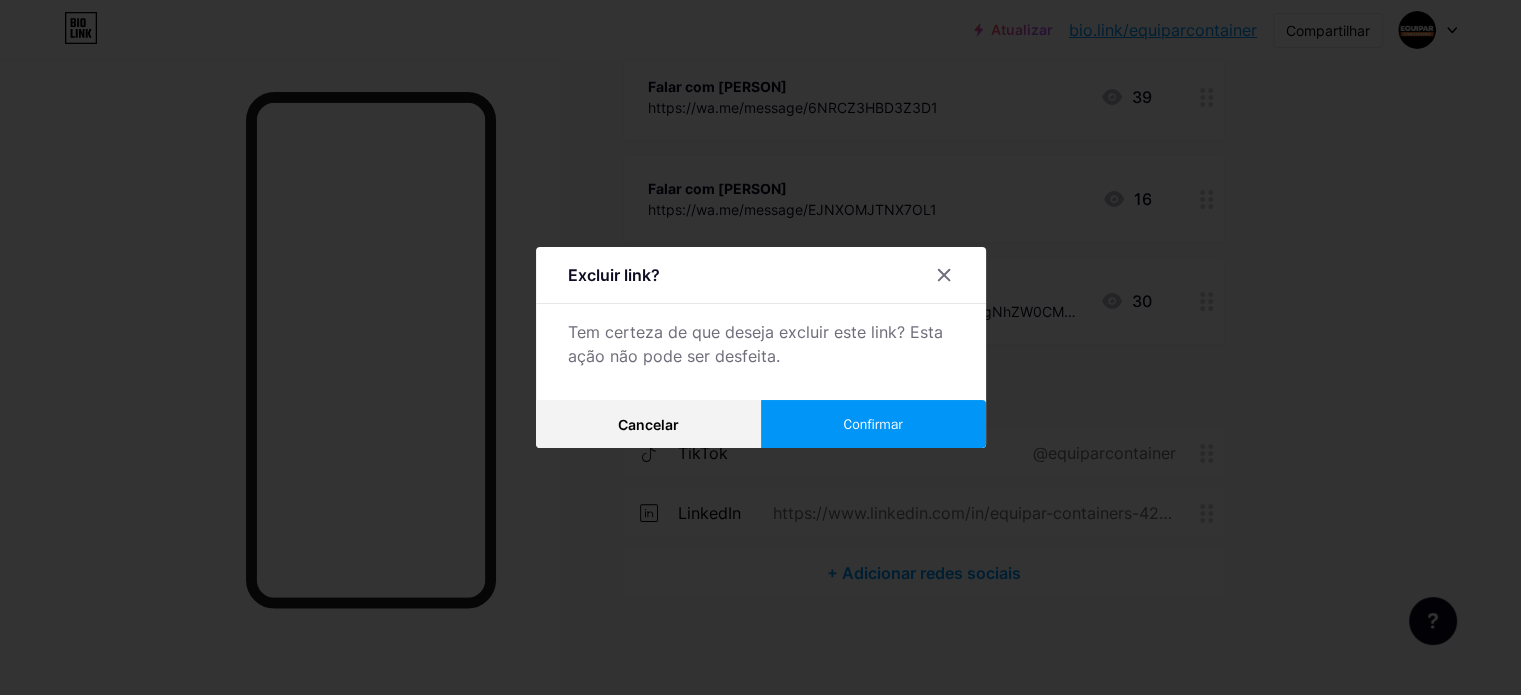 click on "Confirmar" at bounding box center (872, 424) 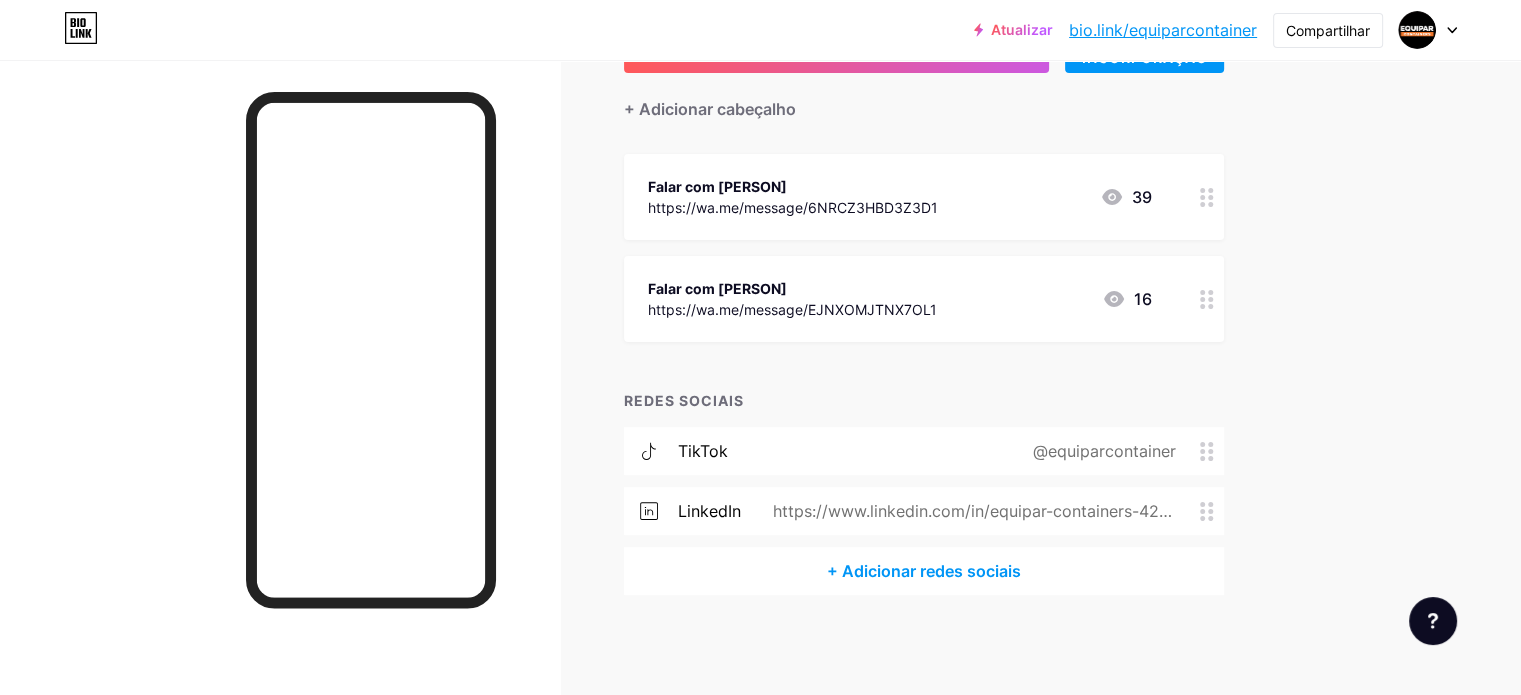scroll, scrollTop: 159, scrollLeft: 0, axis: vertical 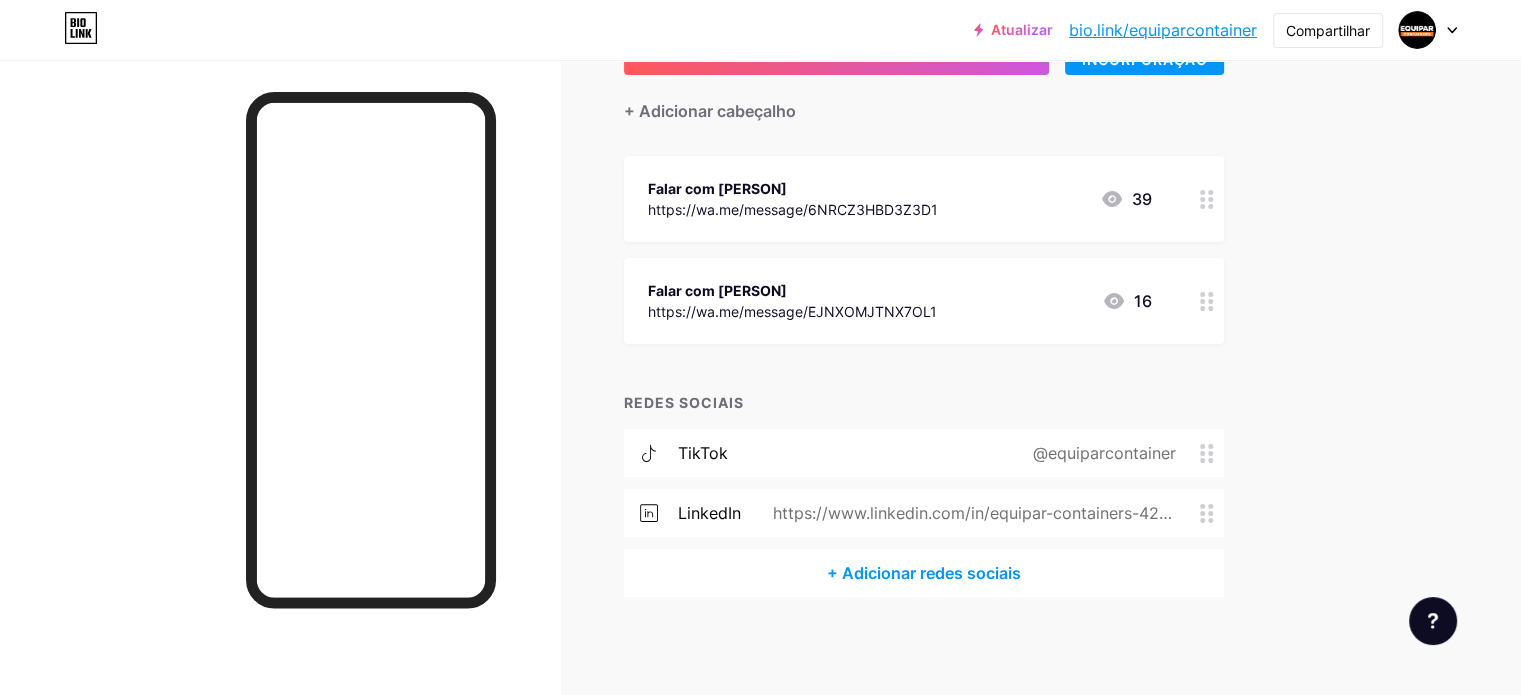 click 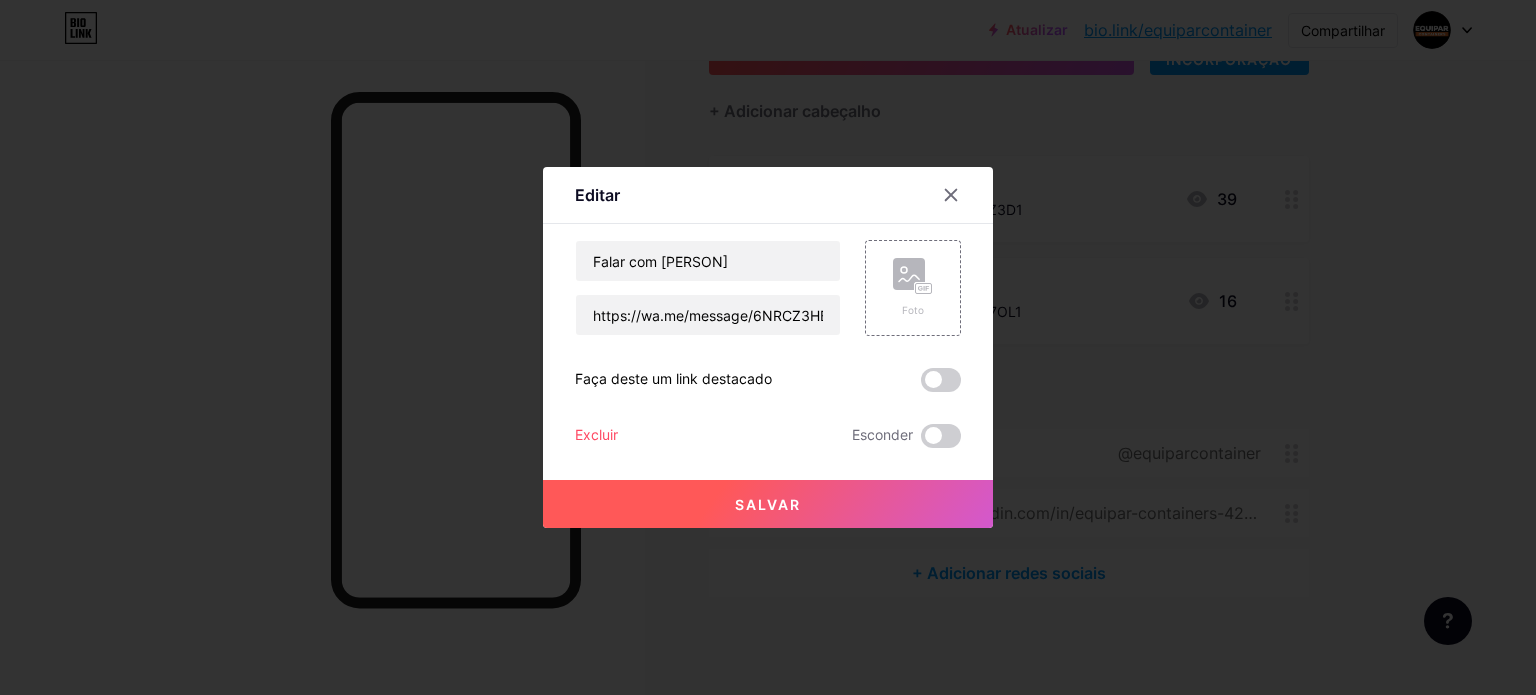 click on "Excluir" at bounding box center [596, 434] 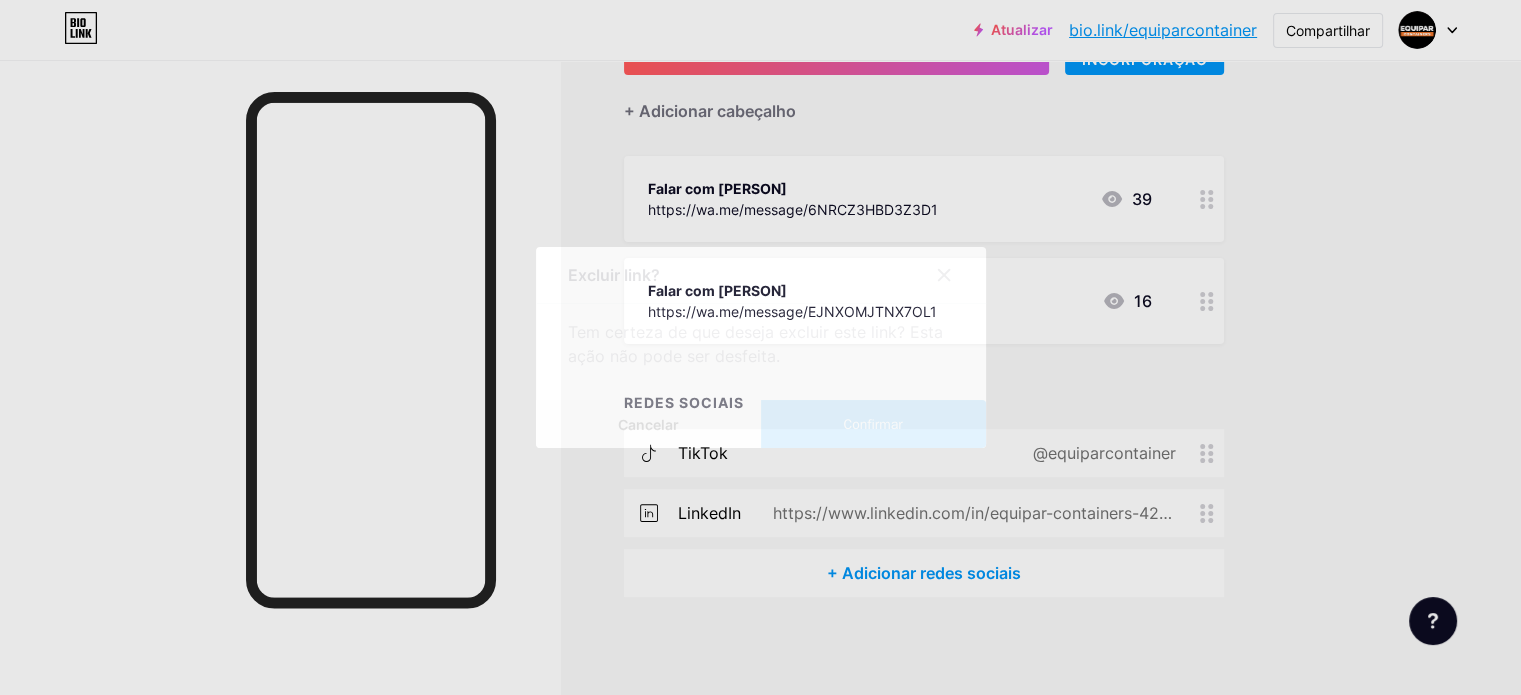 click on "Confirmar" at bounding box center (872, 424) 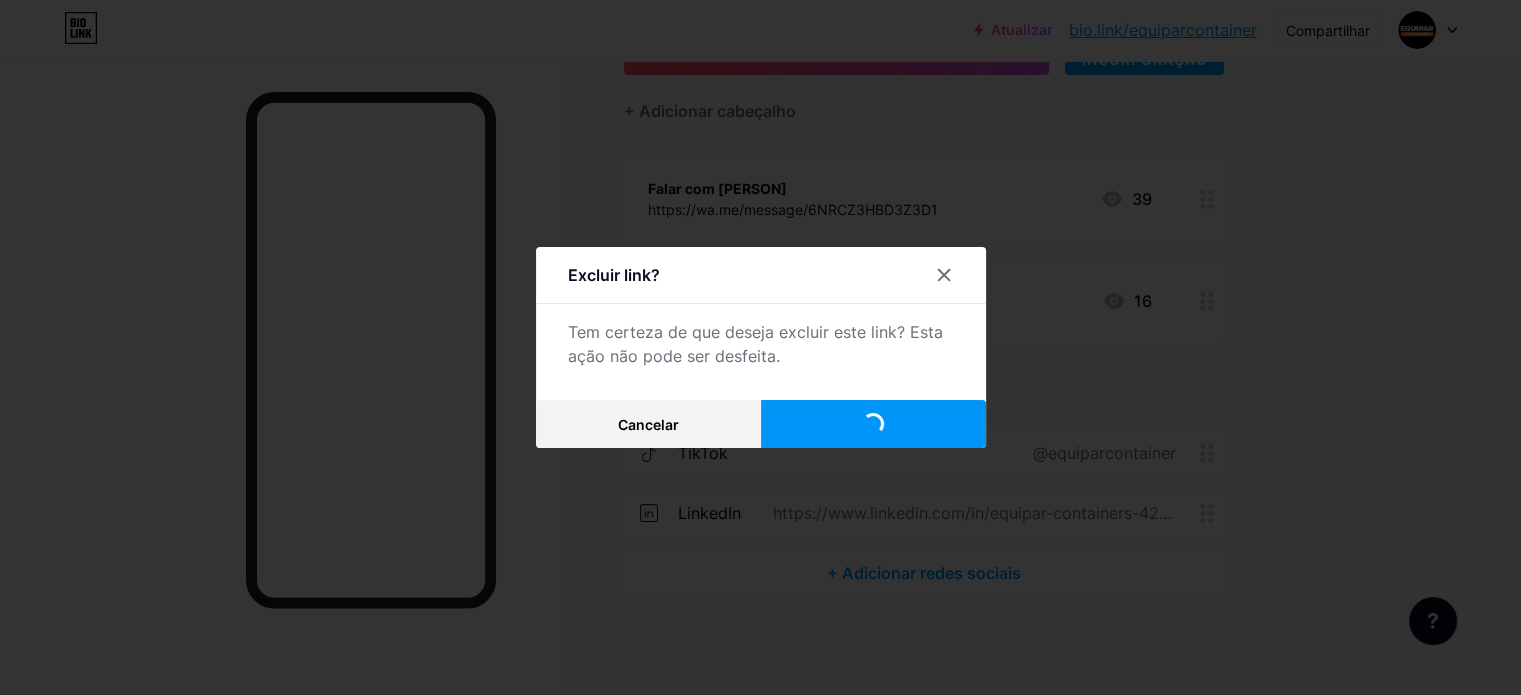 scroll, scrollTop: 57, scrollLeft: 0, axis: vertical 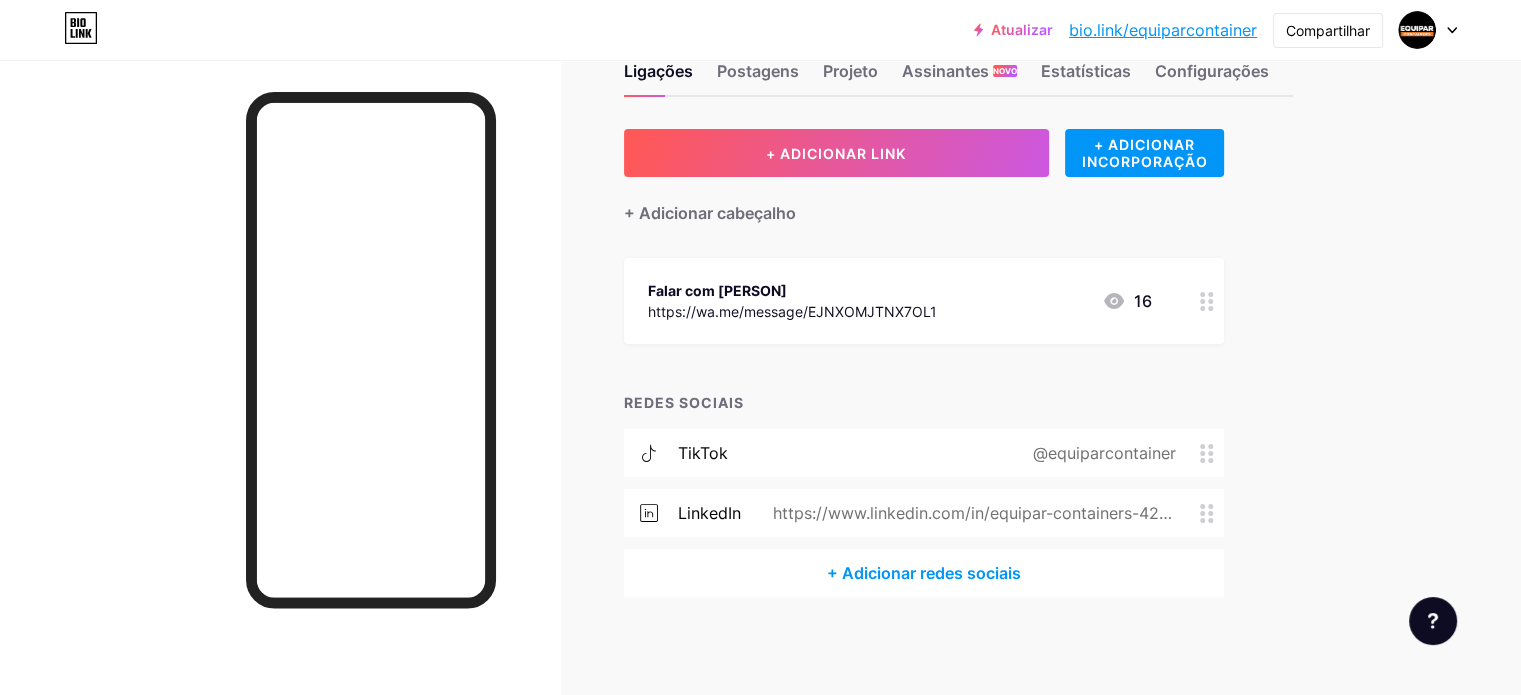 click 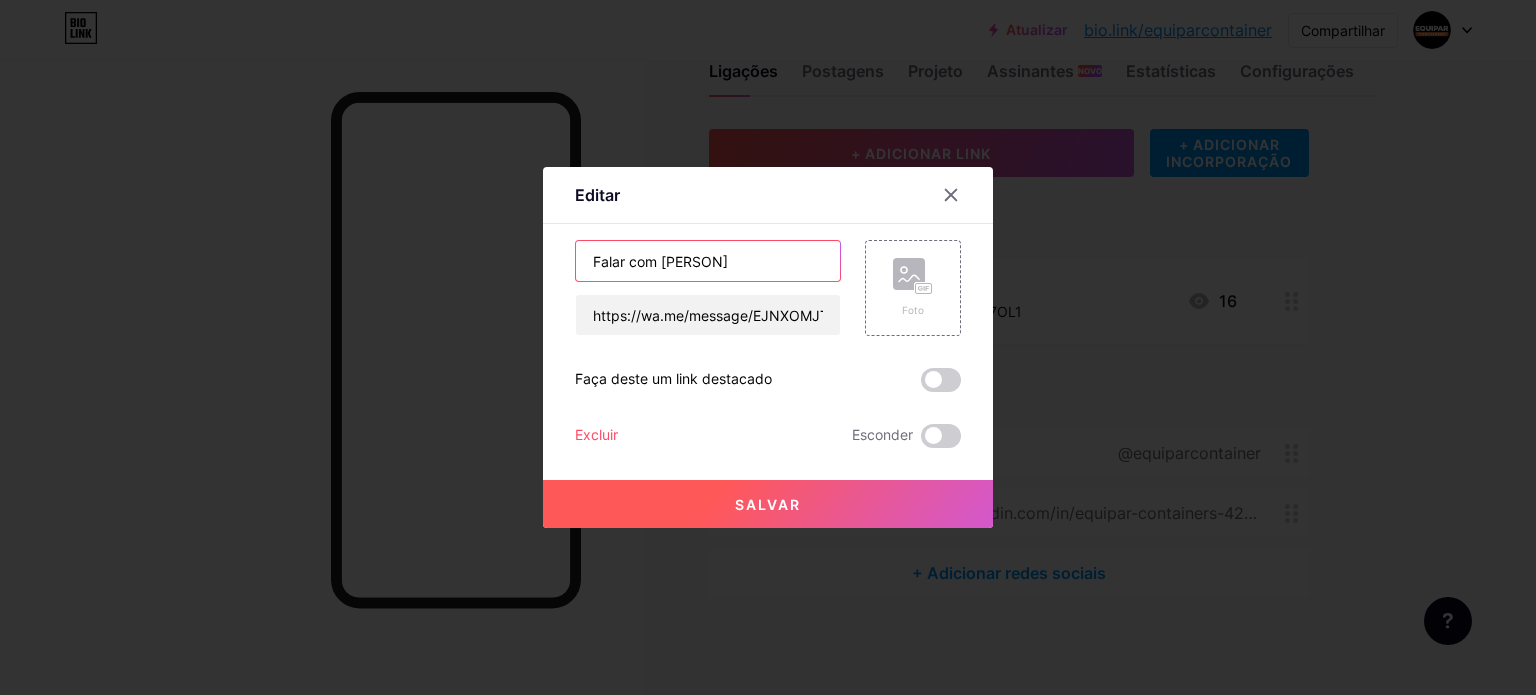 drag, startPoint x: 712, startPoint y: 256, endPoint x: 522, endPoint y: 259, distance: 190.02368 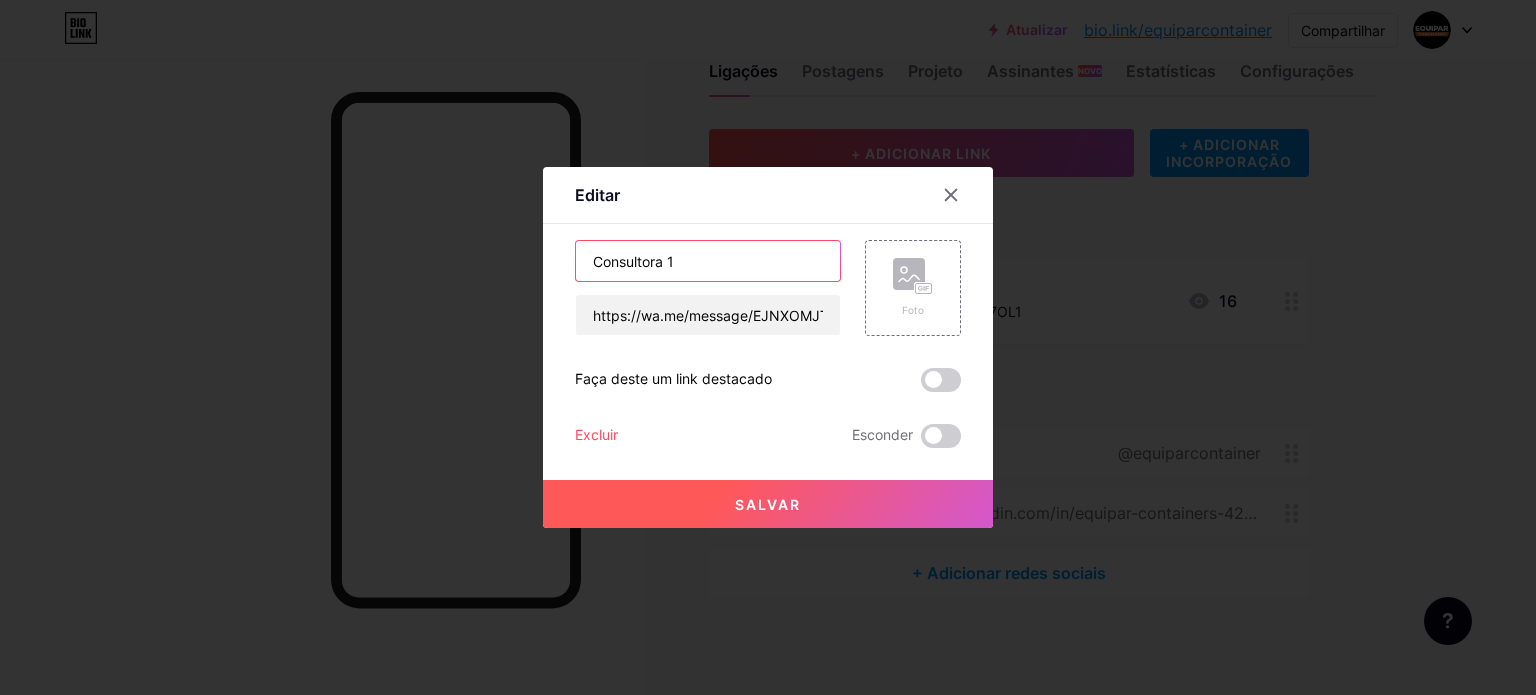 type on "Consultora 1" 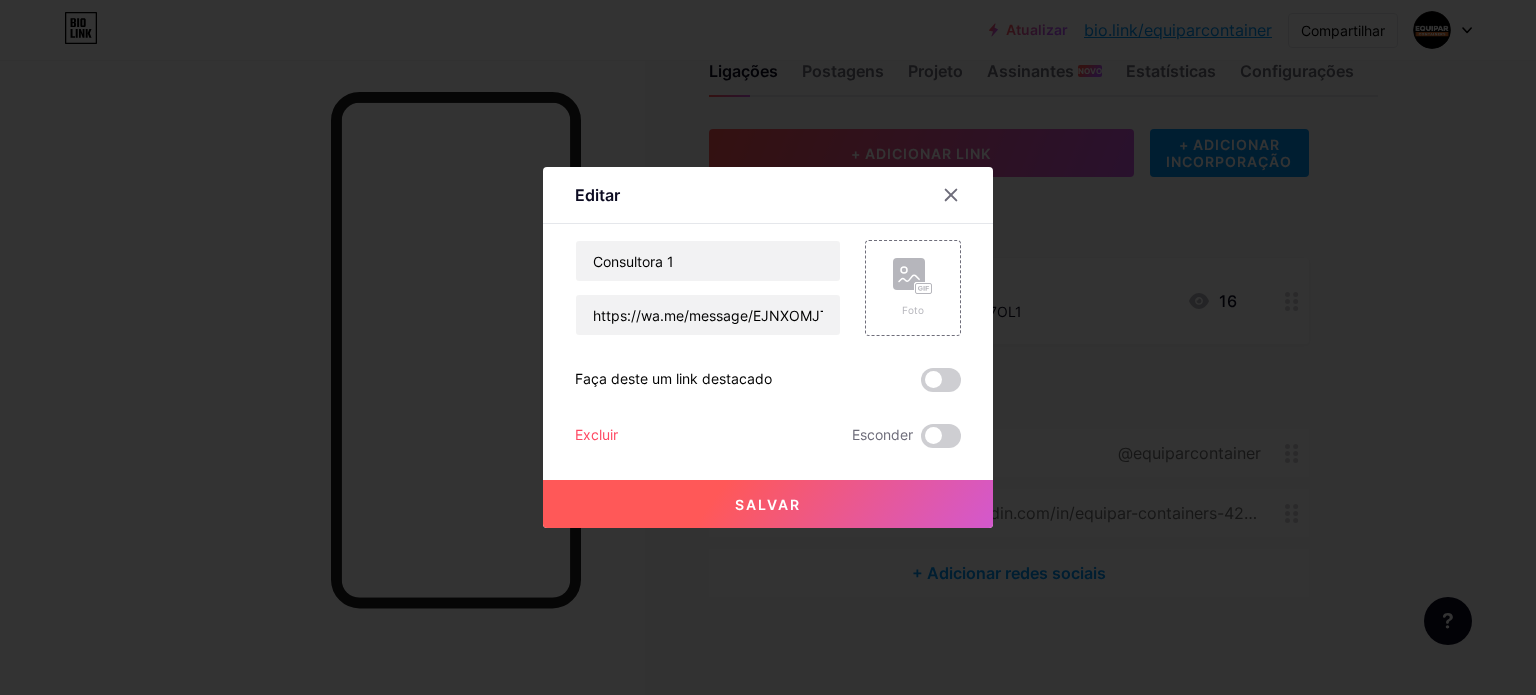 click on "Salvar" at bounding box center (768, 504) 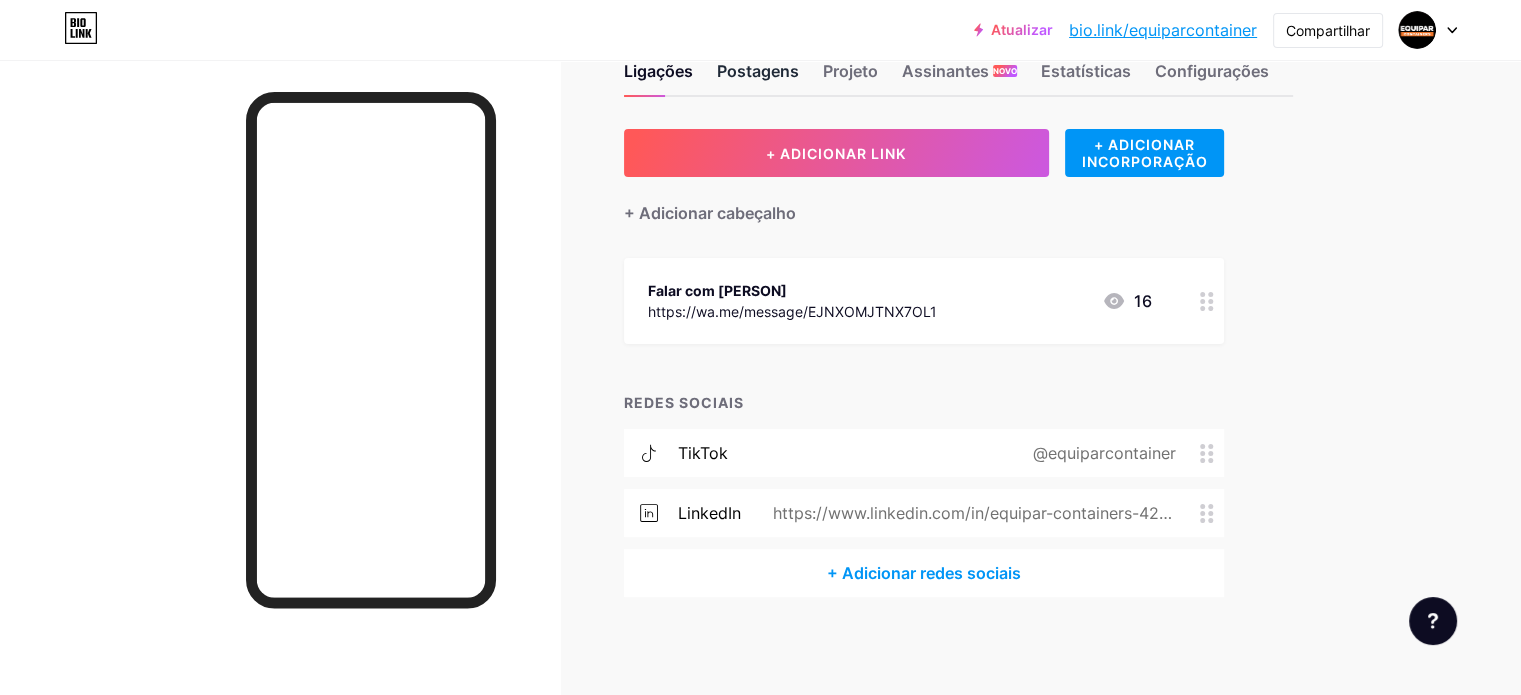 click on "Postagens" at bounding box center (758, 71) 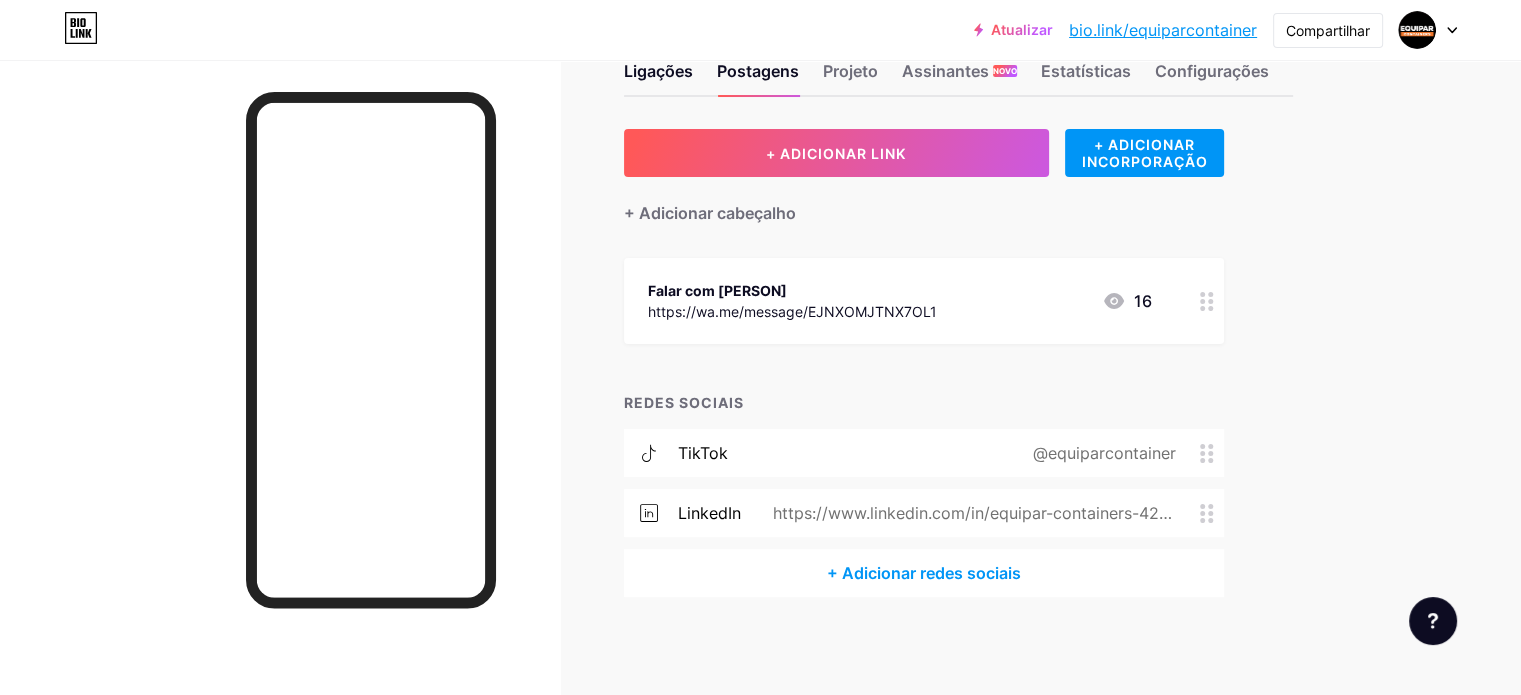 scroll, scrollTop: 0, scrollLeft: 0, axis: both 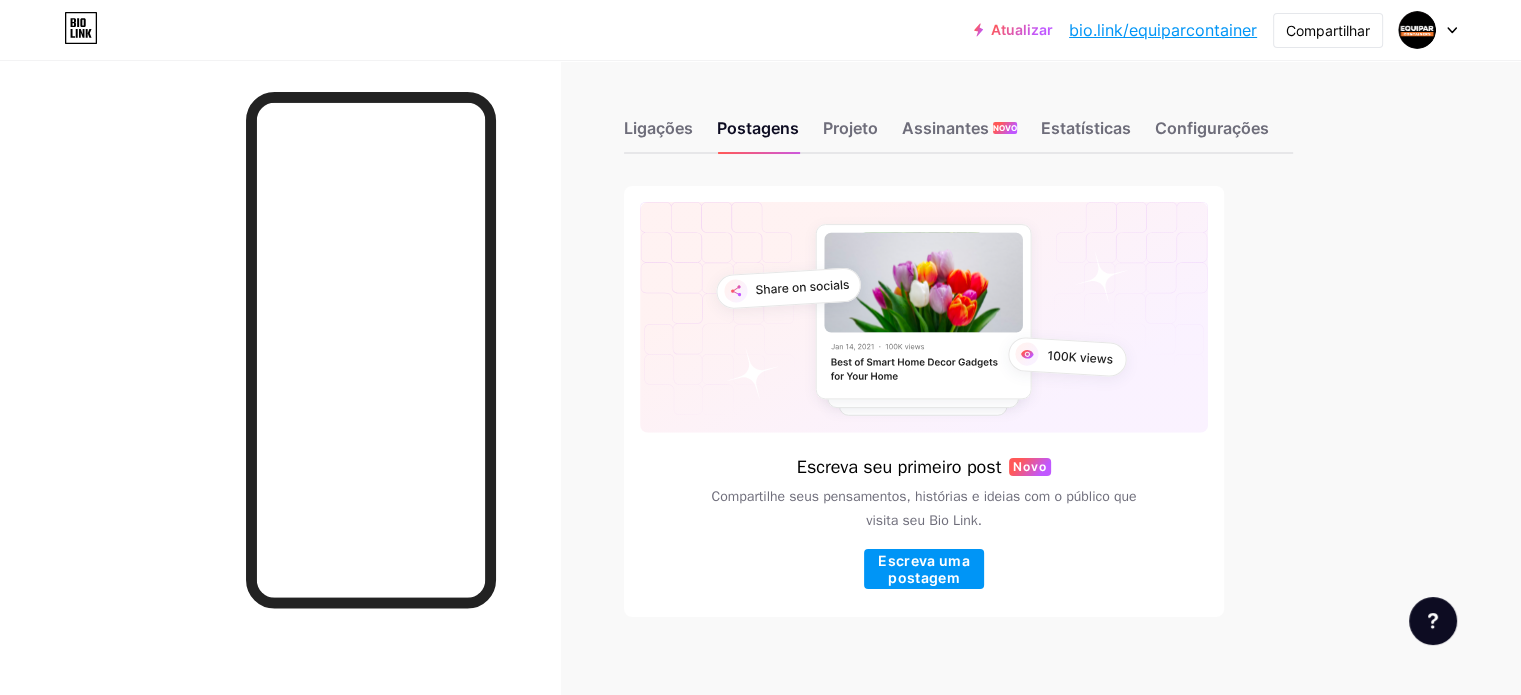 click 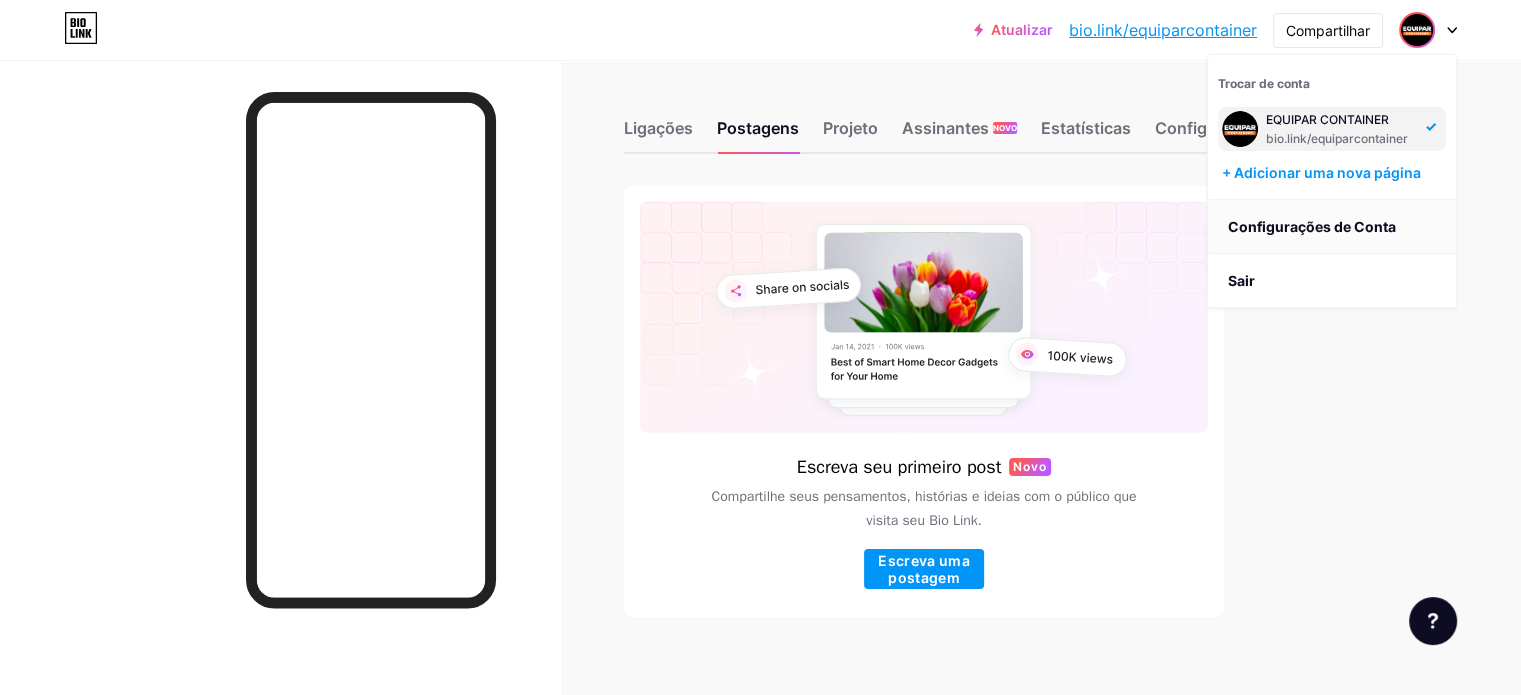 click on "Configurações de Conta" at bounding box center [1312, 226] 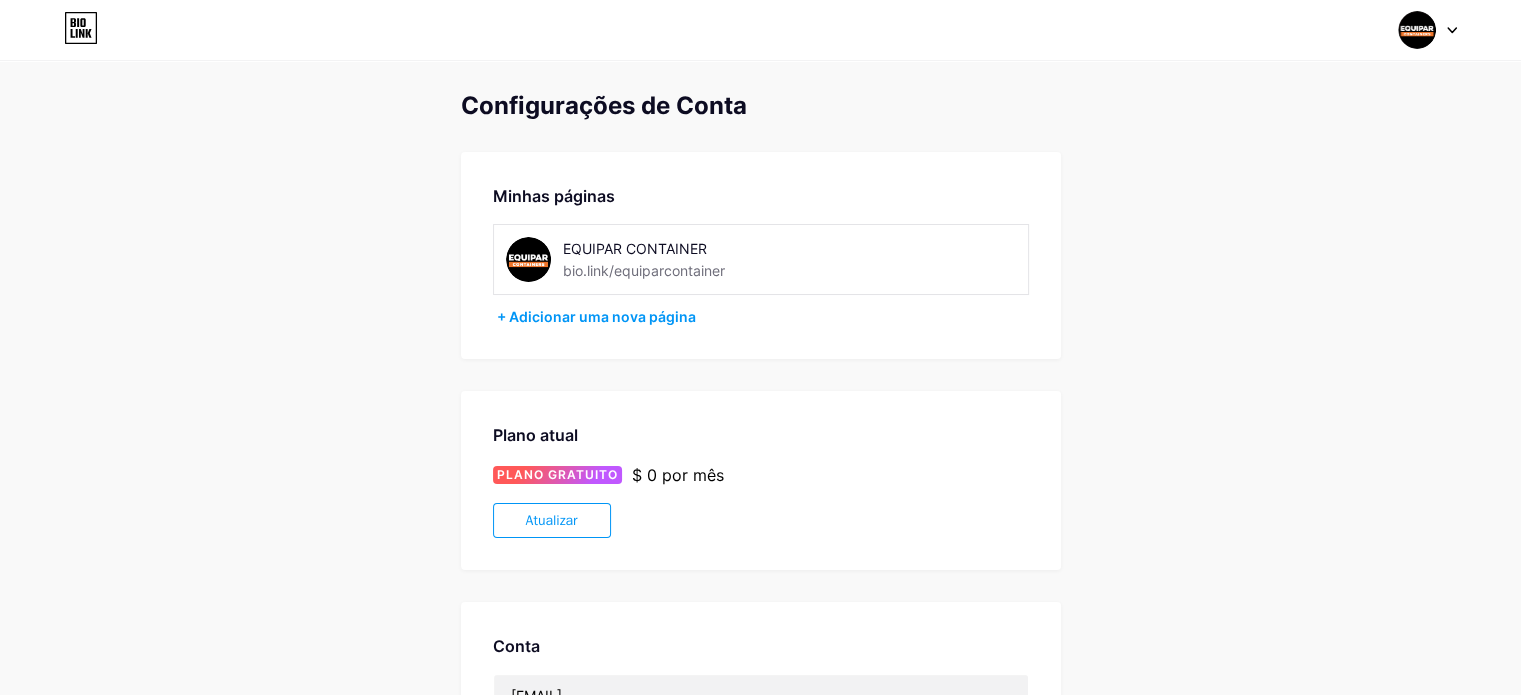 click at bounding box center [528, 259] 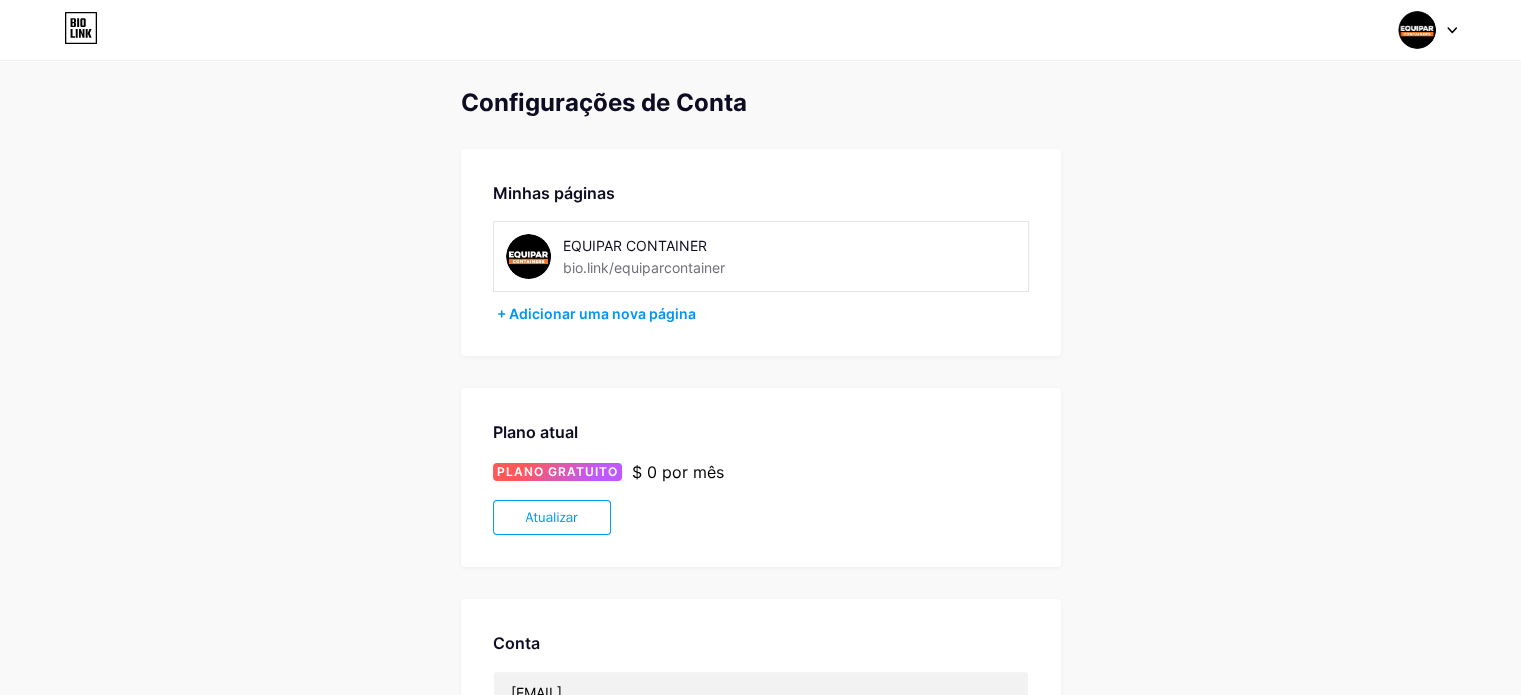 scroll, scrollTop: 0, scrollLeft: 0, axis: both 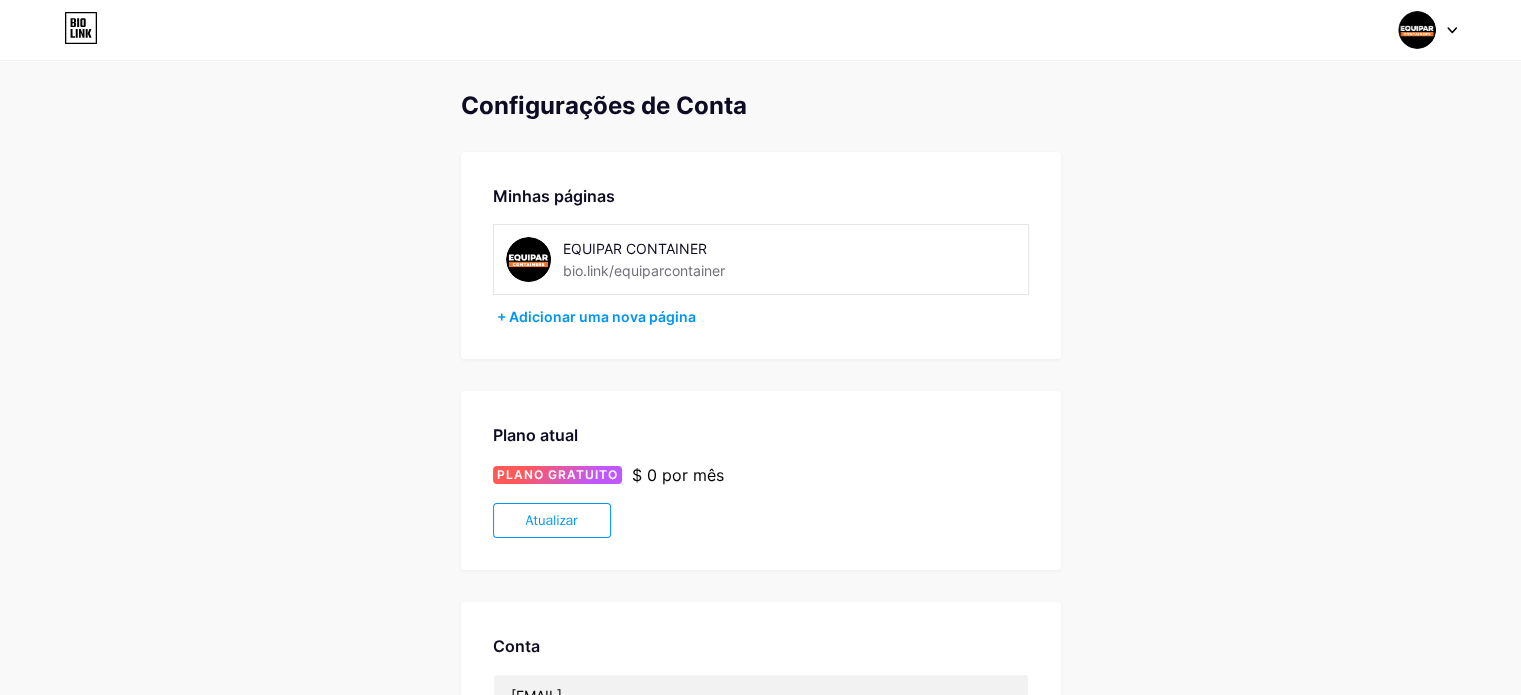 click at bounding box center [528, 259] 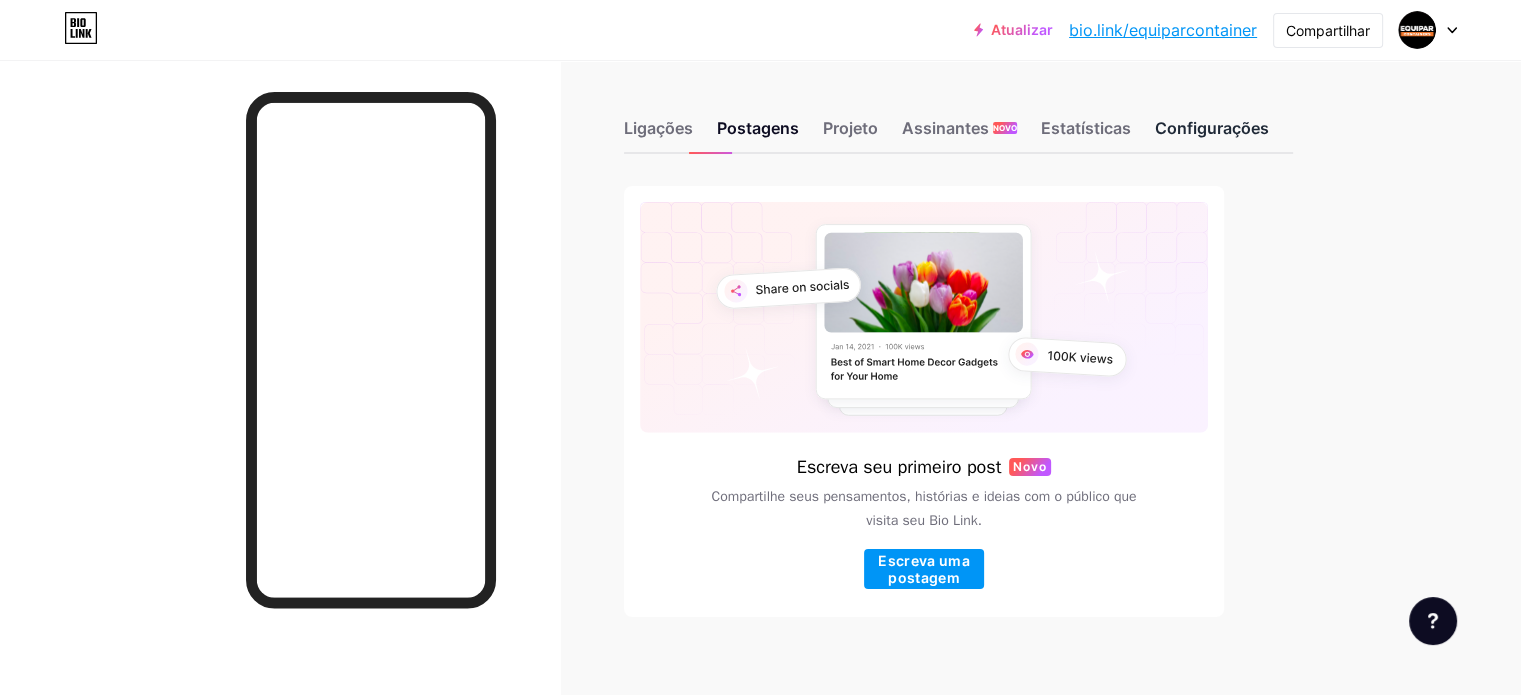 click on "Configurações" at bounding box center (1212, 128) 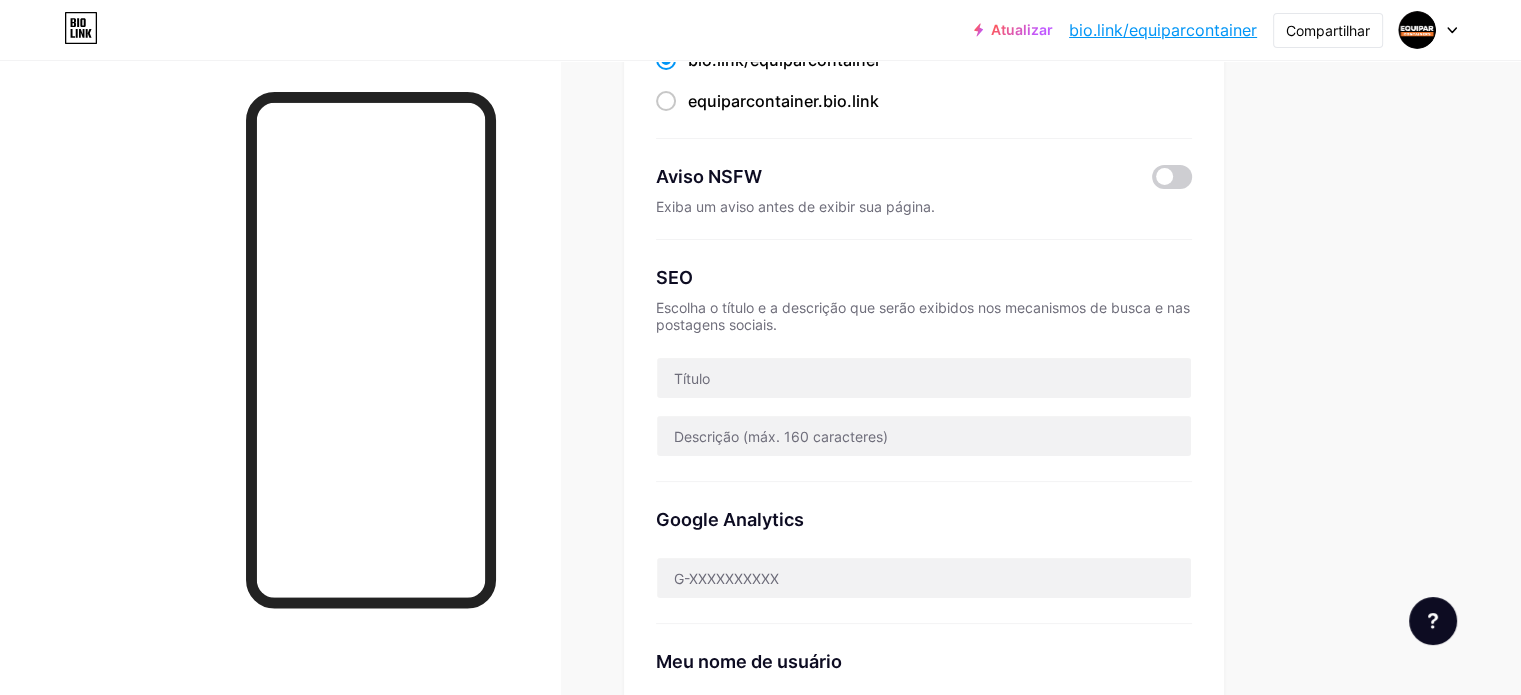 scroll, scrollTop: 0, scrollLeft: 0, axis: both 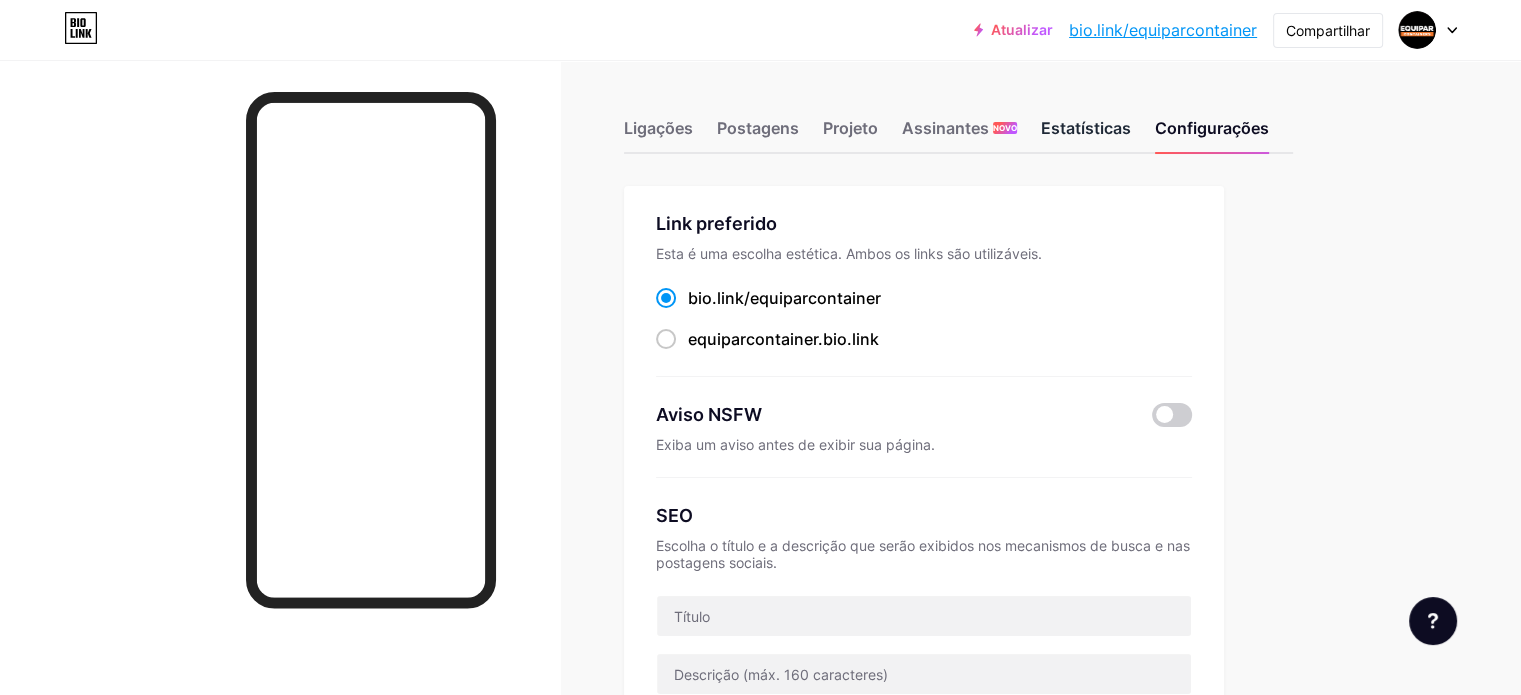 click on "Estatísticas" at bounding box center [1086, 128] 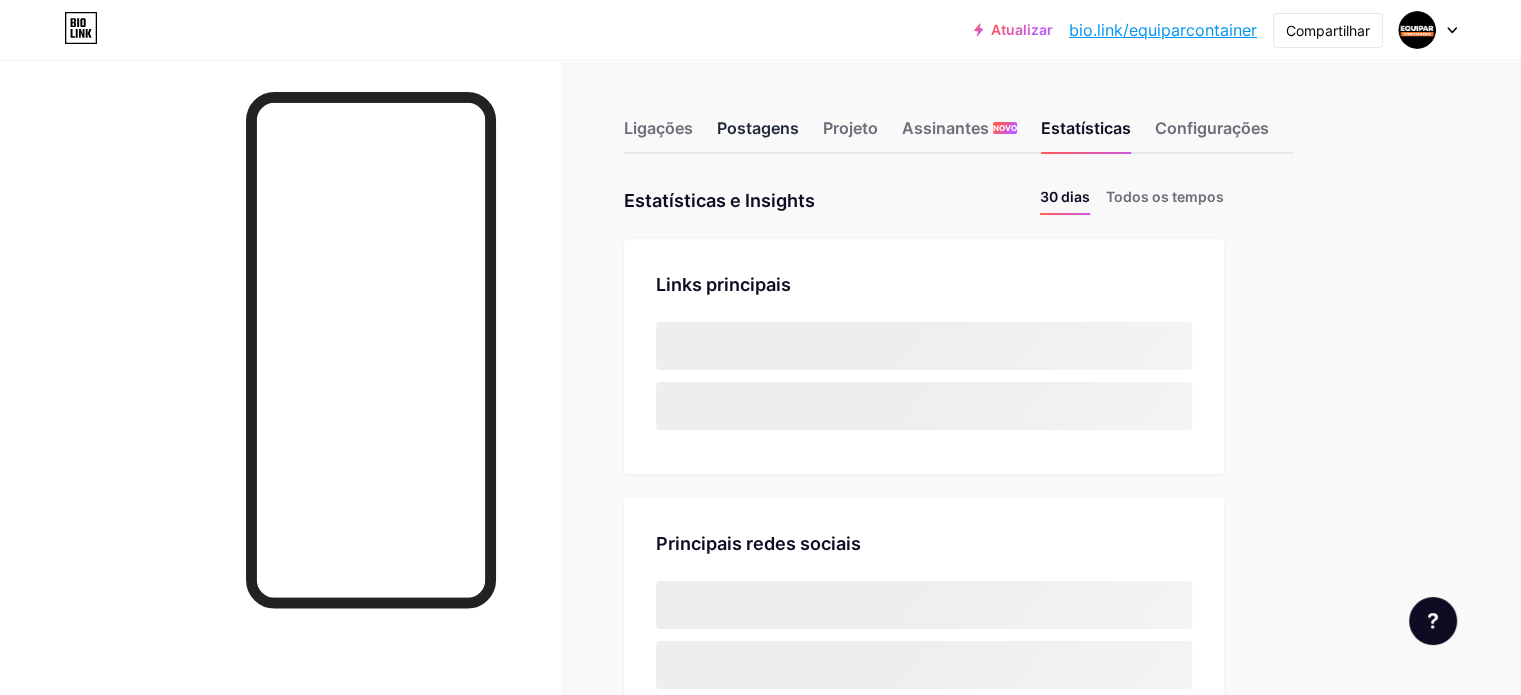 scroll, scrollTop: 999304, scrollLeft: 998479, axis: both 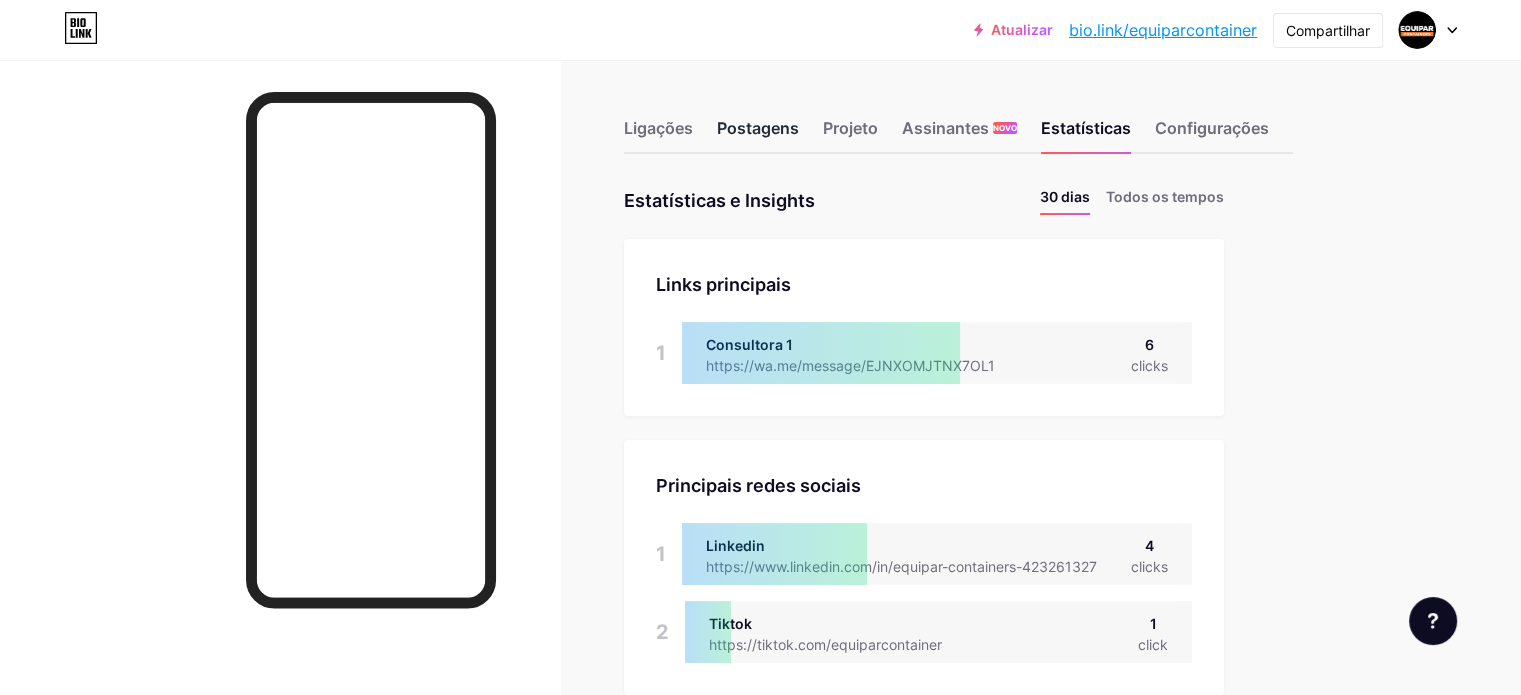 click on "Postagens" at bounding box center (758, 128) 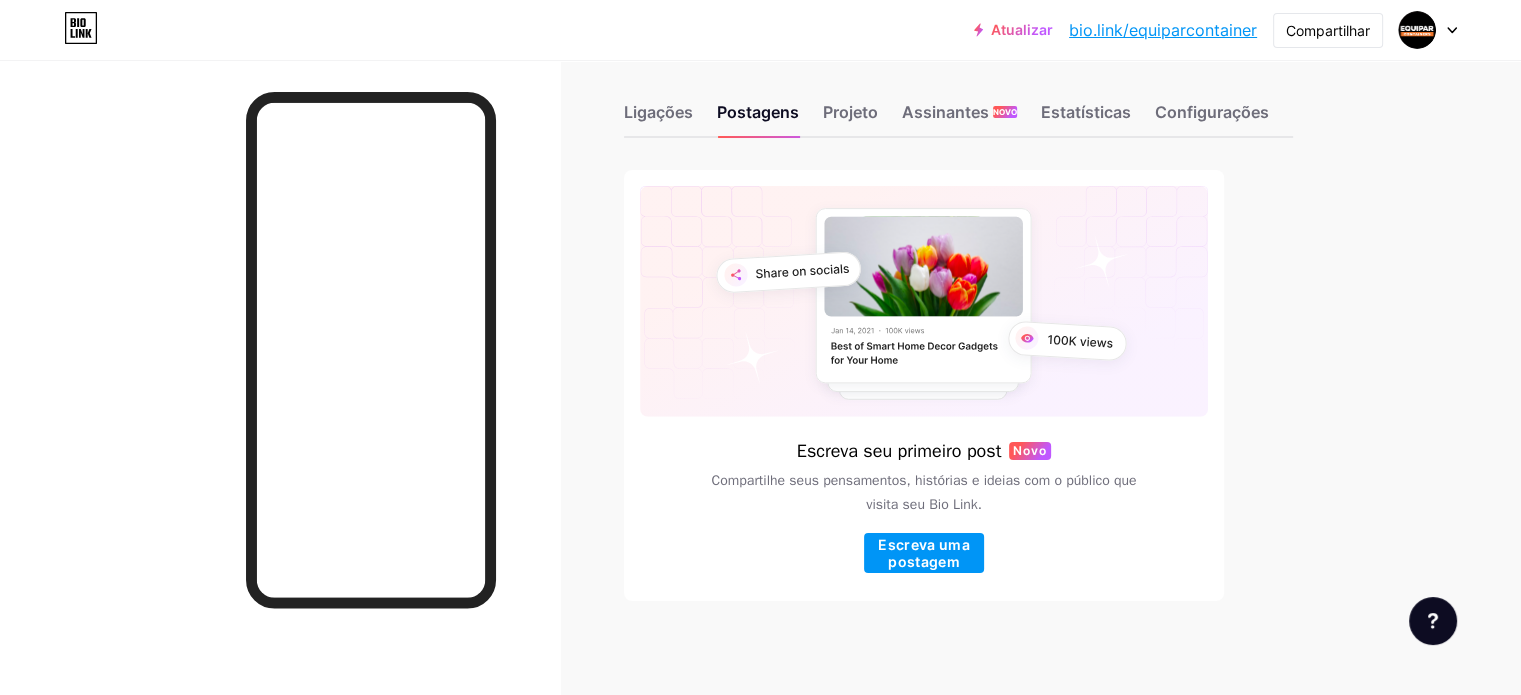 scroll, scrollTop: 21, scrollLeft: 0, axis: vertical 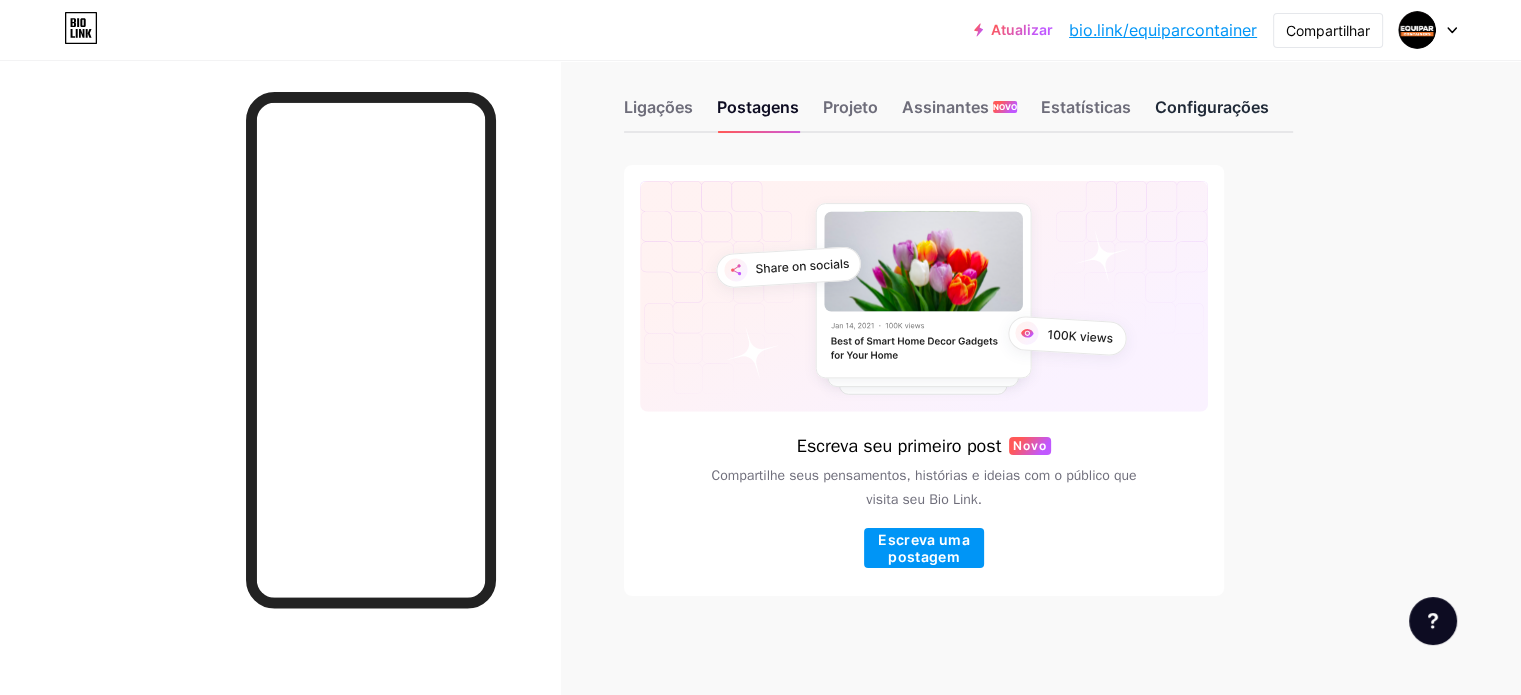 click on "Configurações" at bounding box center [1212, 113] 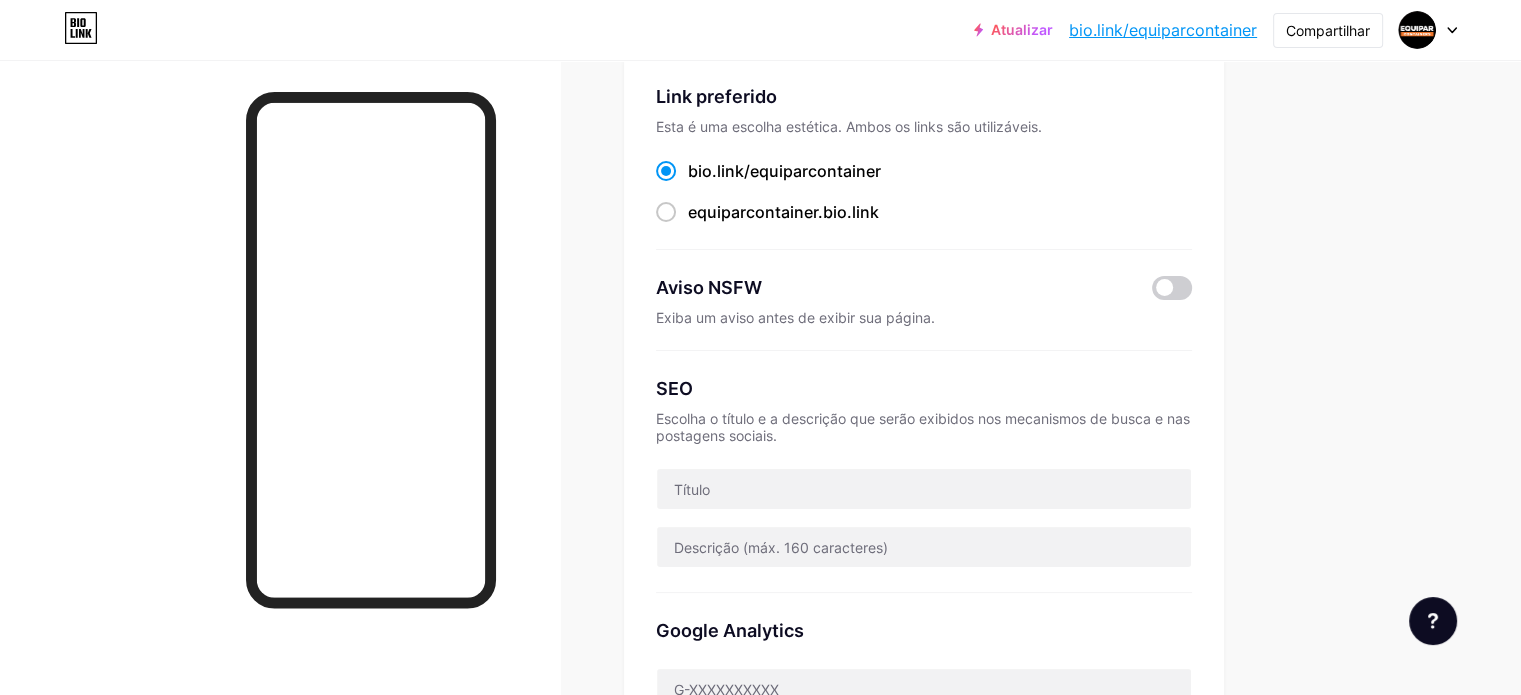 scroll, scrollTop: 0, scrollLeft: 0, axis: both 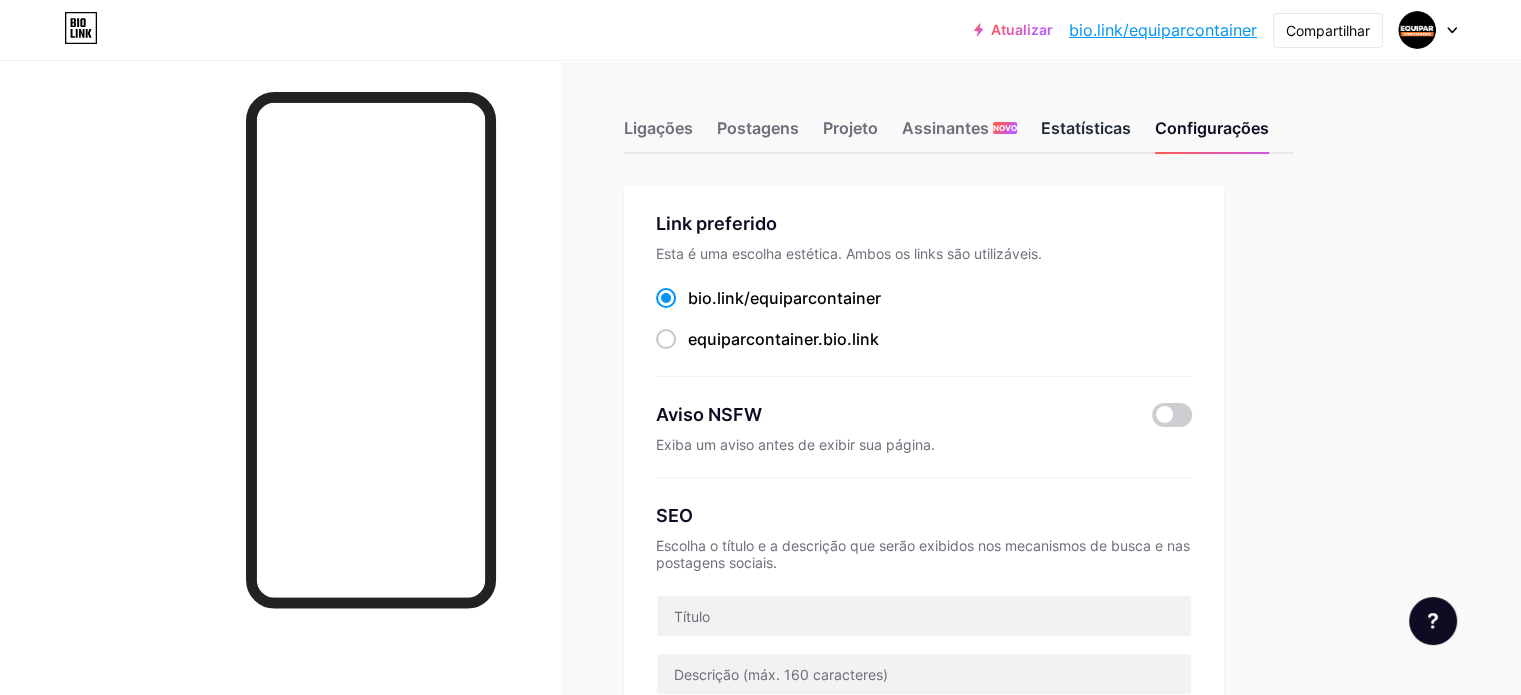 click on "Estatísticas" at bounding box center [1086, 134] 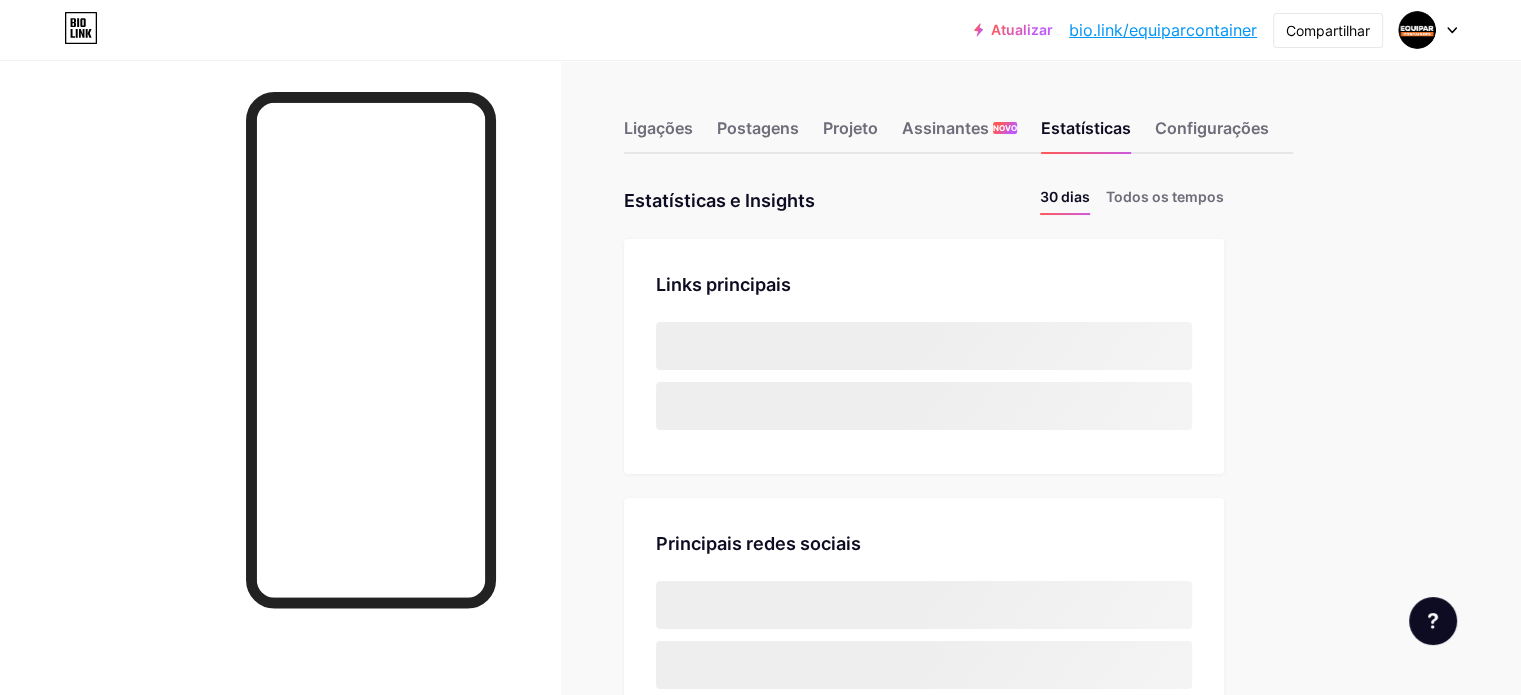 scroll, scrollTop: 999304, scrollLeft: 998479, axis: both 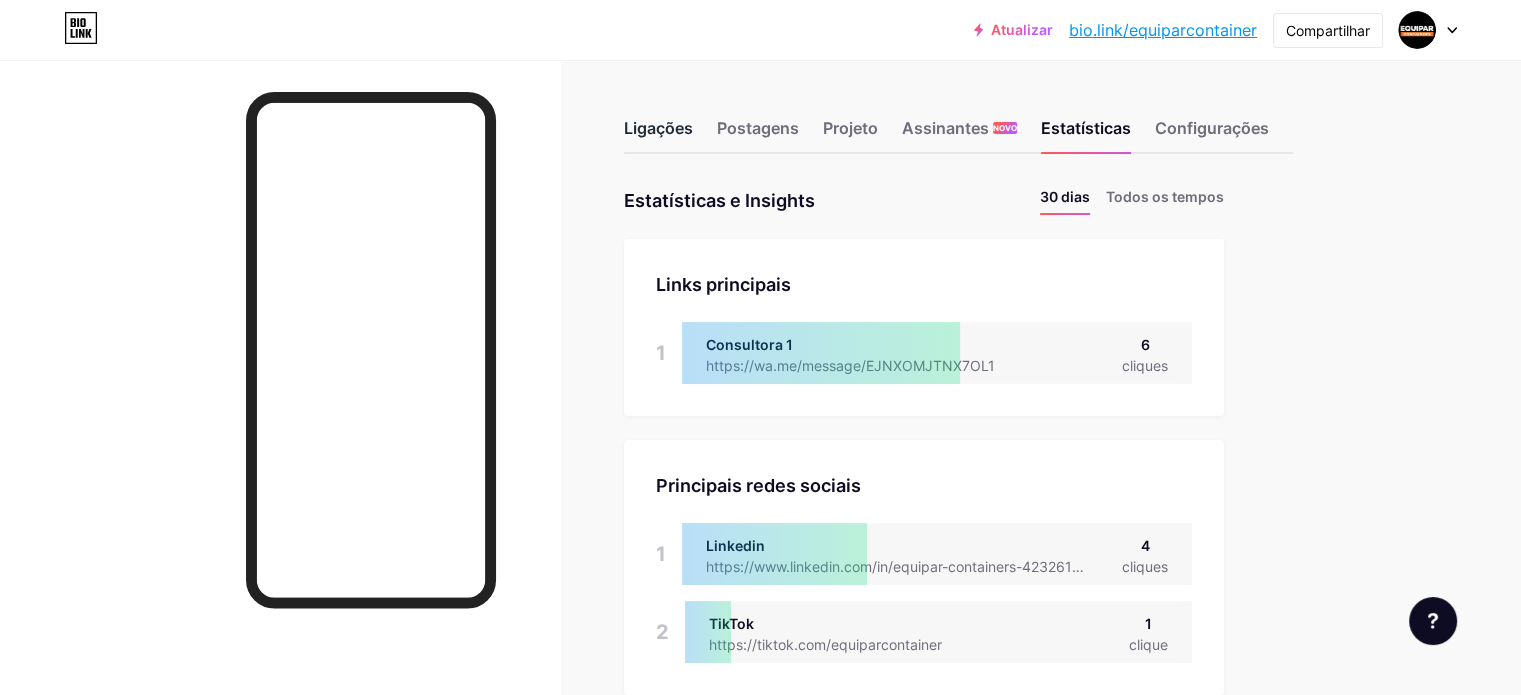 click on "Ligações" at bounding box center (658, 134) 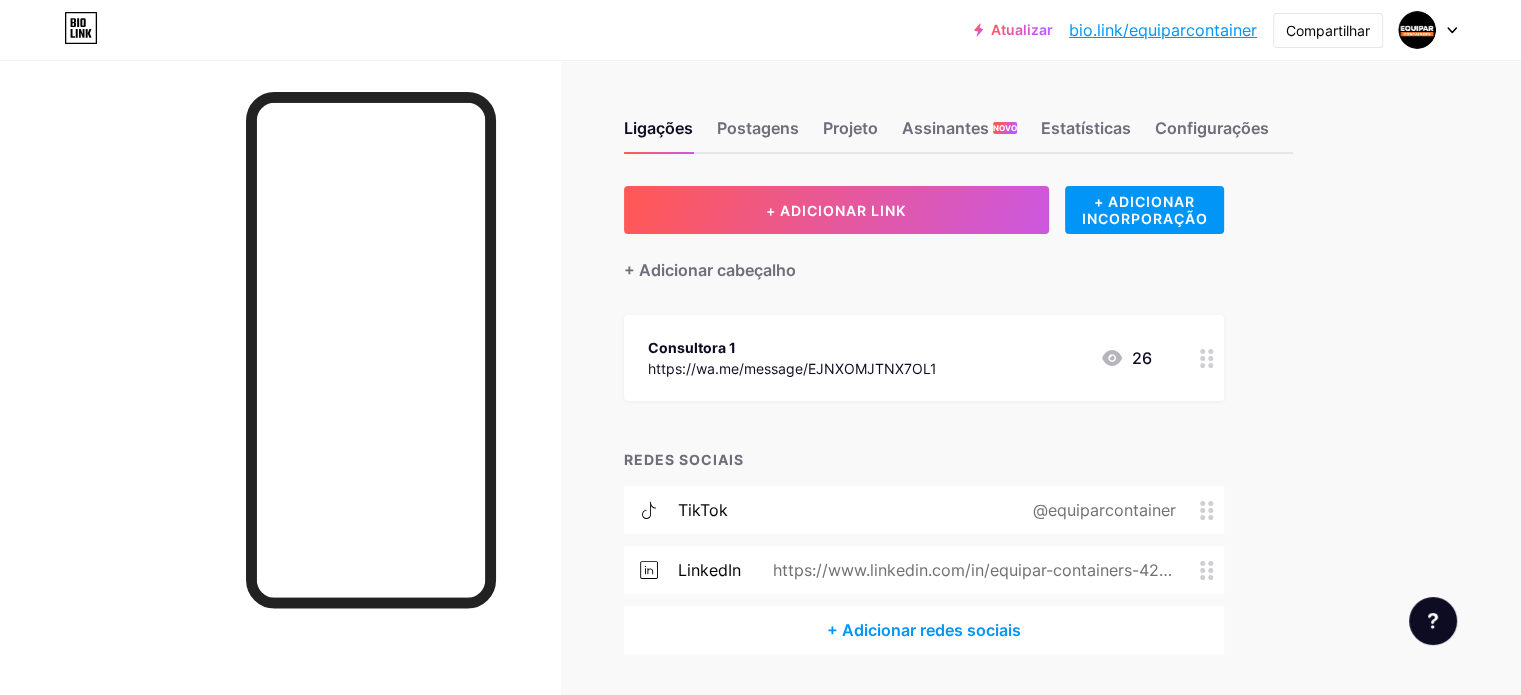 scroll, scrollTop: 57, scrollLeft: 0, axis: vertical 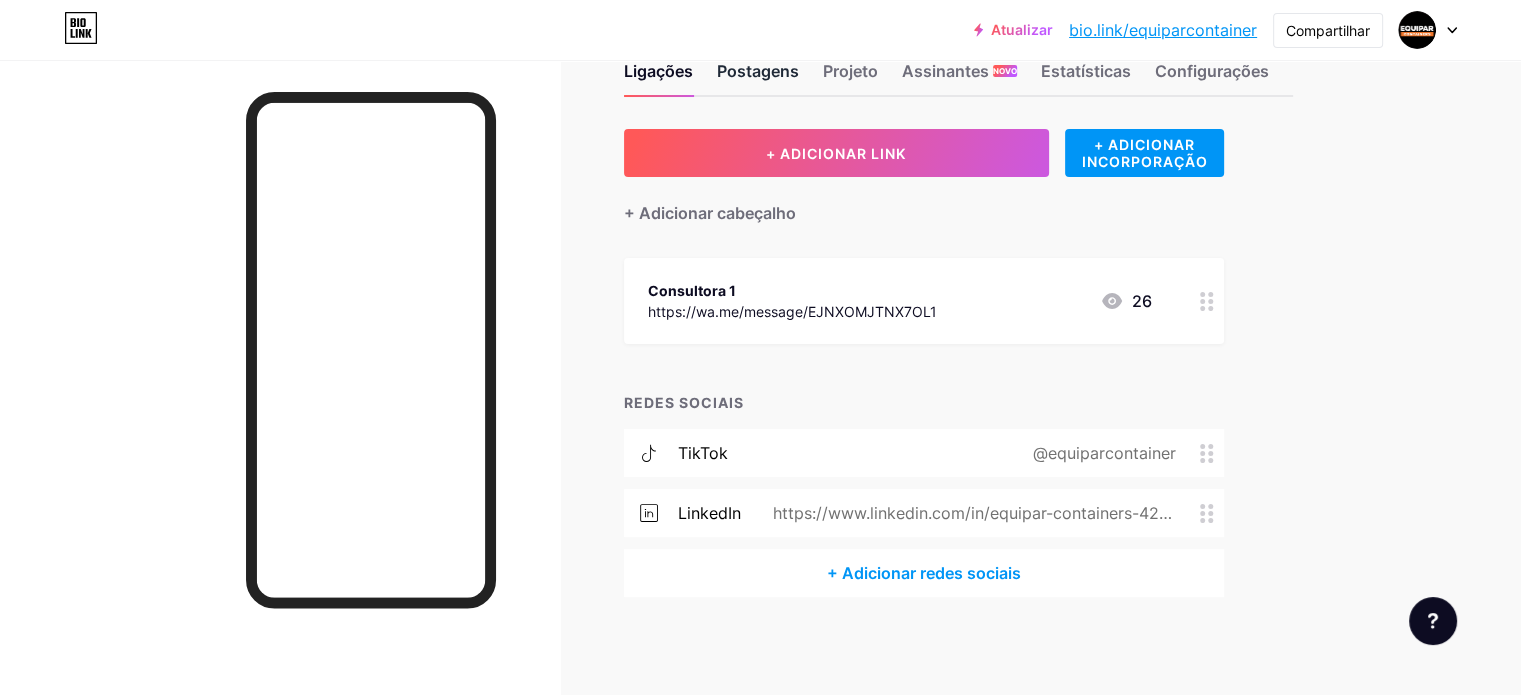 click on "Postagens" at bounding box center (758, 71) 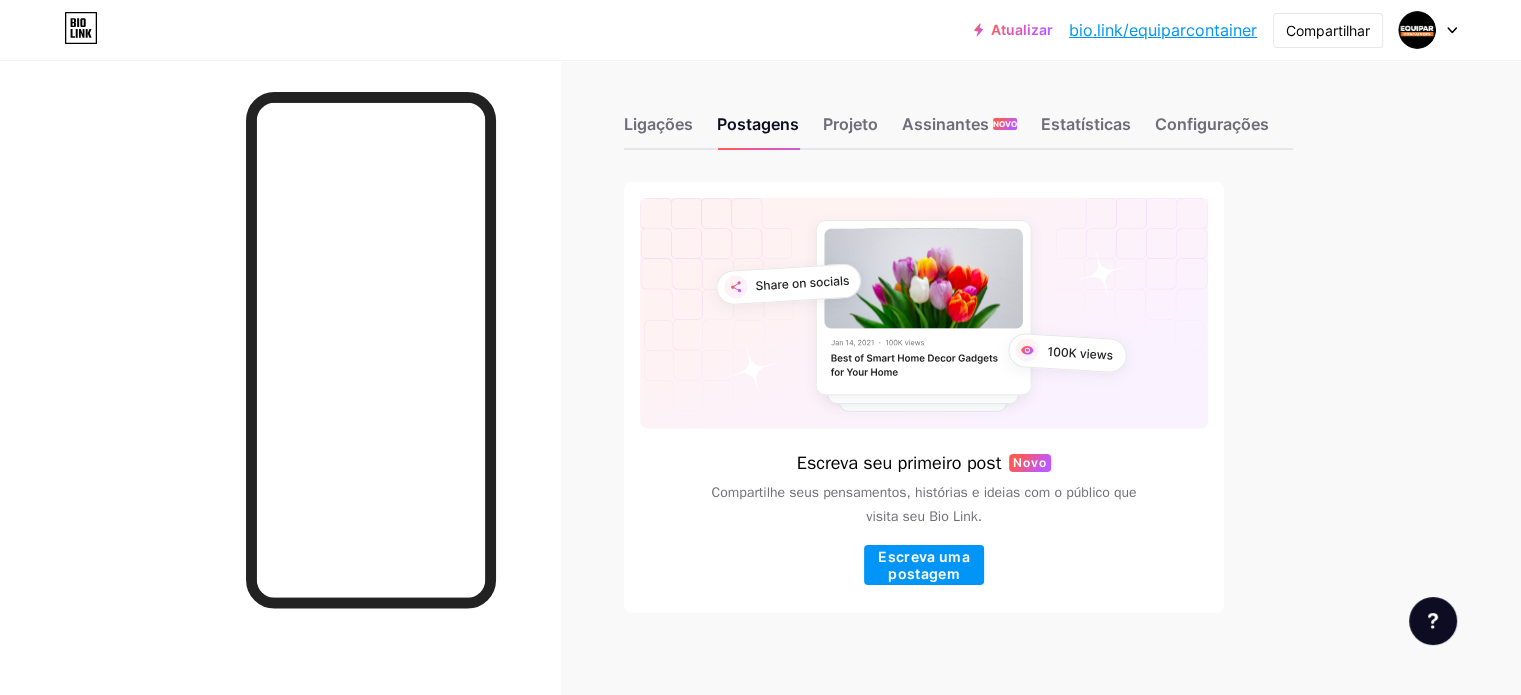scroll, scrollTop: 0, scrollLeft: 0, axis: both 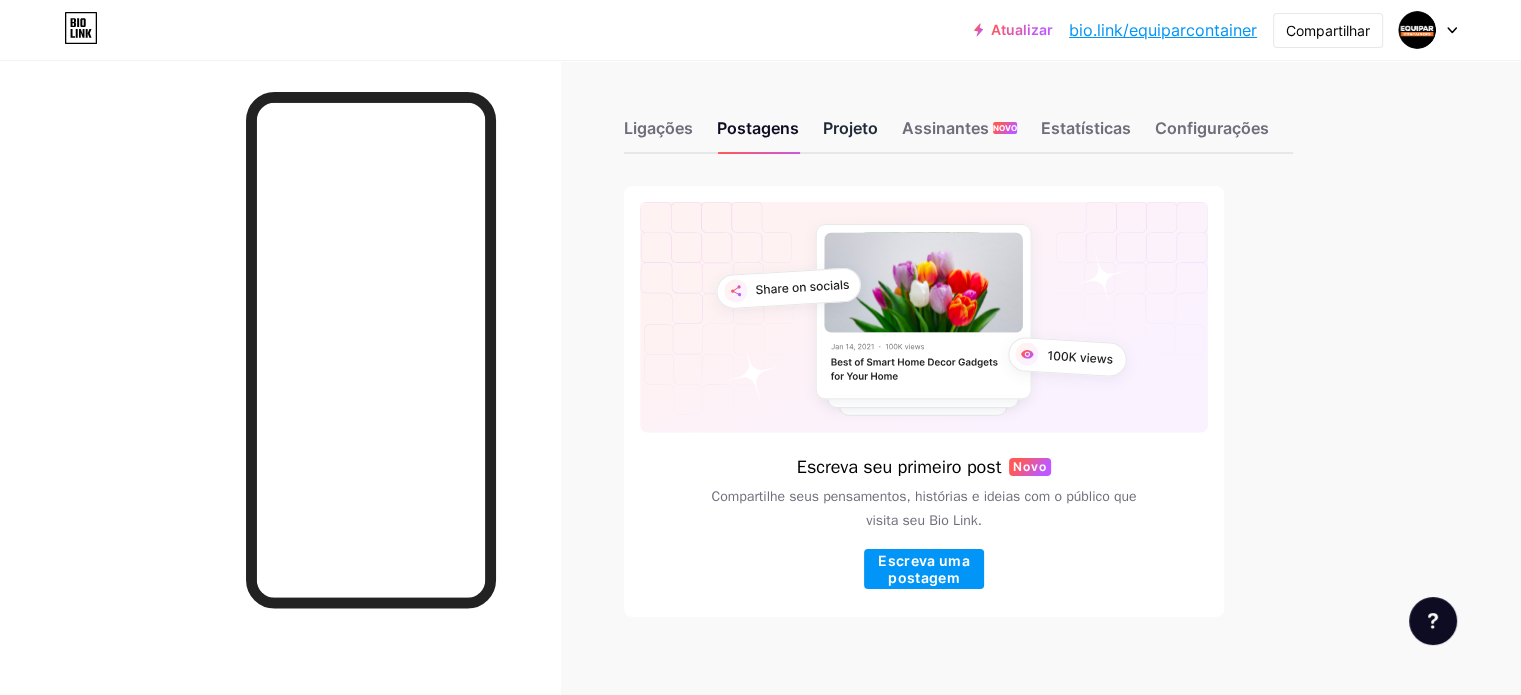 click on "Projeto" at bounding box center (850, 128) 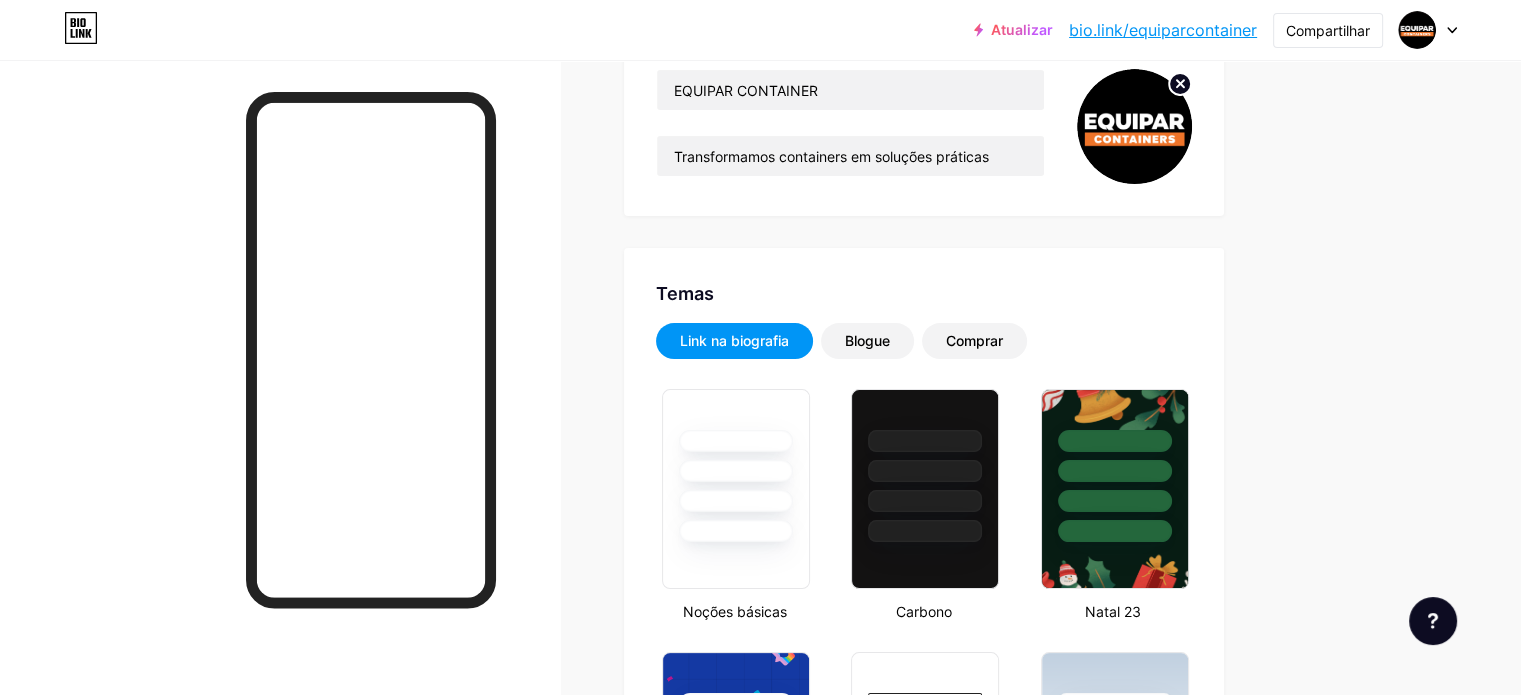 scroll, scrollTop: 0, scrollLeft: 0, axis: both 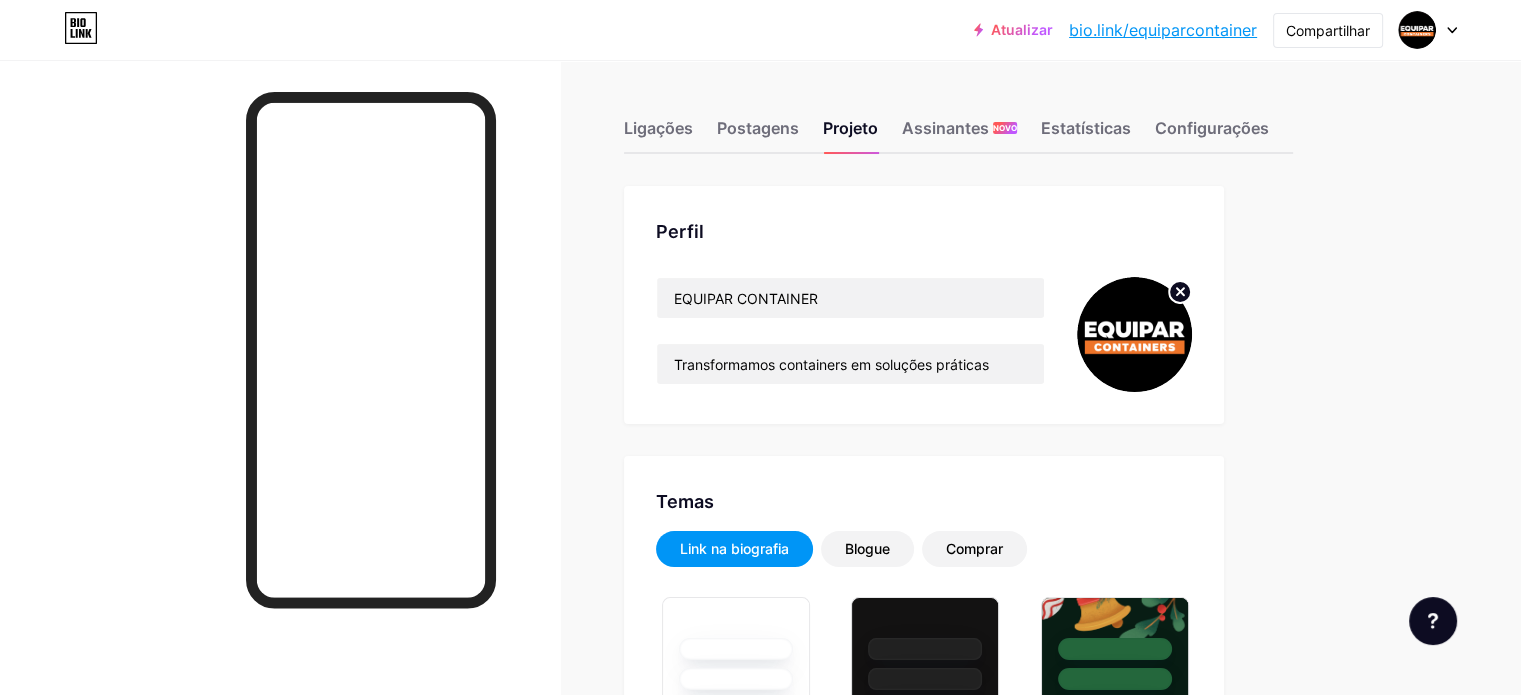 click 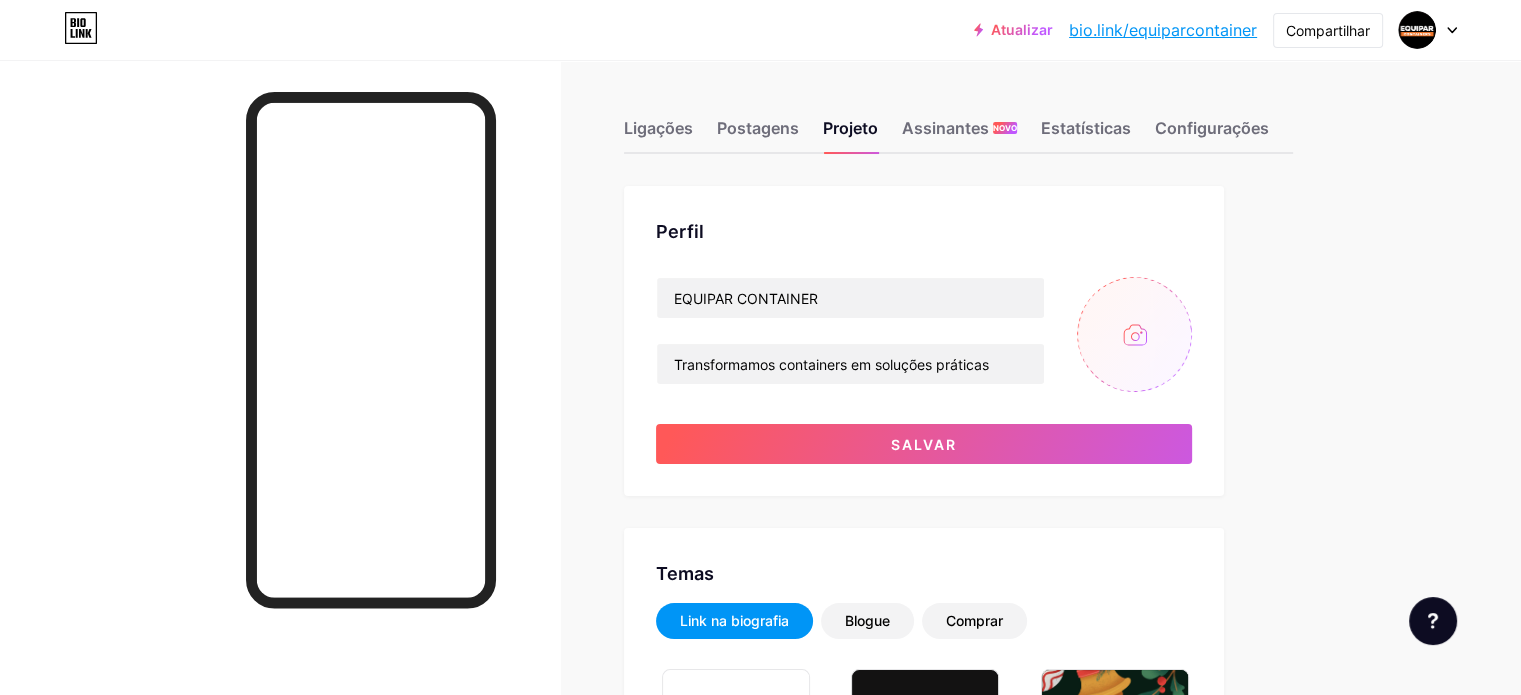 click at bounding box center (1134, 334) 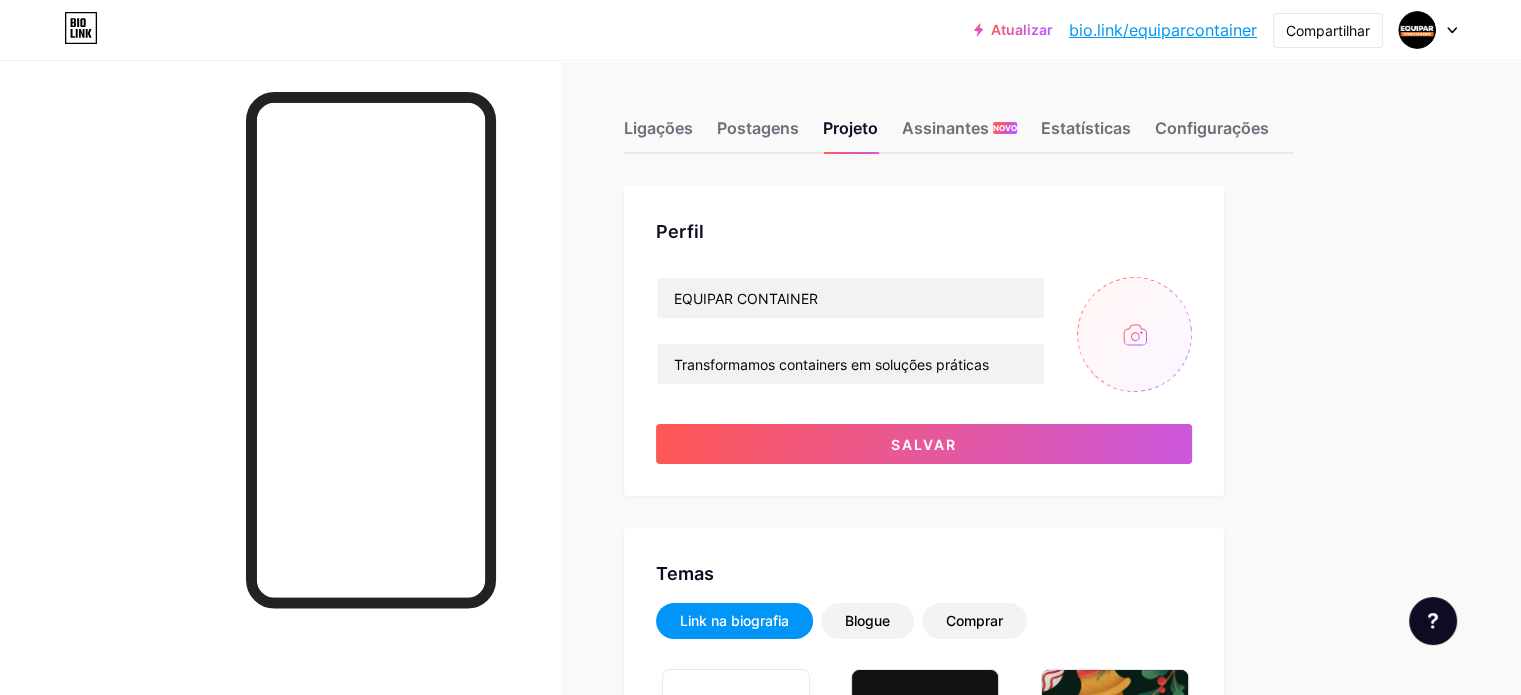 type on "C:\fakepath\Orange Black Online Shopping Logo.jpg" 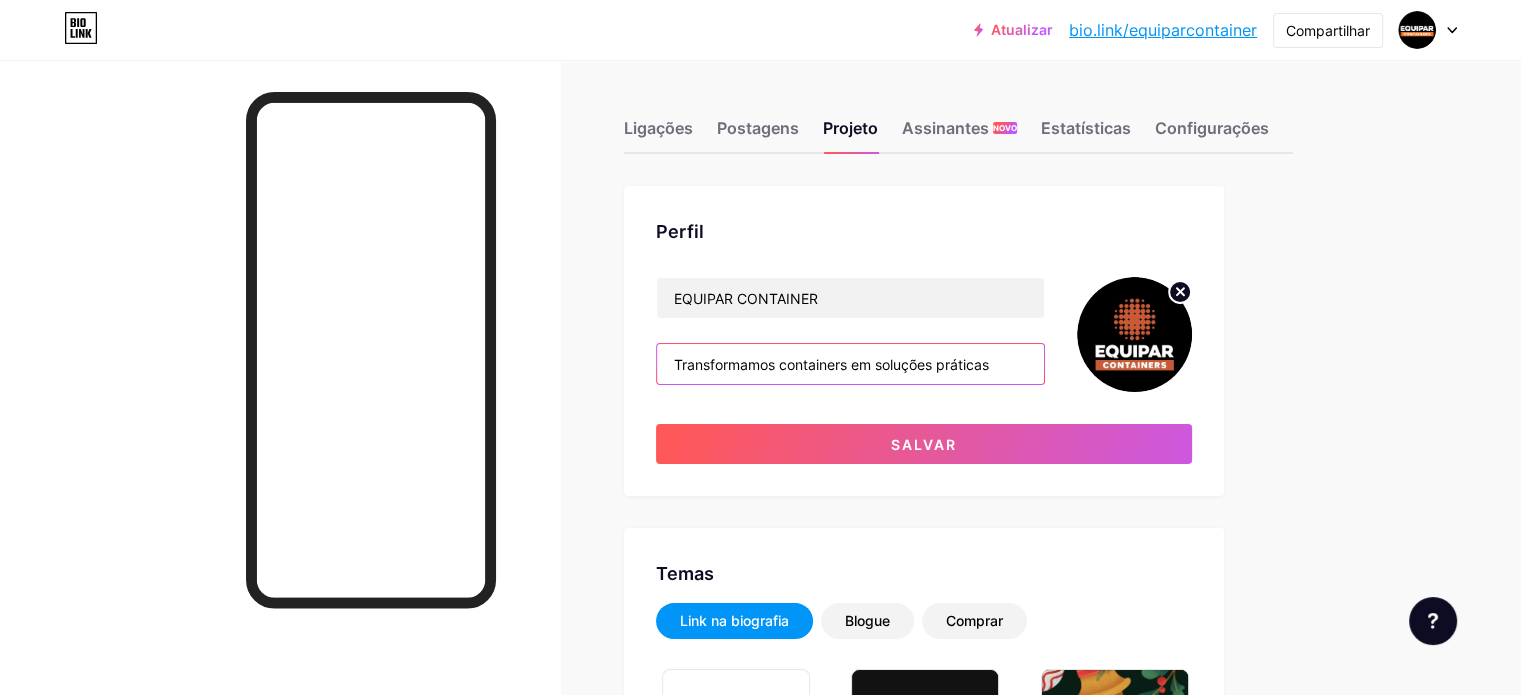 drag, startPoint x: 752, startPoint y: 363, endPoint x: 1115, endPoint y: 363, distance: 363 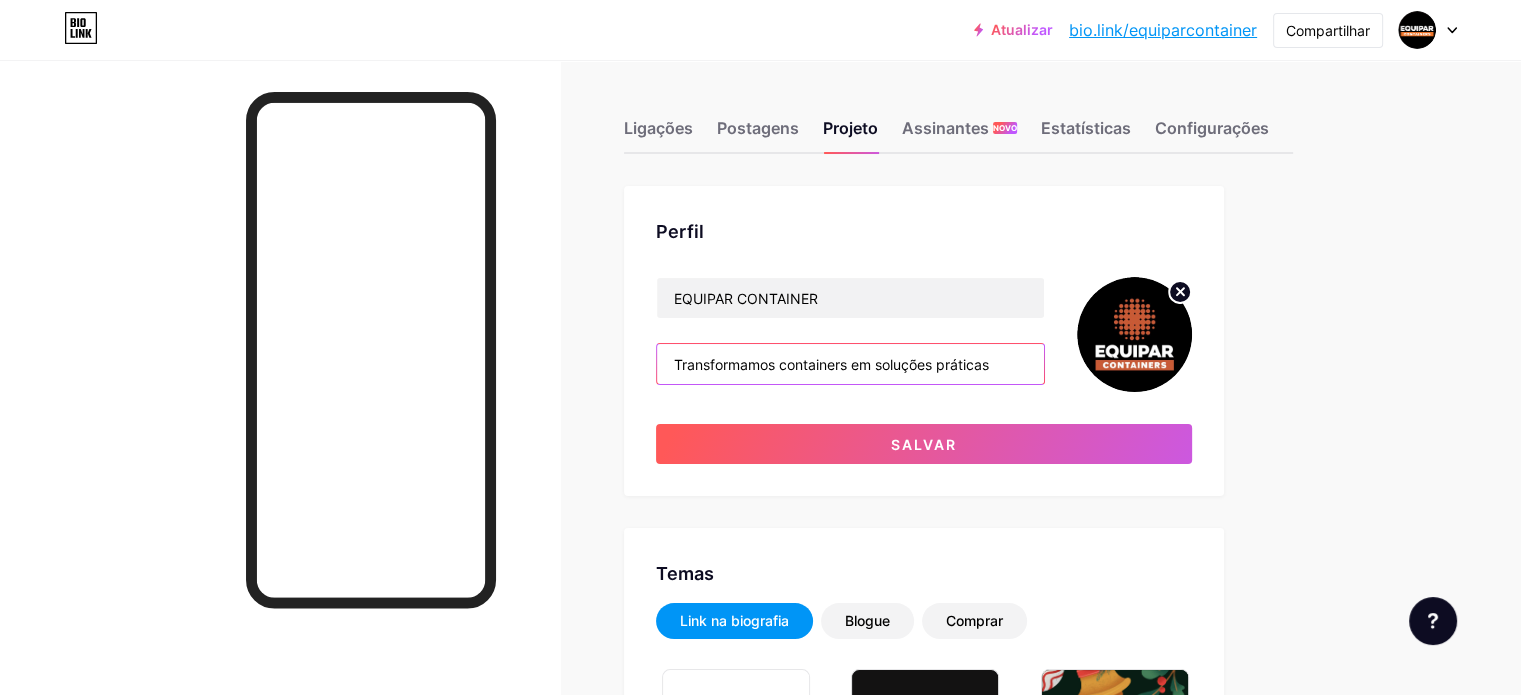 click on "Transformamos containers em soluções práticas" at bounding box center (850, 364) 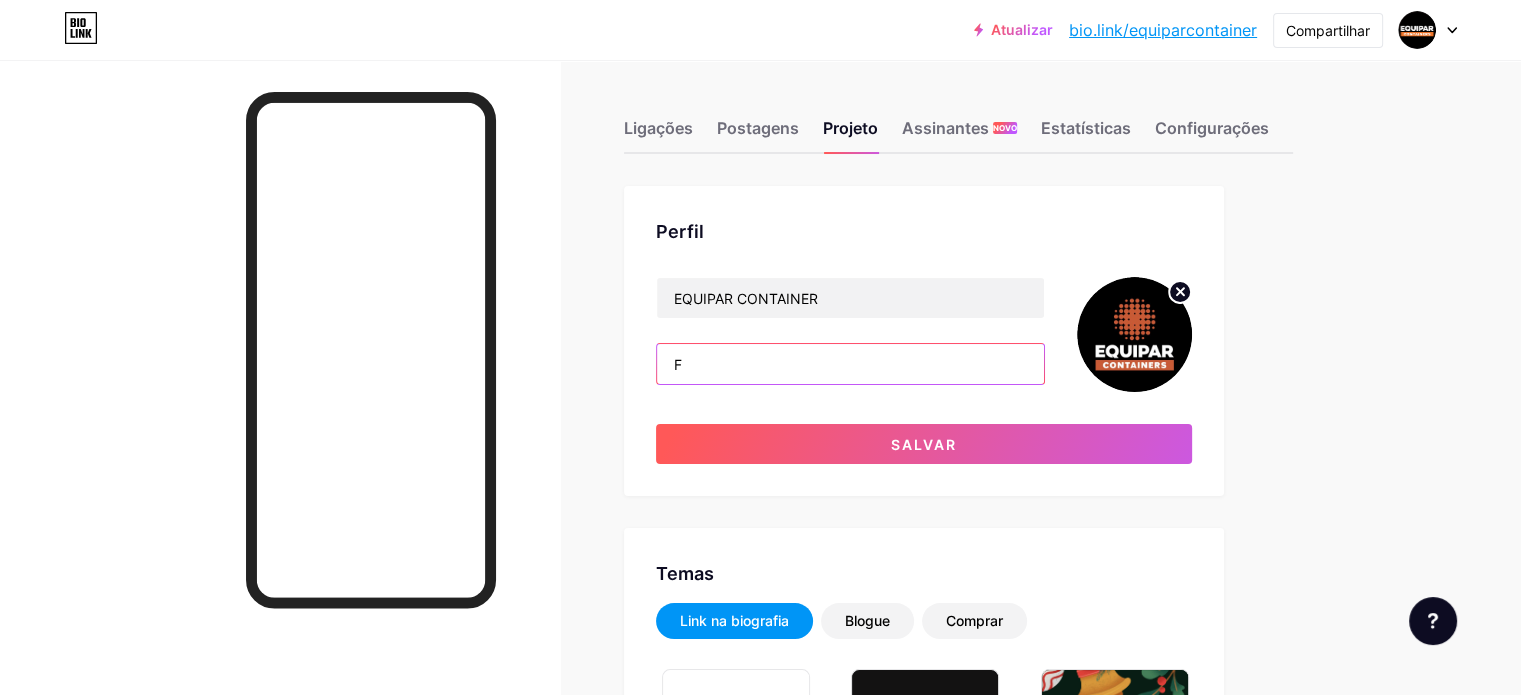 drag, startPoint x: 796, startPoint y: 370, endPoint x: 755, endPoint y: 370, distance: 41 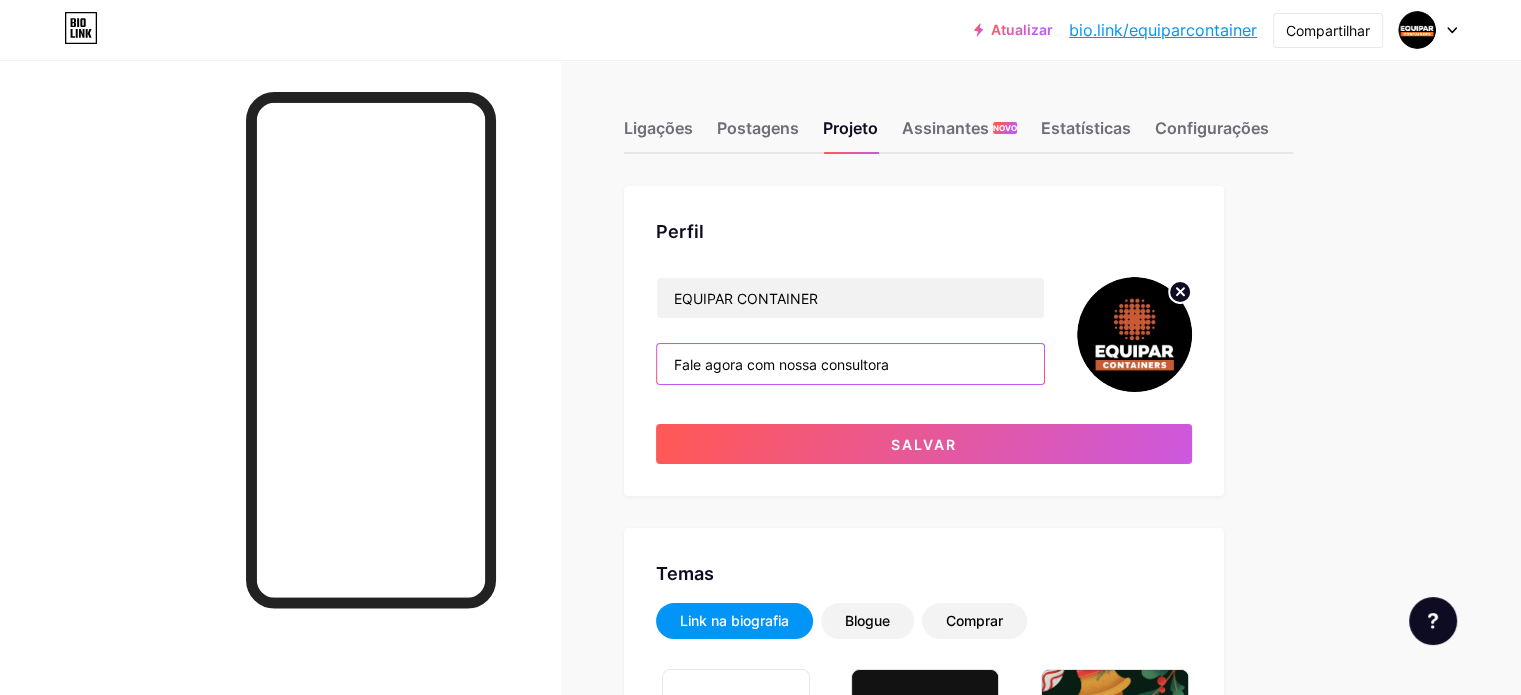 scroll, scrollTop: 200, scrollLeft: 0, axis: vertical 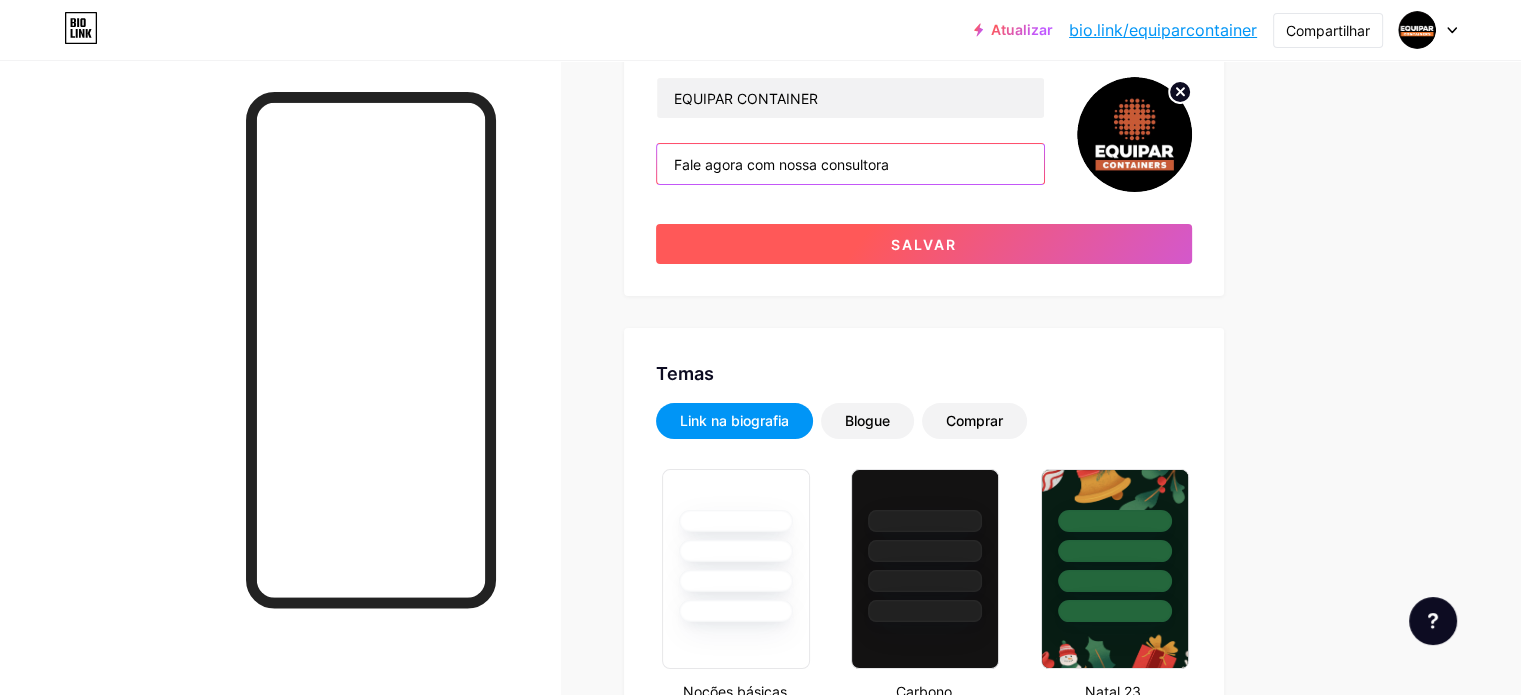type on "Fale agora com nossa consultora" 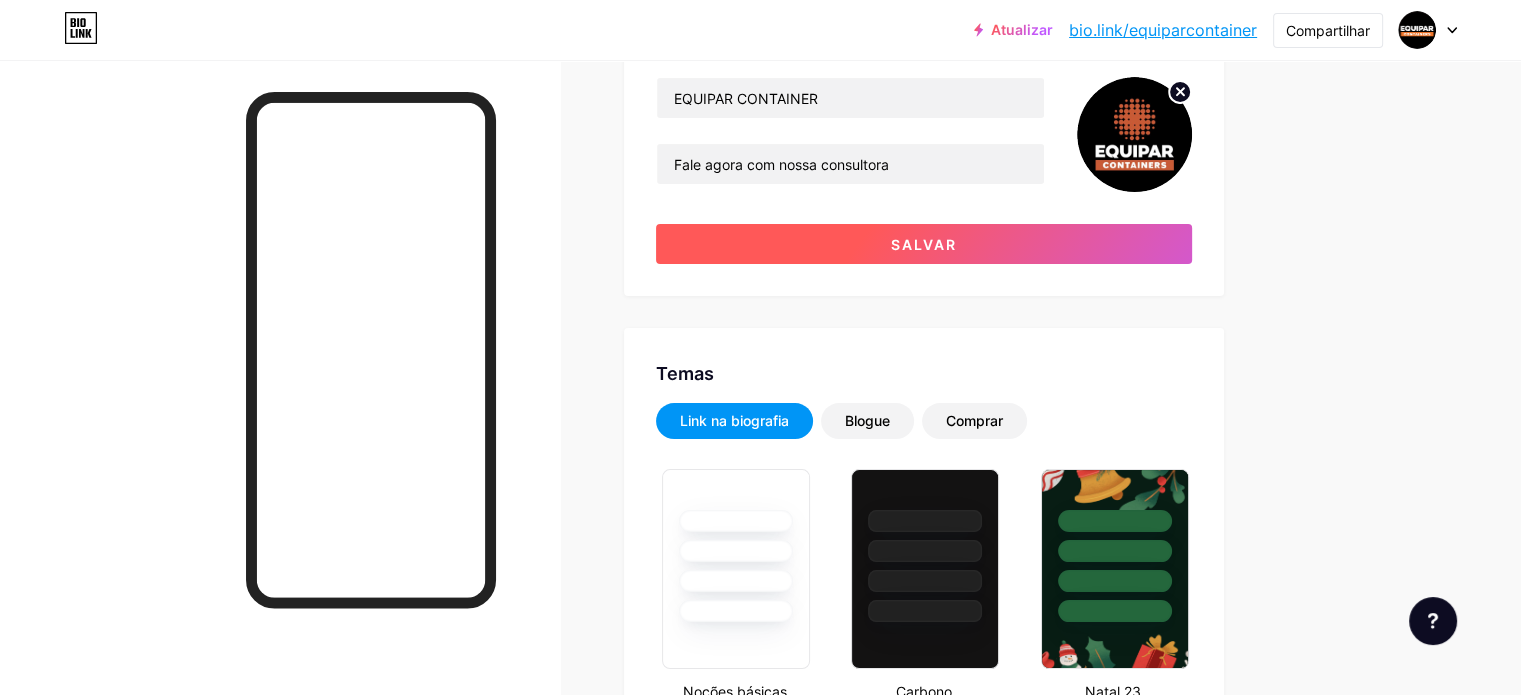 click on "Salvar" at bounding box center (924, 244) 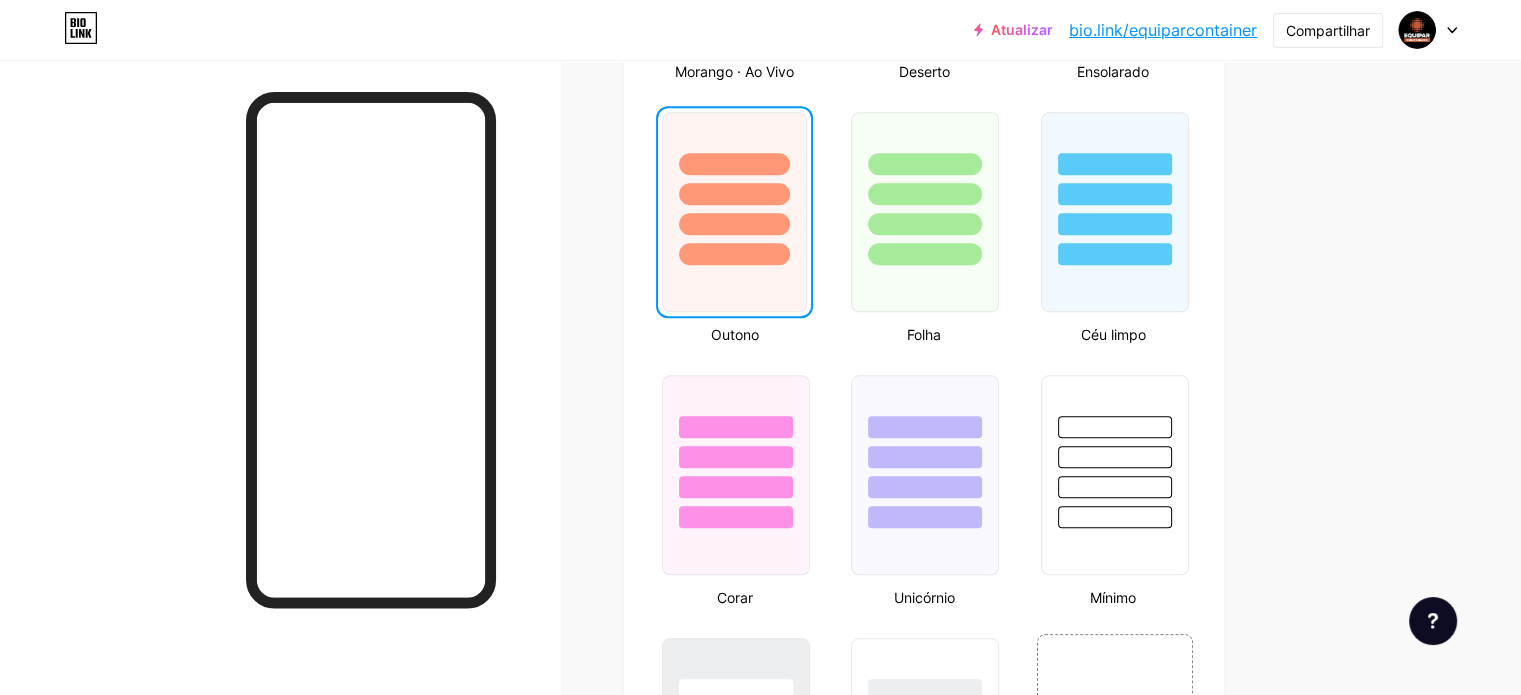 scroll, scrollTop: 2100, scrollLeft: 0, axis: vertical 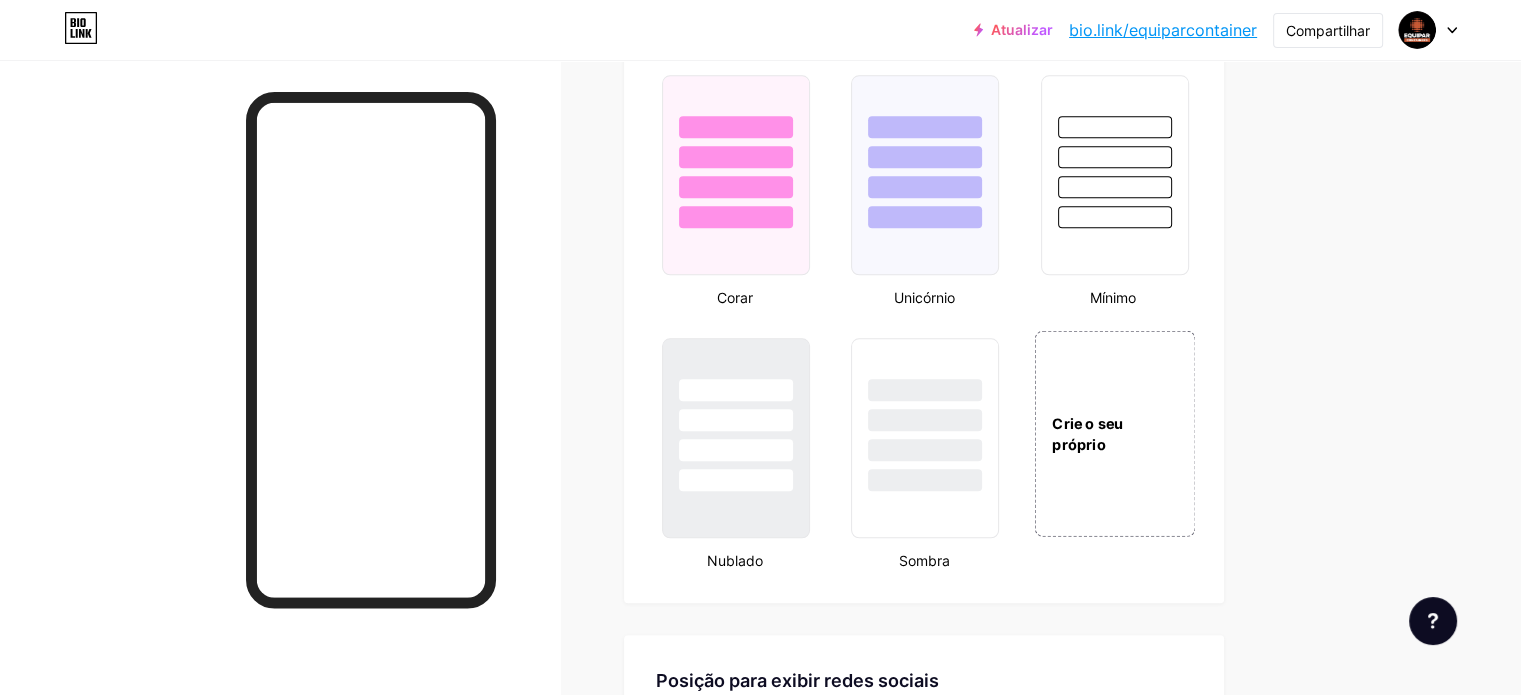 click on "Crie o seu próprio" at bounding box center (1087, 433) 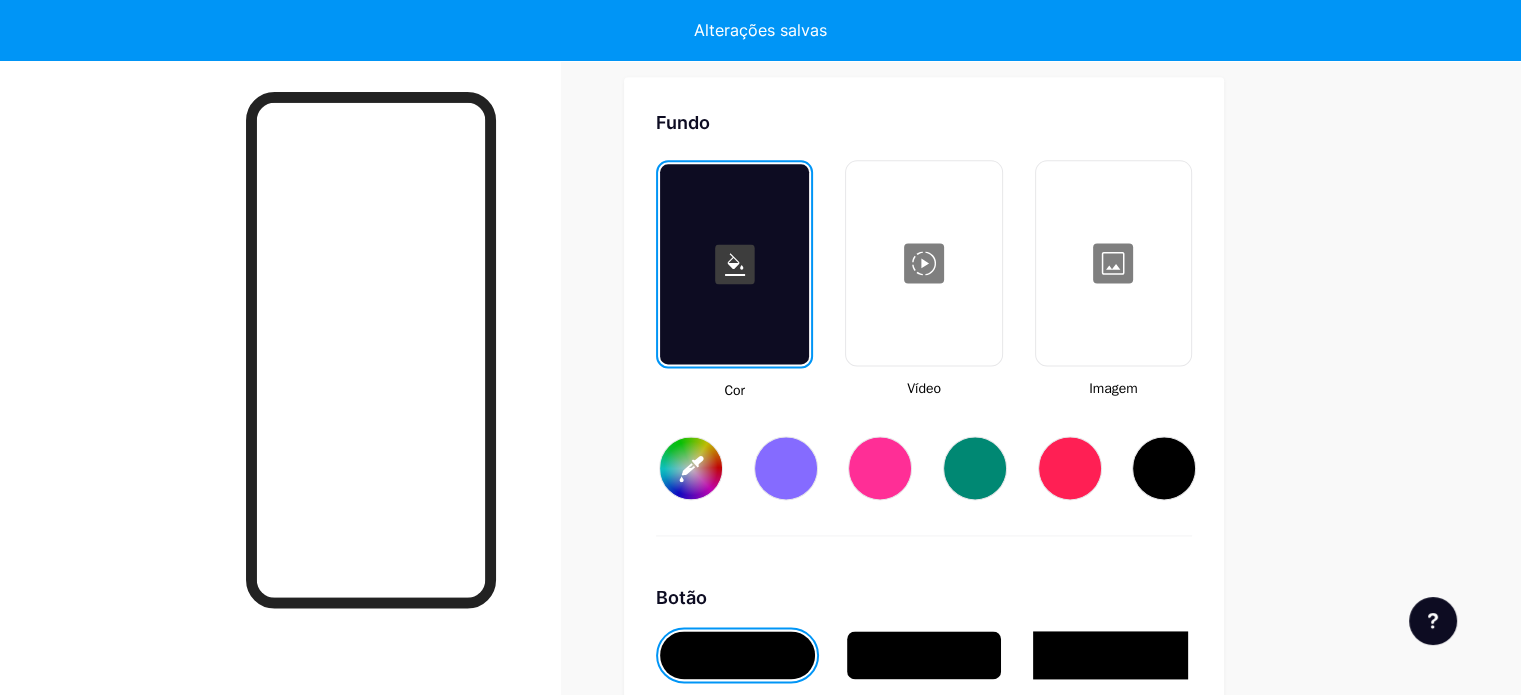 scroll, scrollTop: 2668, scrollLeft: 0, axis: vertical 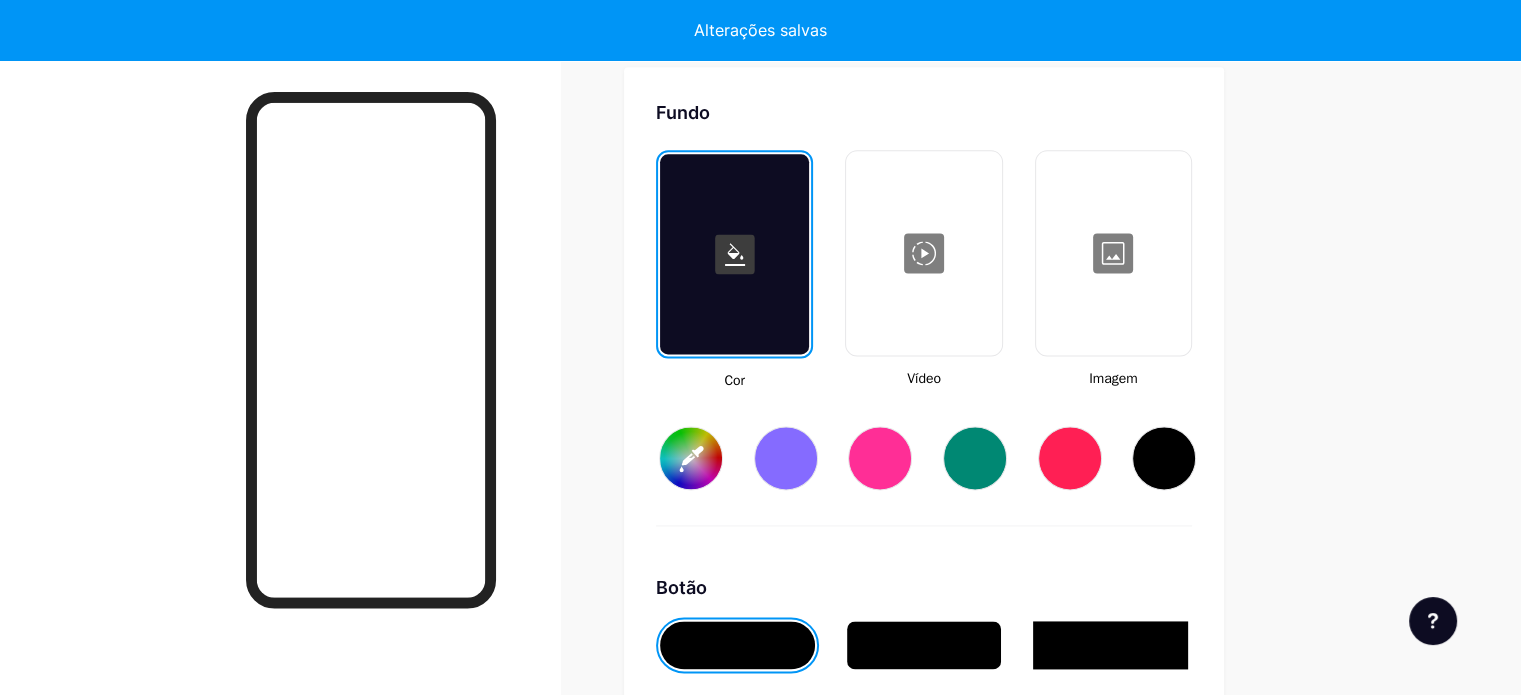 type on "#ffffff" 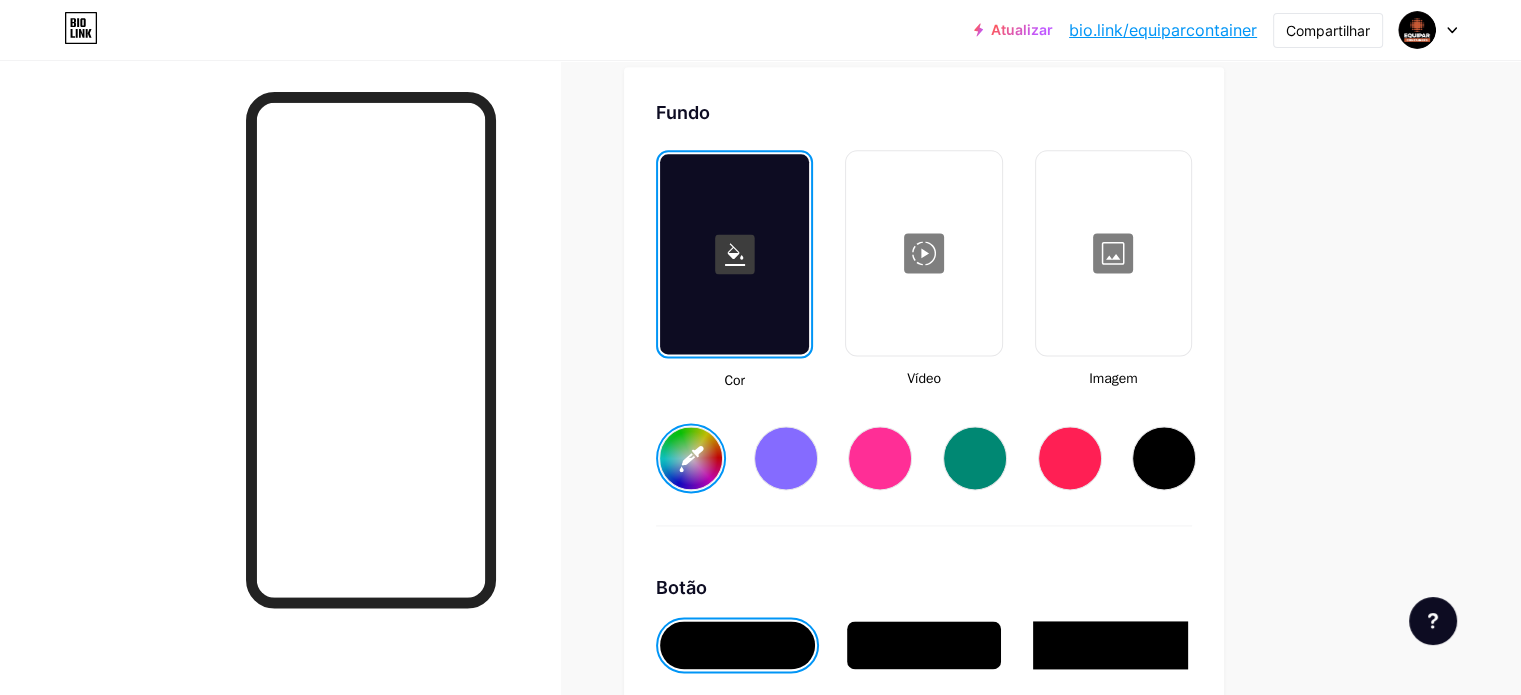 click at bounding box center [1113, 253] 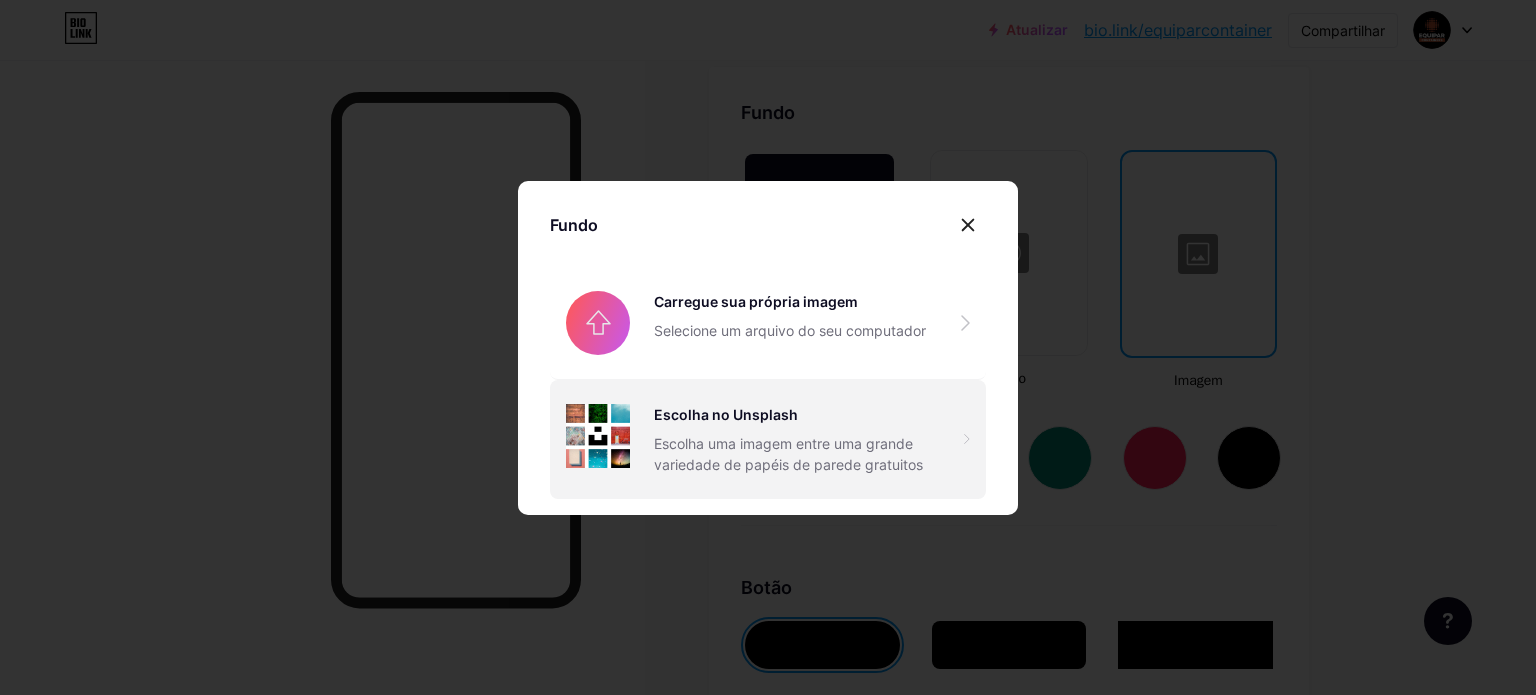 click on "Escolha no Unsplash" at bounding box center (726, 414) 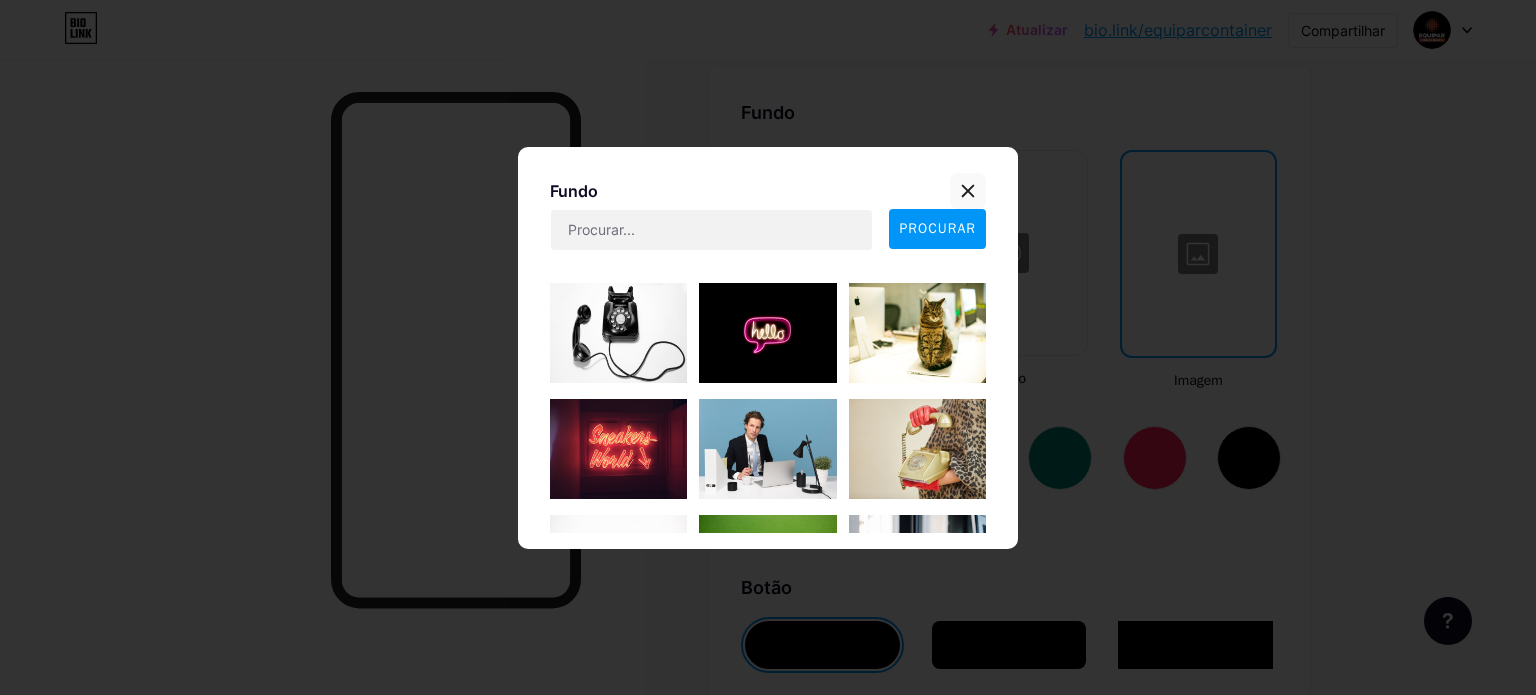 click 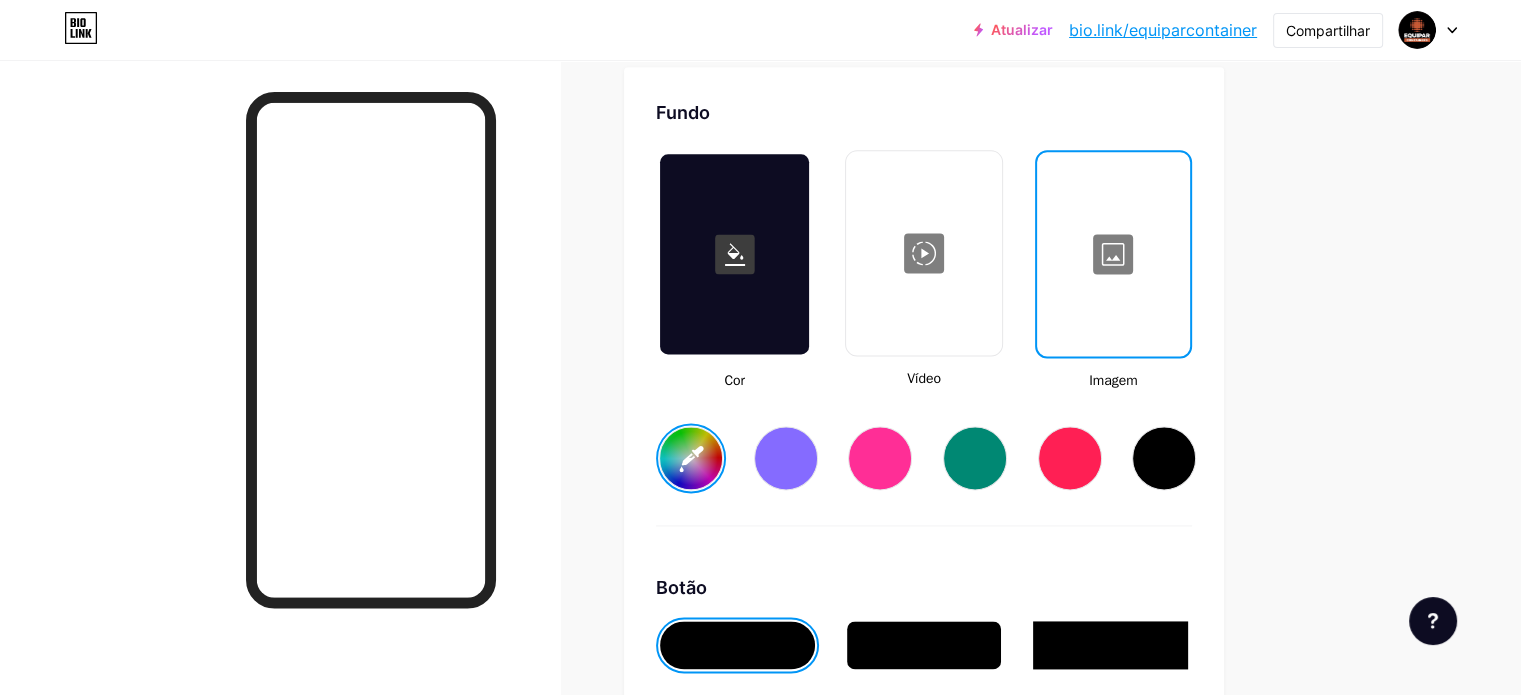 click at bounding box center [1113, 254] 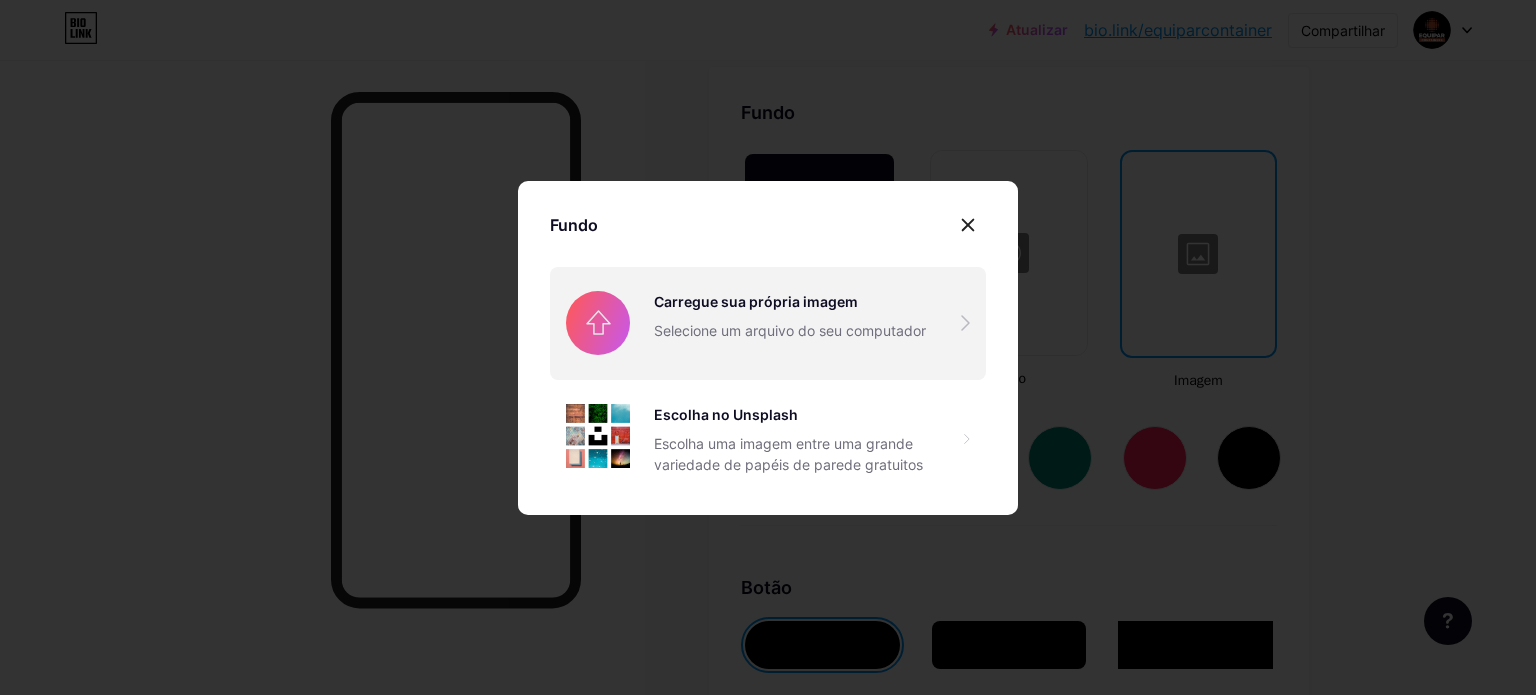 click at bounding box center [768, 323] 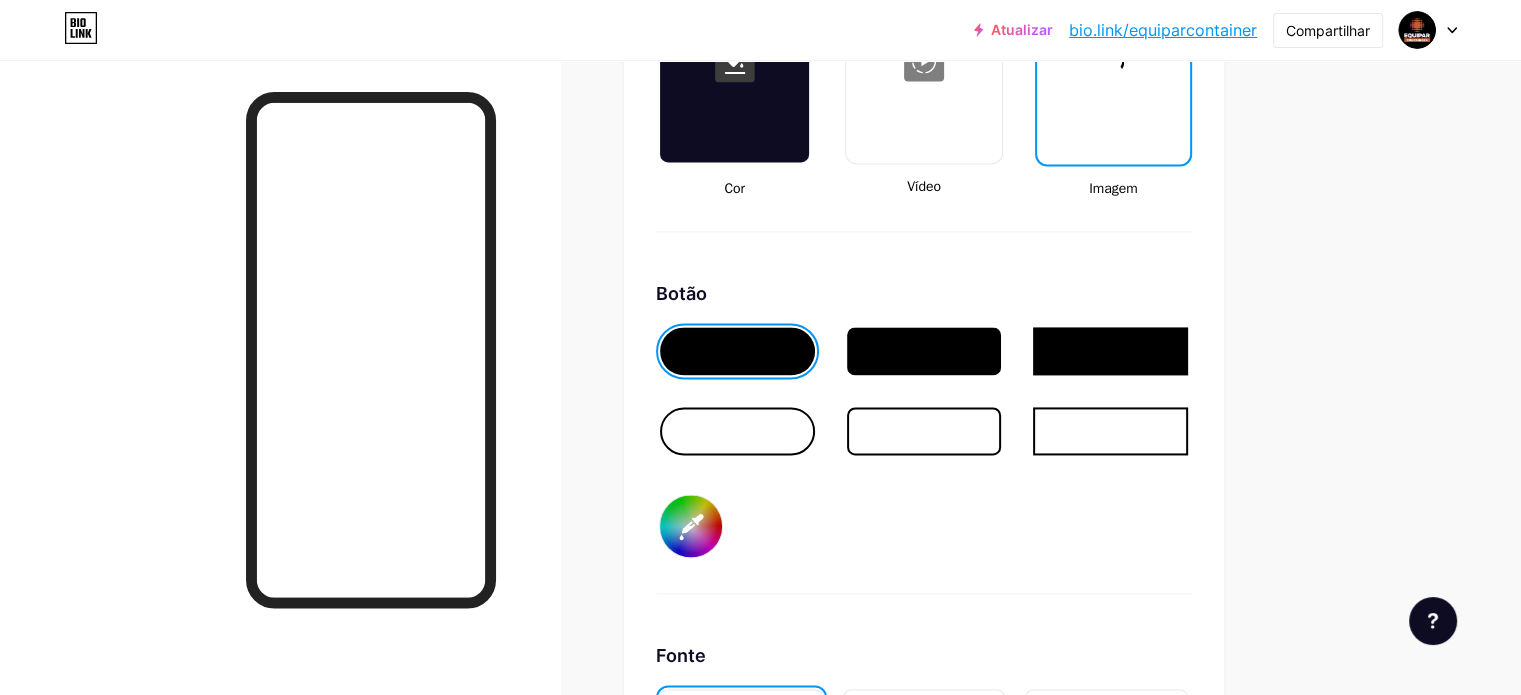 scroll, scrollTop: 2868, scrollLeft: 0, axis: vertical 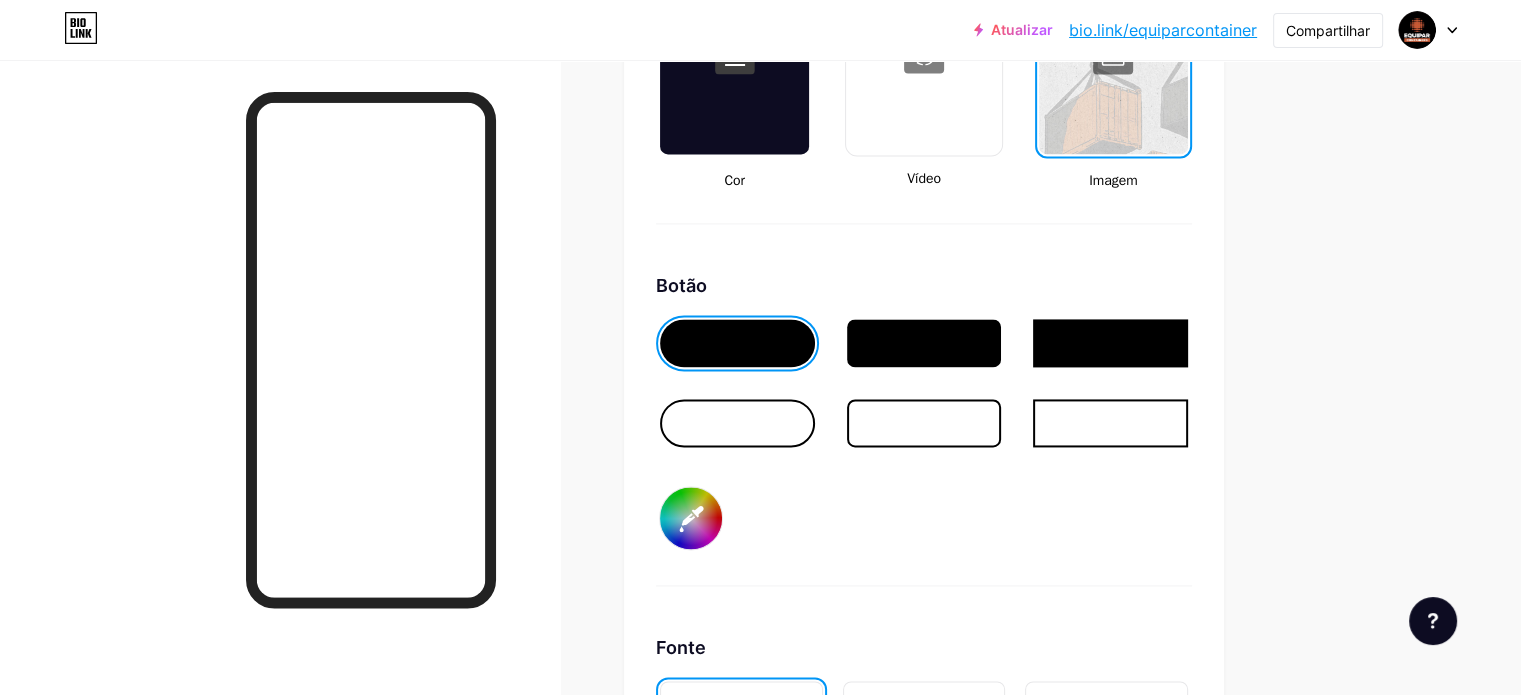 click on "#000000" at bounding box center (691, 518) 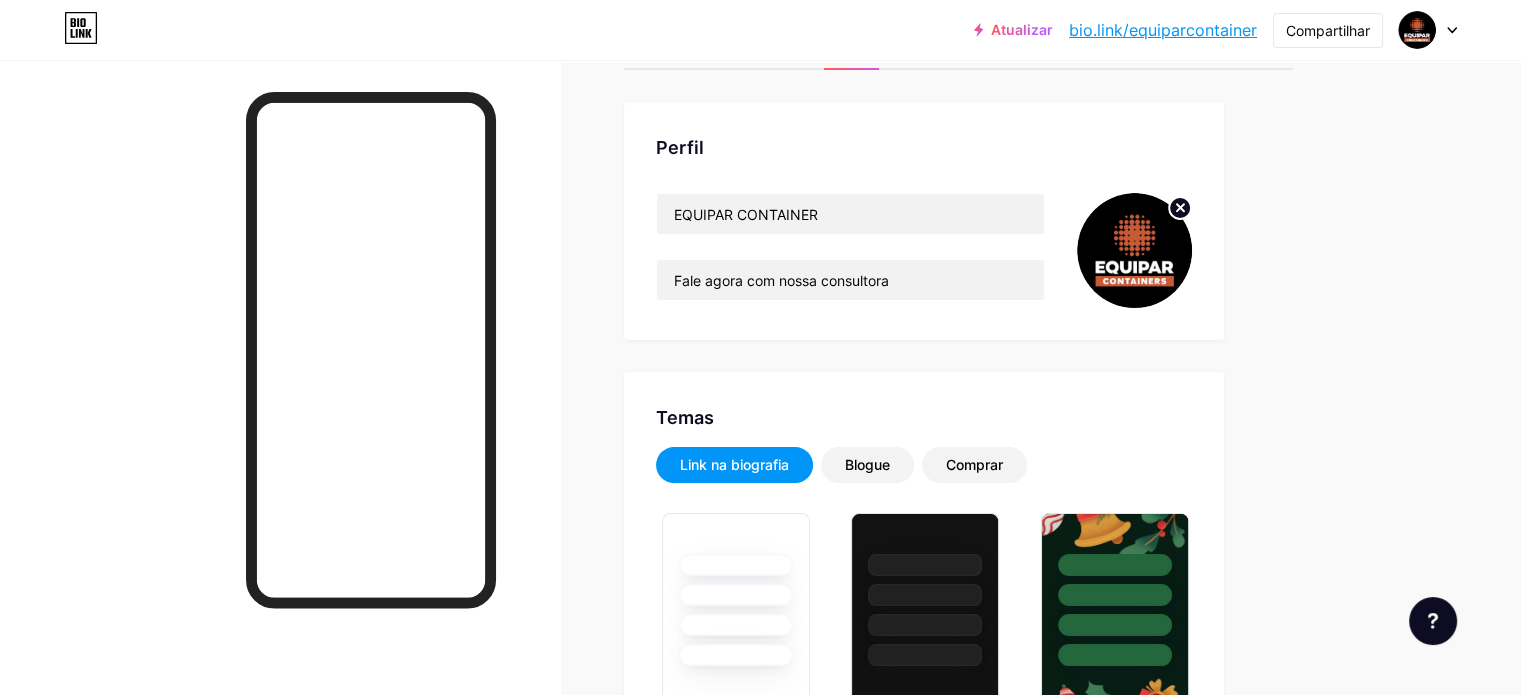 scroll, scrollTop: 0, scrollLeft: 0, axis: both 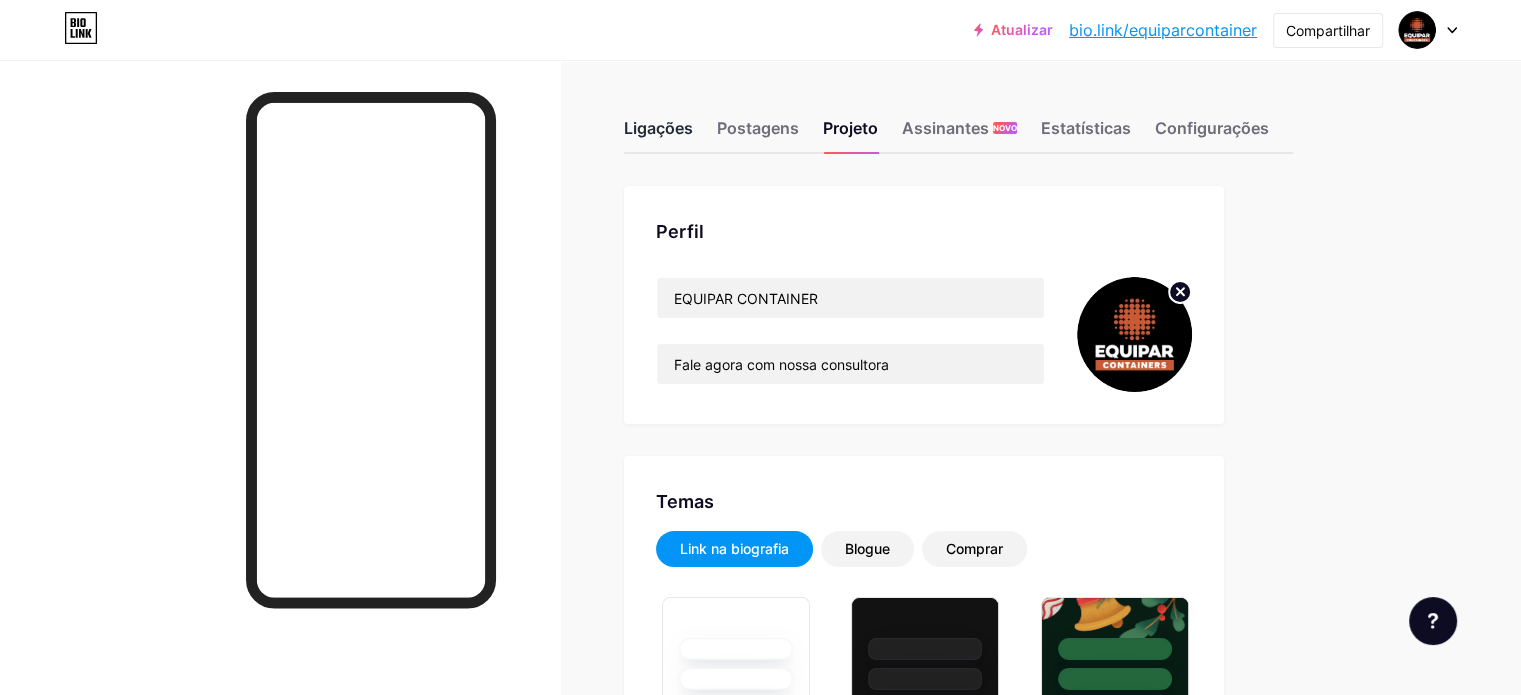 click on "Ligações" at bounding box center (658, 128) 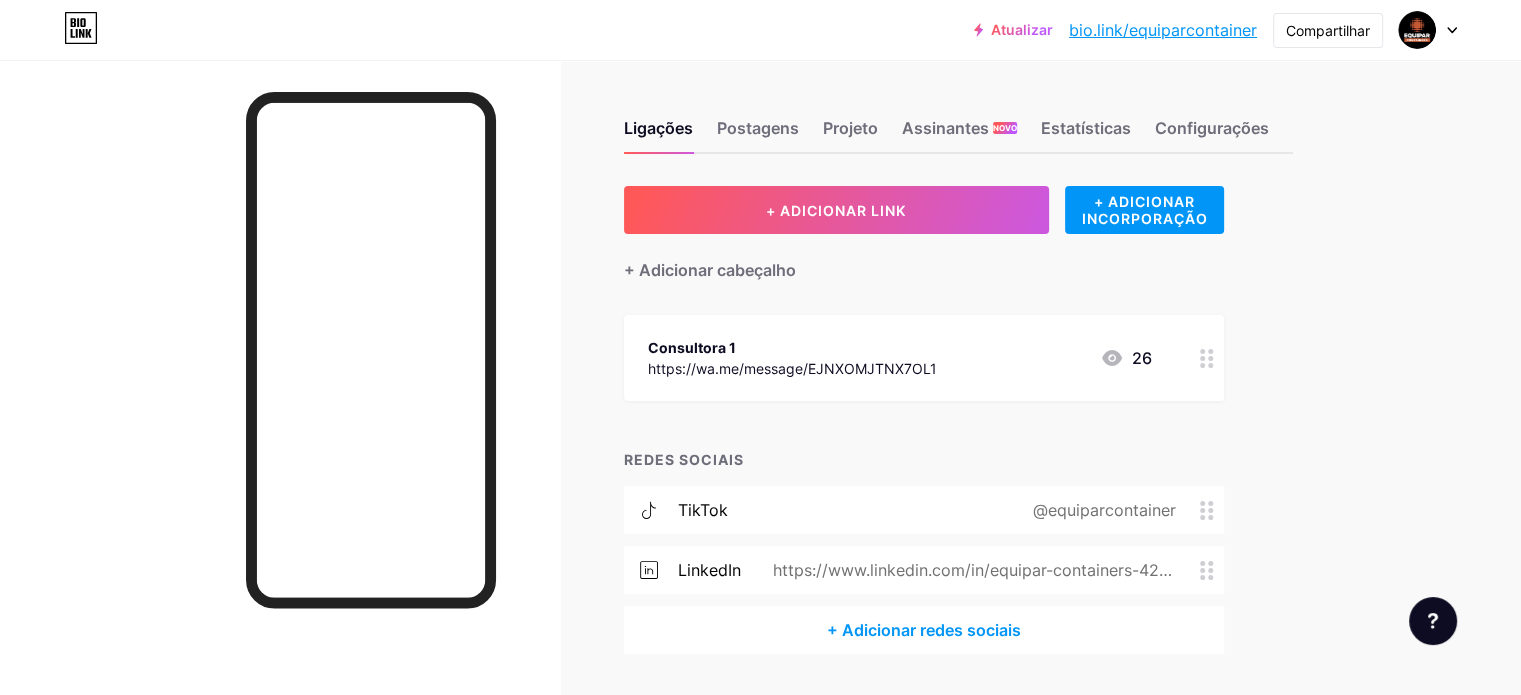 click on "https://wa.me/message/EJNXOMJTNX7OL1" at bounding box center (792, 368) 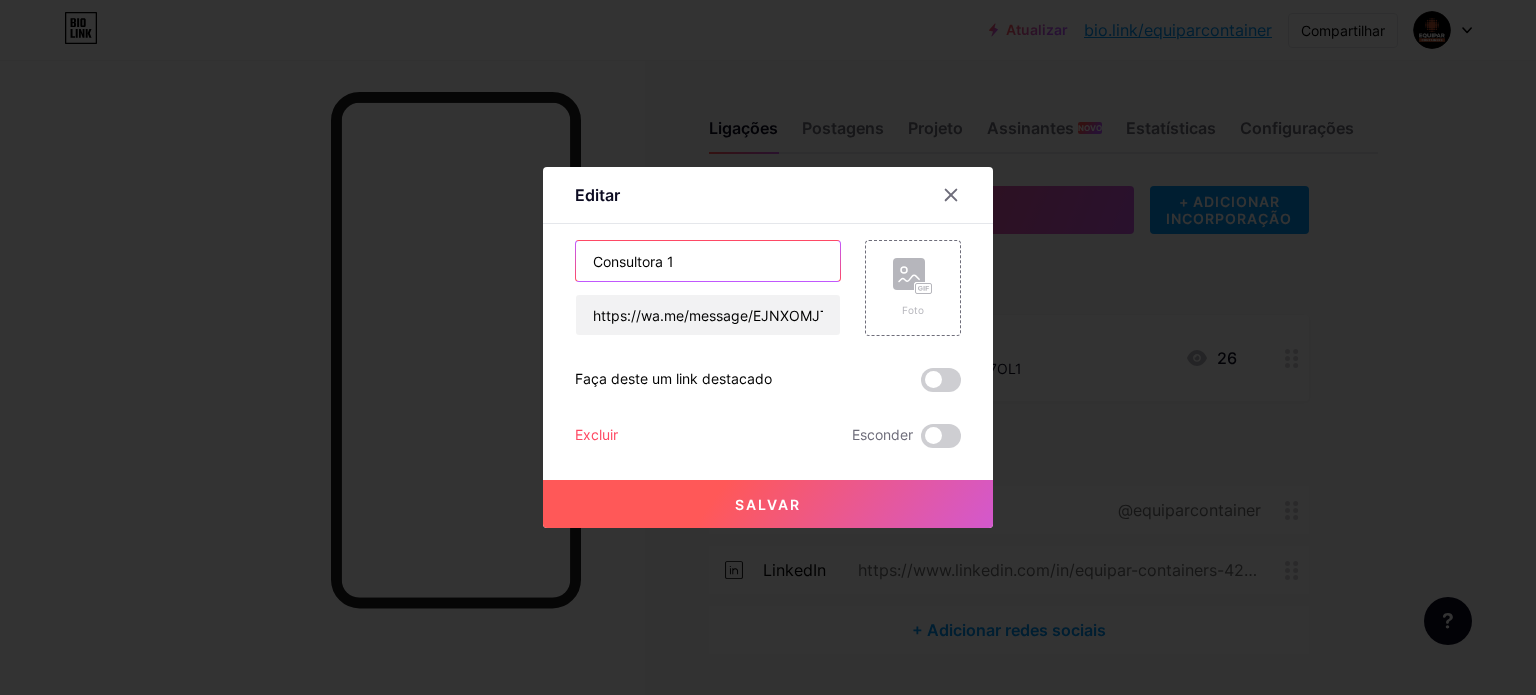drag, startPoint x: 619, startPoint y: 259, endPoint x: 481, endPoint y: 257, distance: 138.0145 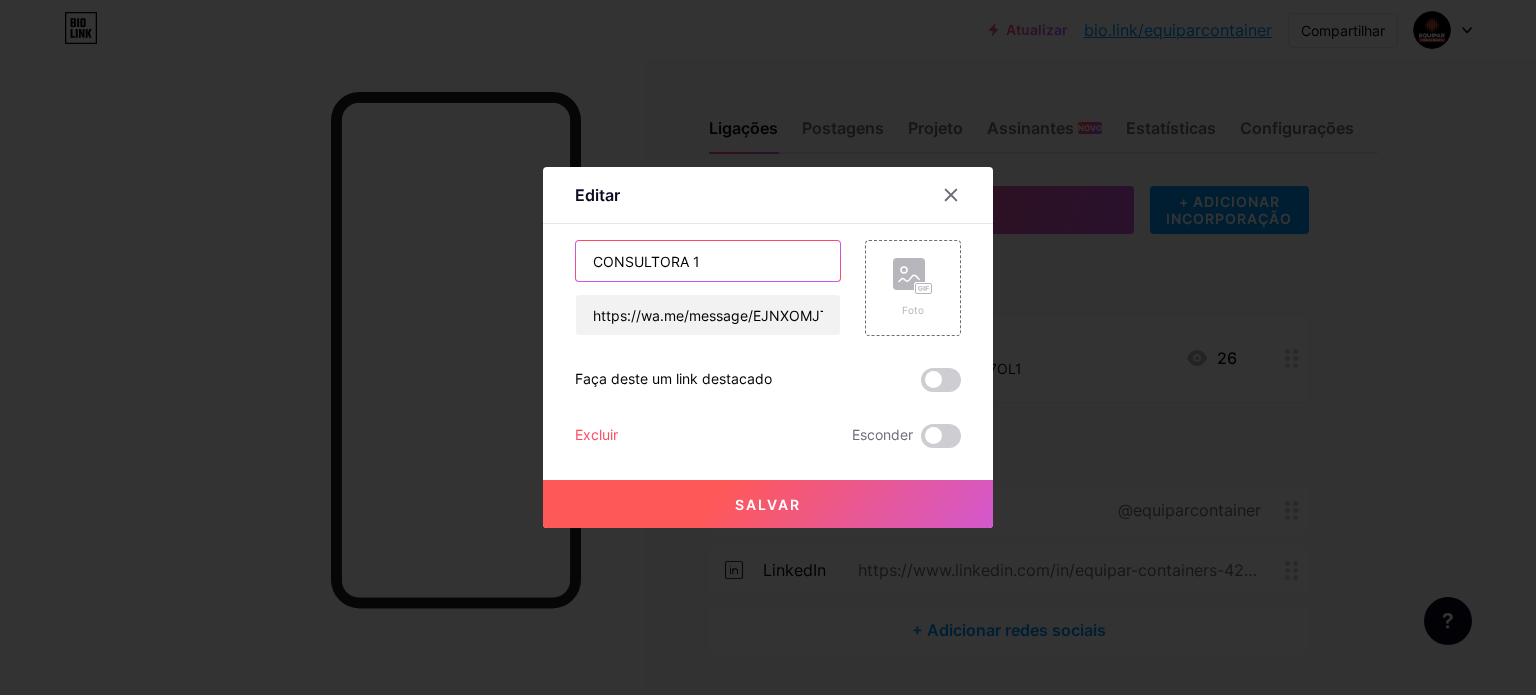type on "CONSULTORA 1" 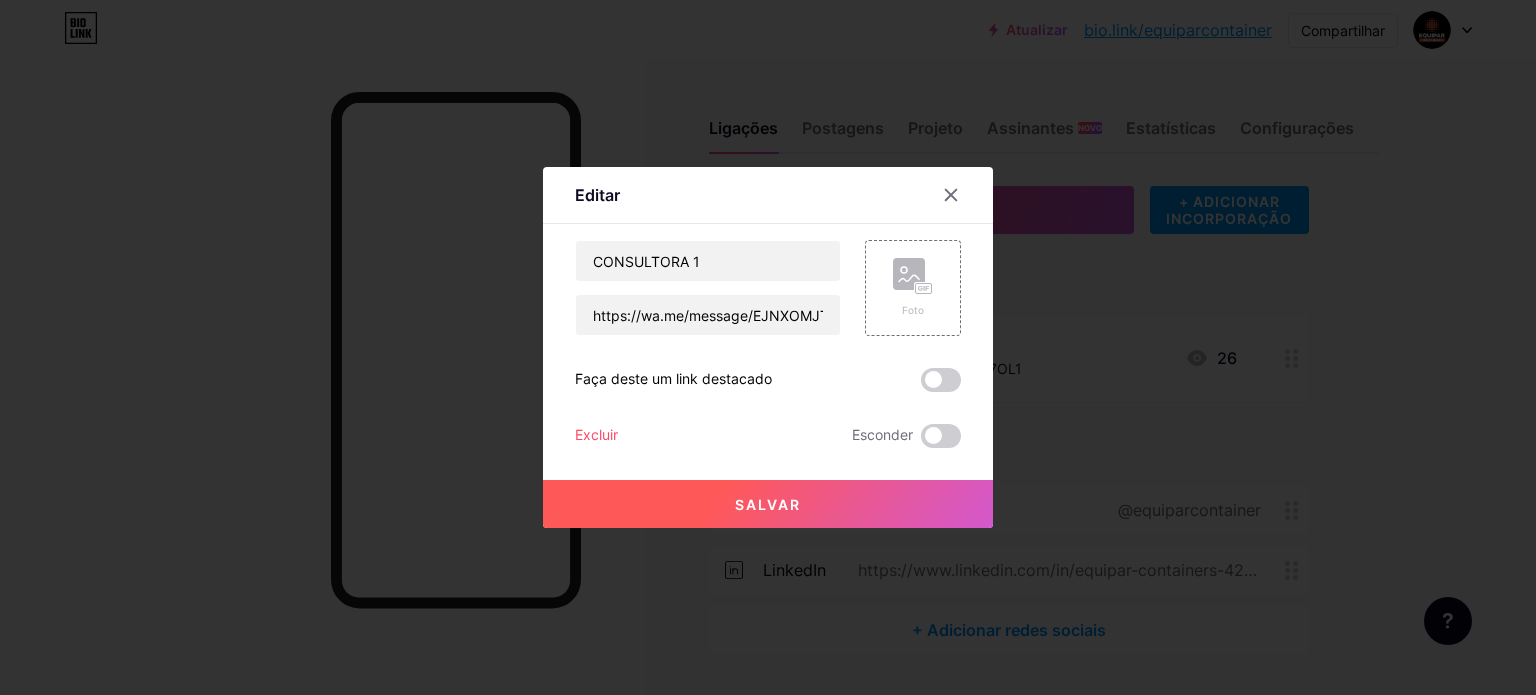 click on "Salvar" at bounding box center [768, 504] 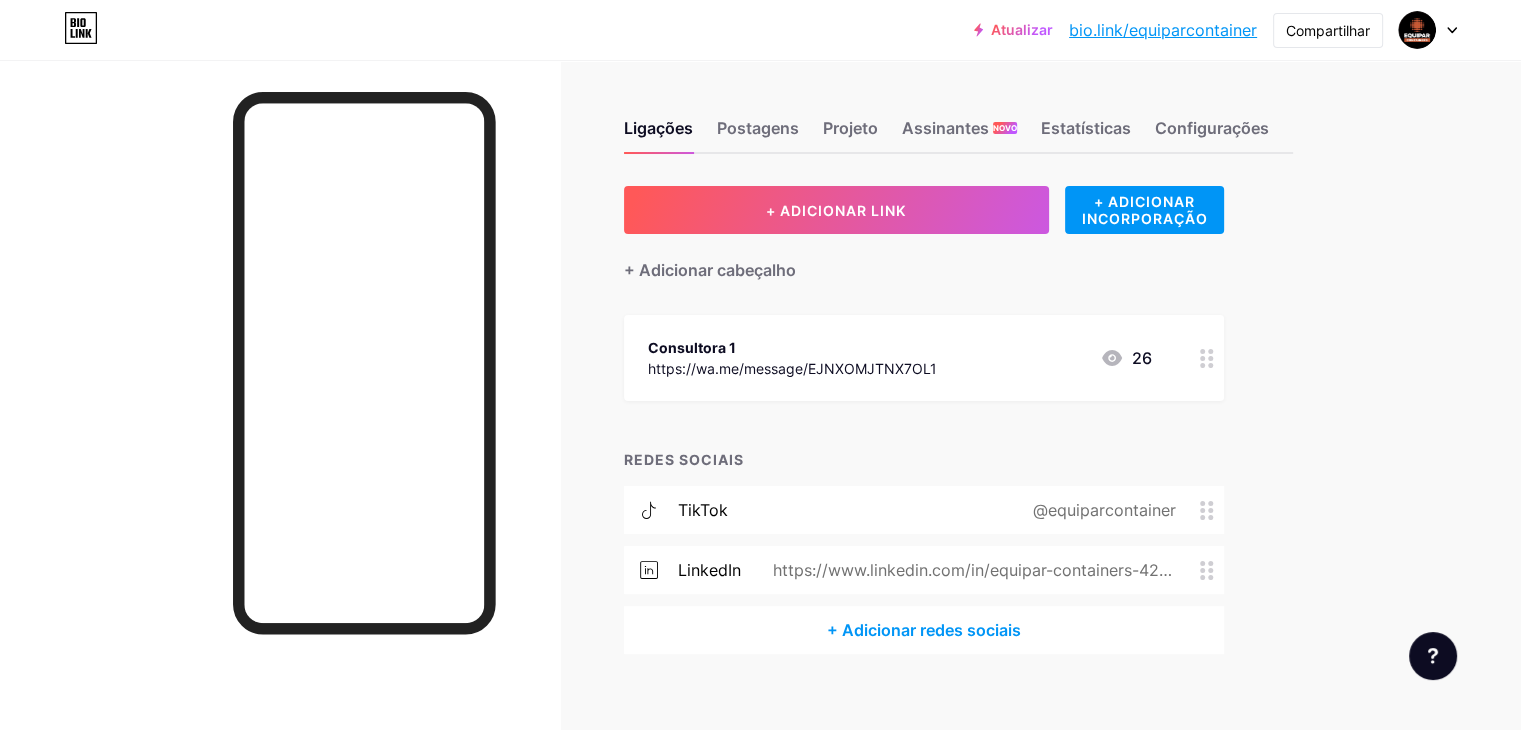drag, startPoint x: 1130, startPoint y: 1, endPoint x: 905, endPoint y: 31, distance: 226.9912 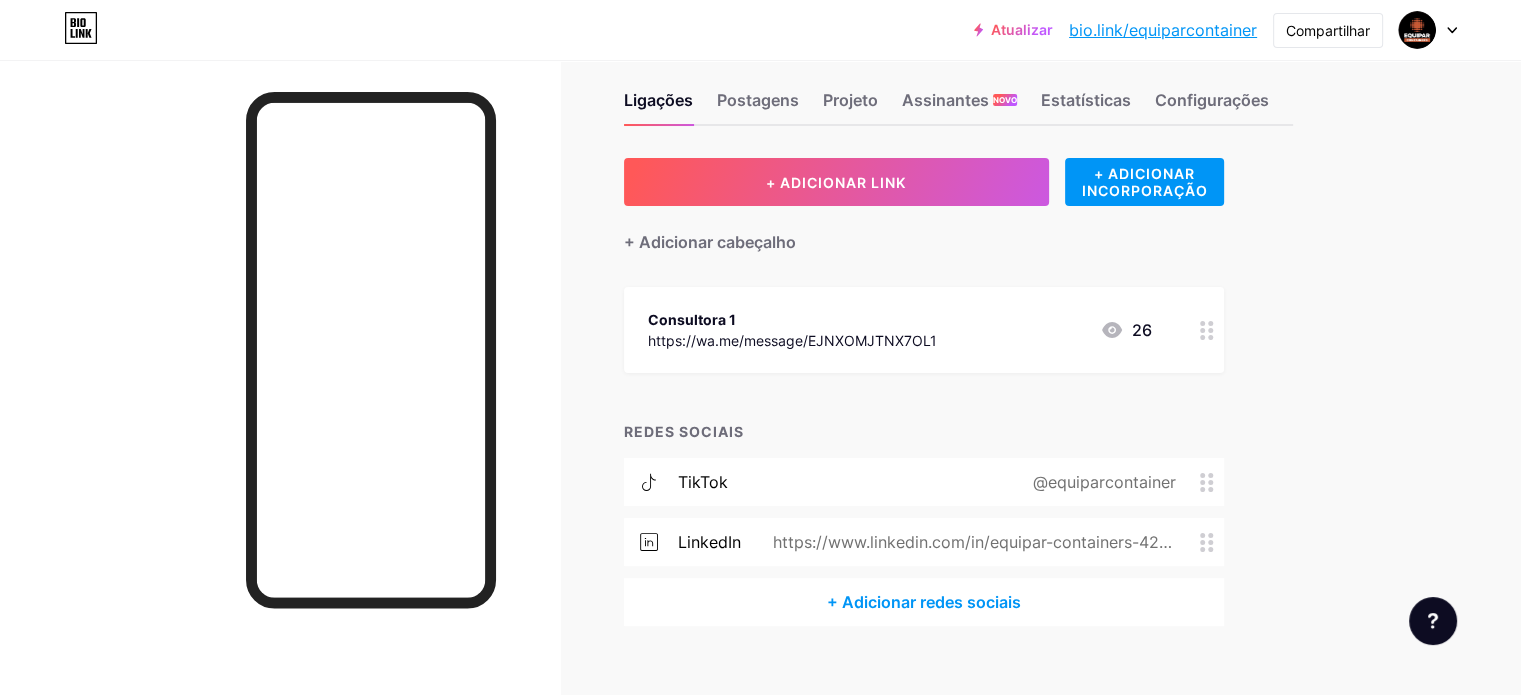 scroll, scrollTop: 57, scrollLeft: 0, axis: vertical 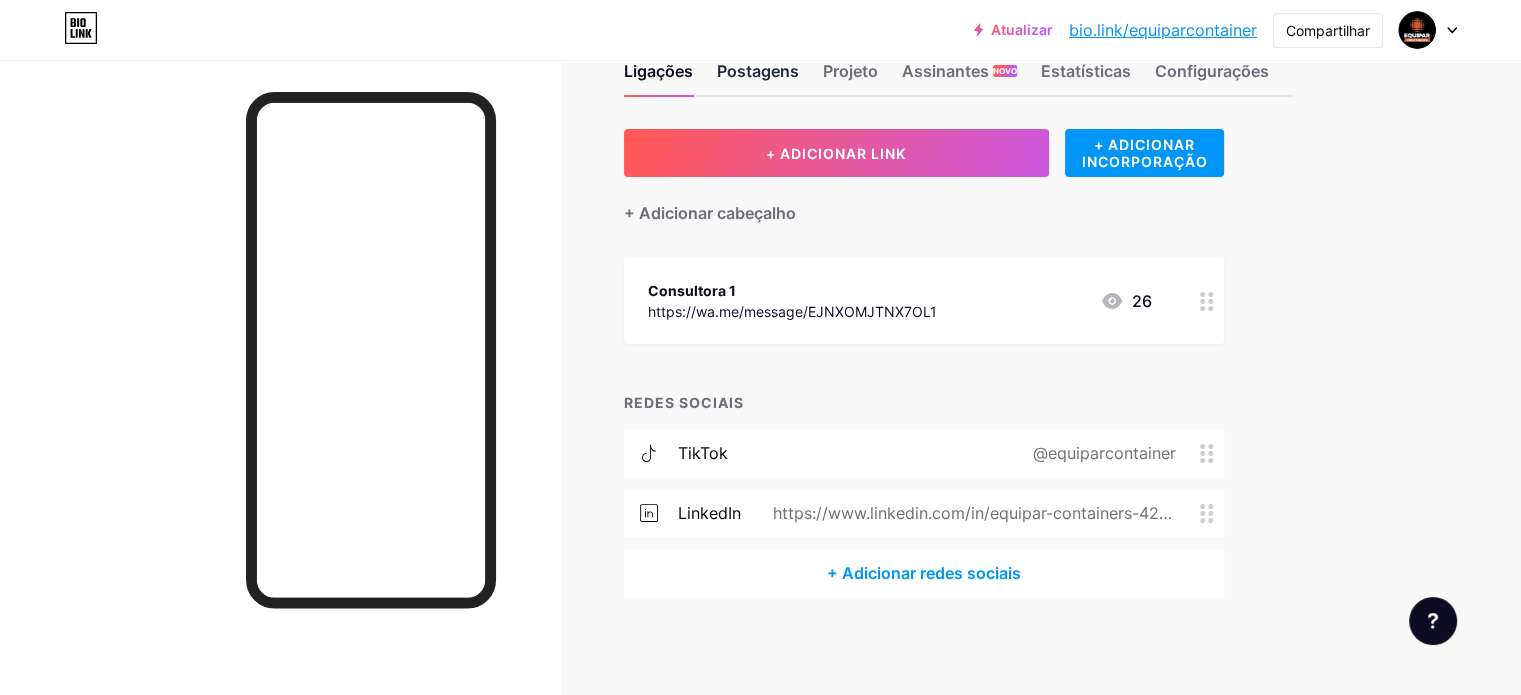 click on "Postagens" at bounding box center [758, 71] 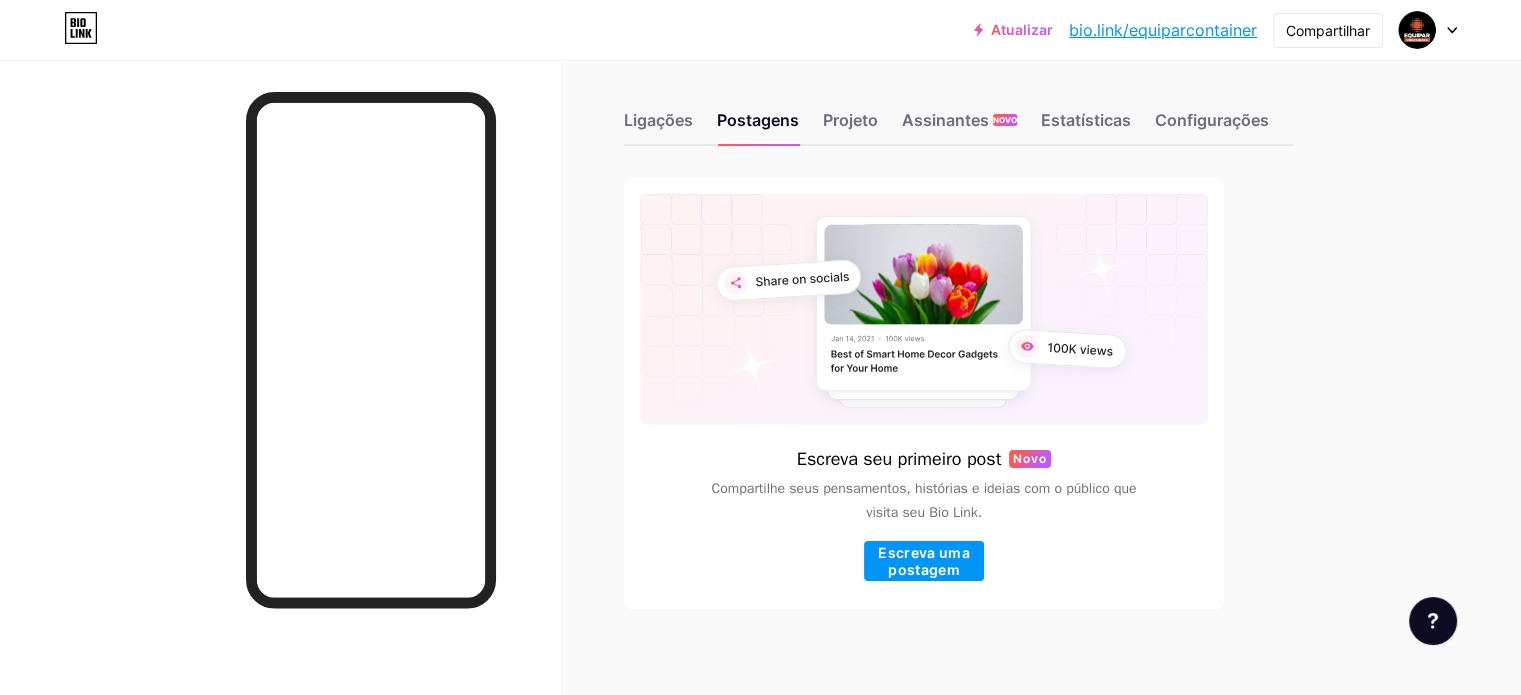 scroll, scrollTop: 21, scrollLeft: 0, axis: vertical 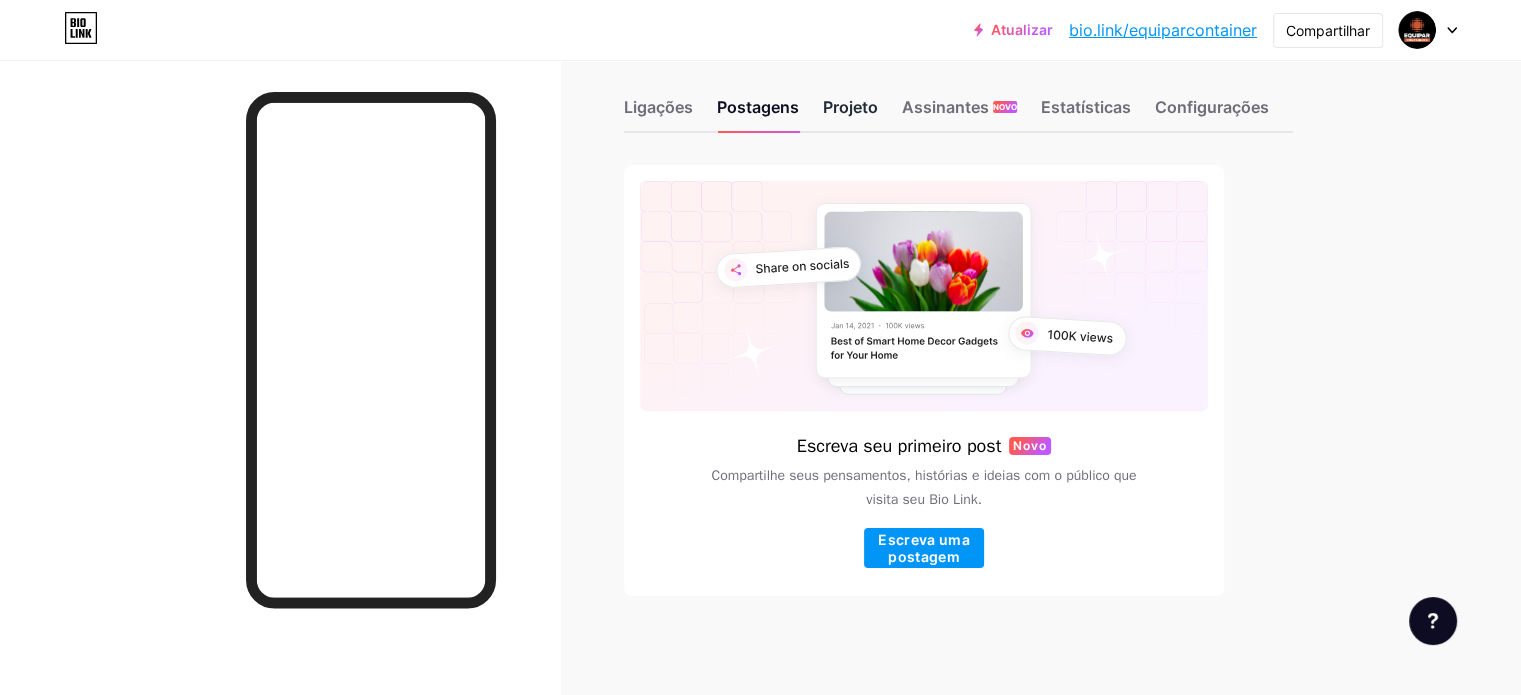 click on "Projeto" at bounding box center (850, 107) 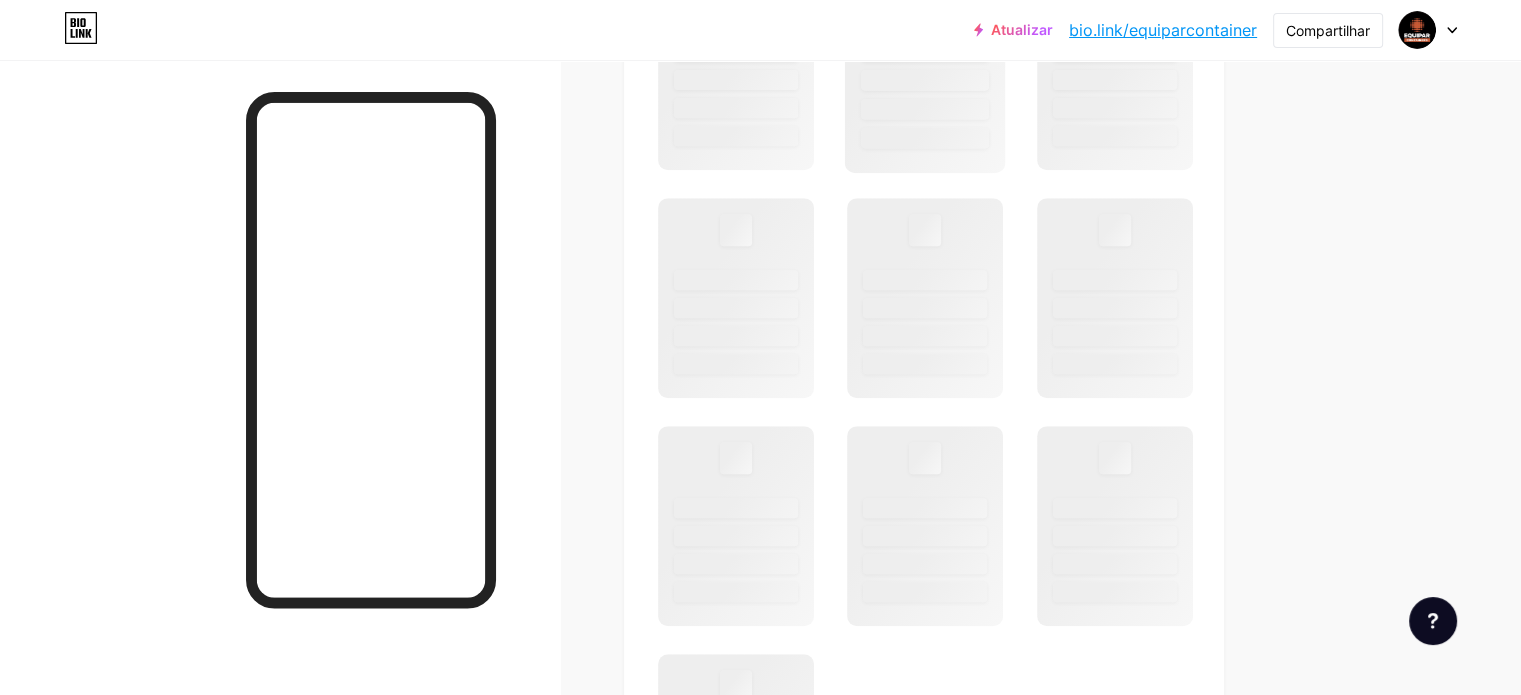 scroll, scrollTop: 1000, scrollLeft: 0, axis: vertical 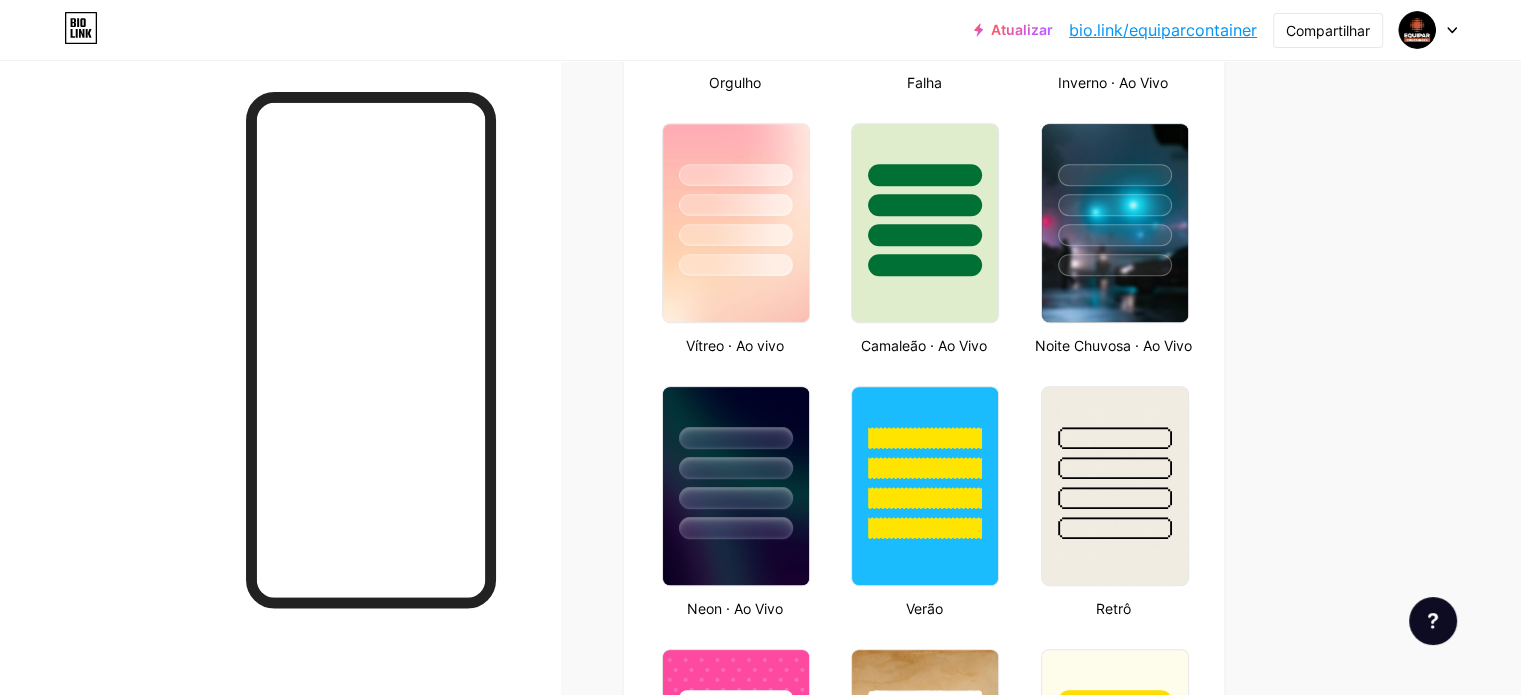 type on "#ec6d18" 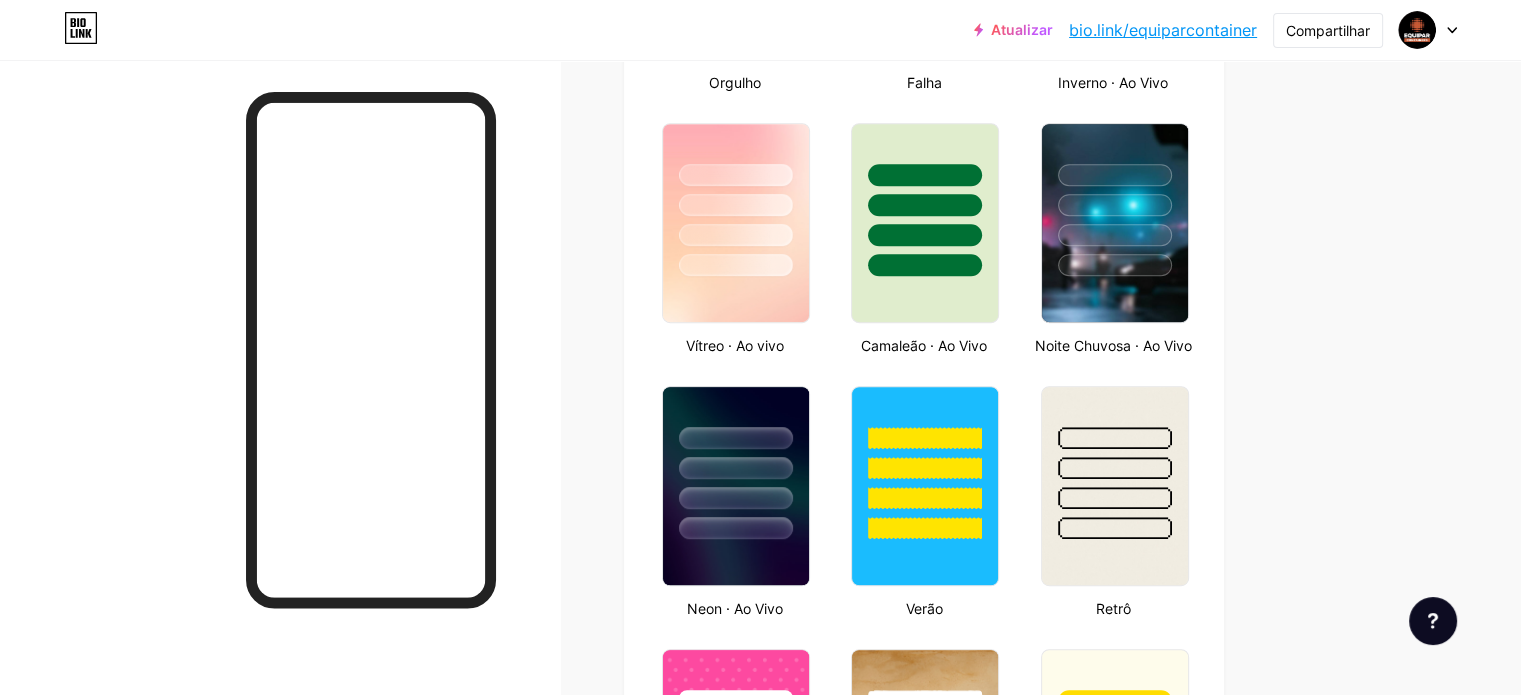 type on "#000000" 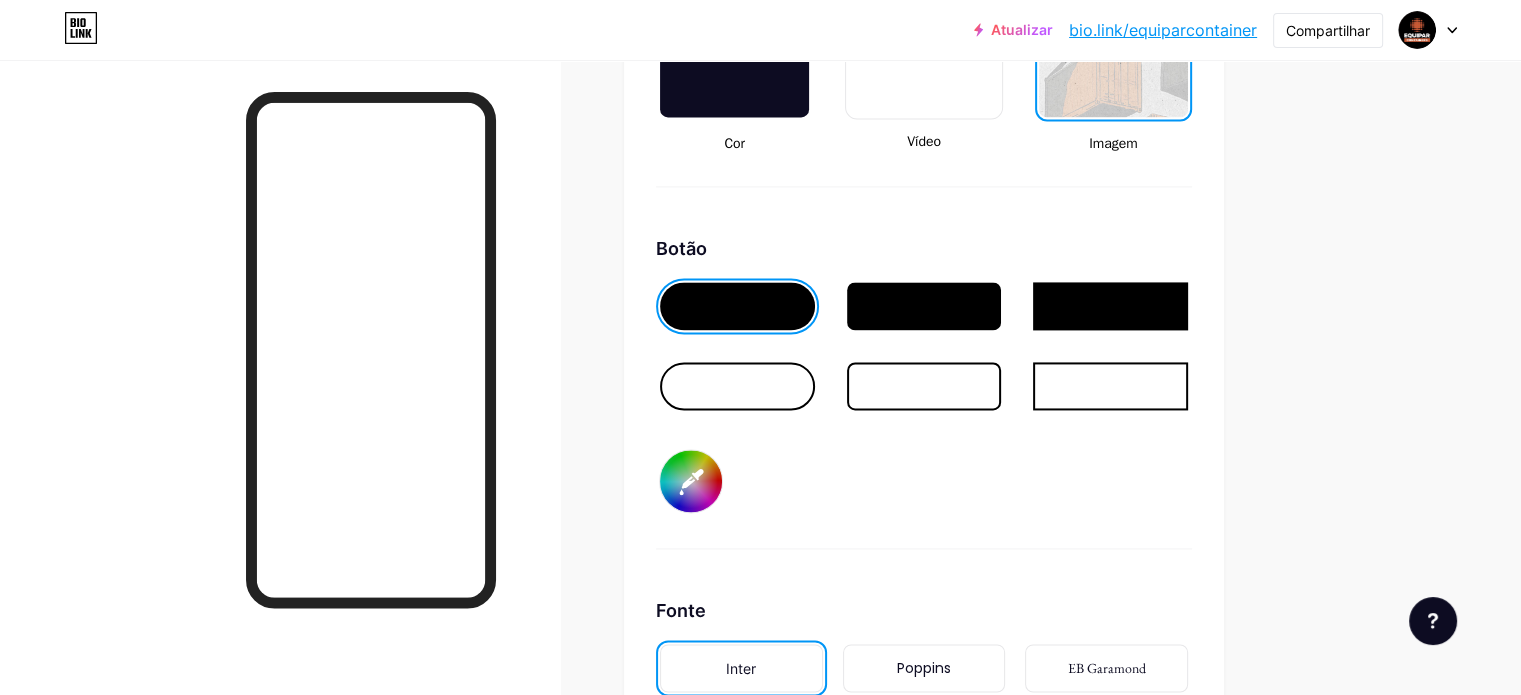 scroll, scrollTop: 3000, scrollLeft: 0, axis: vertical 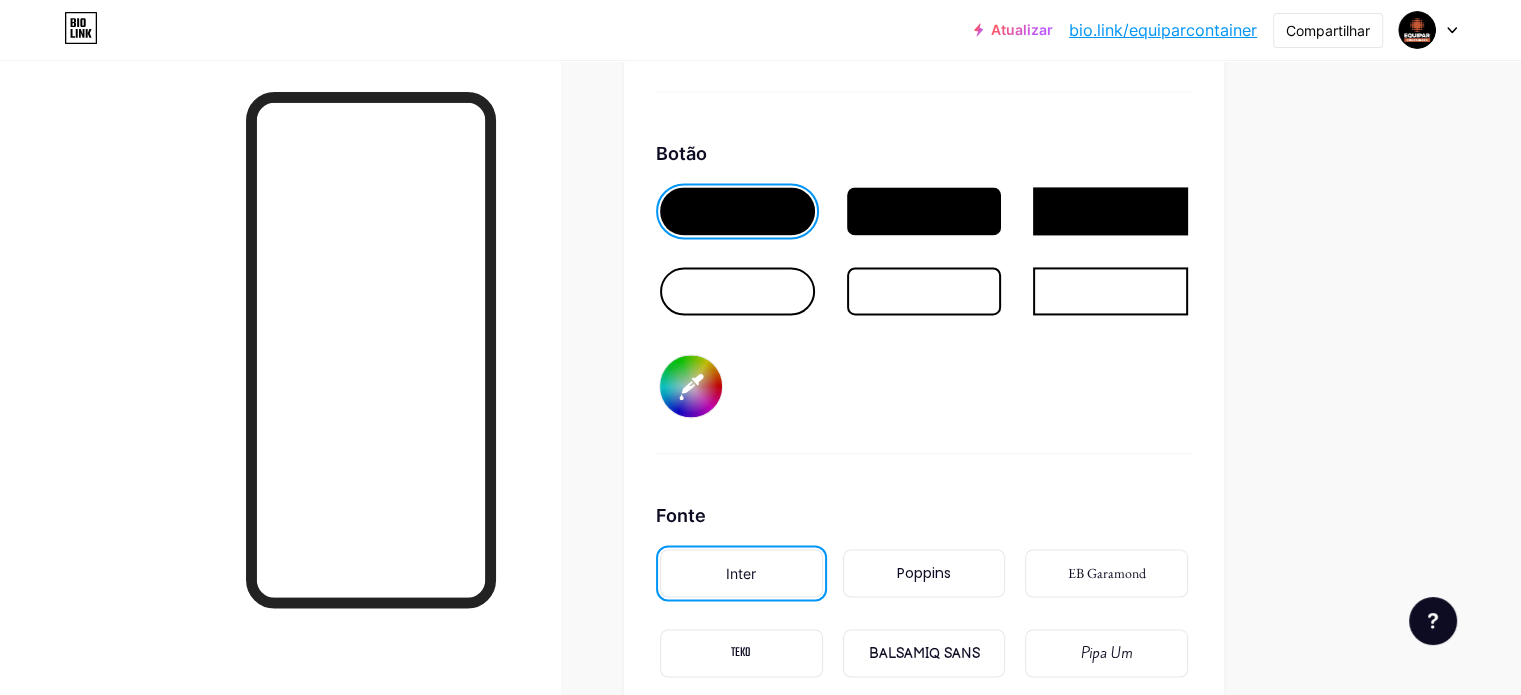 click at bounding box center [737, 291] 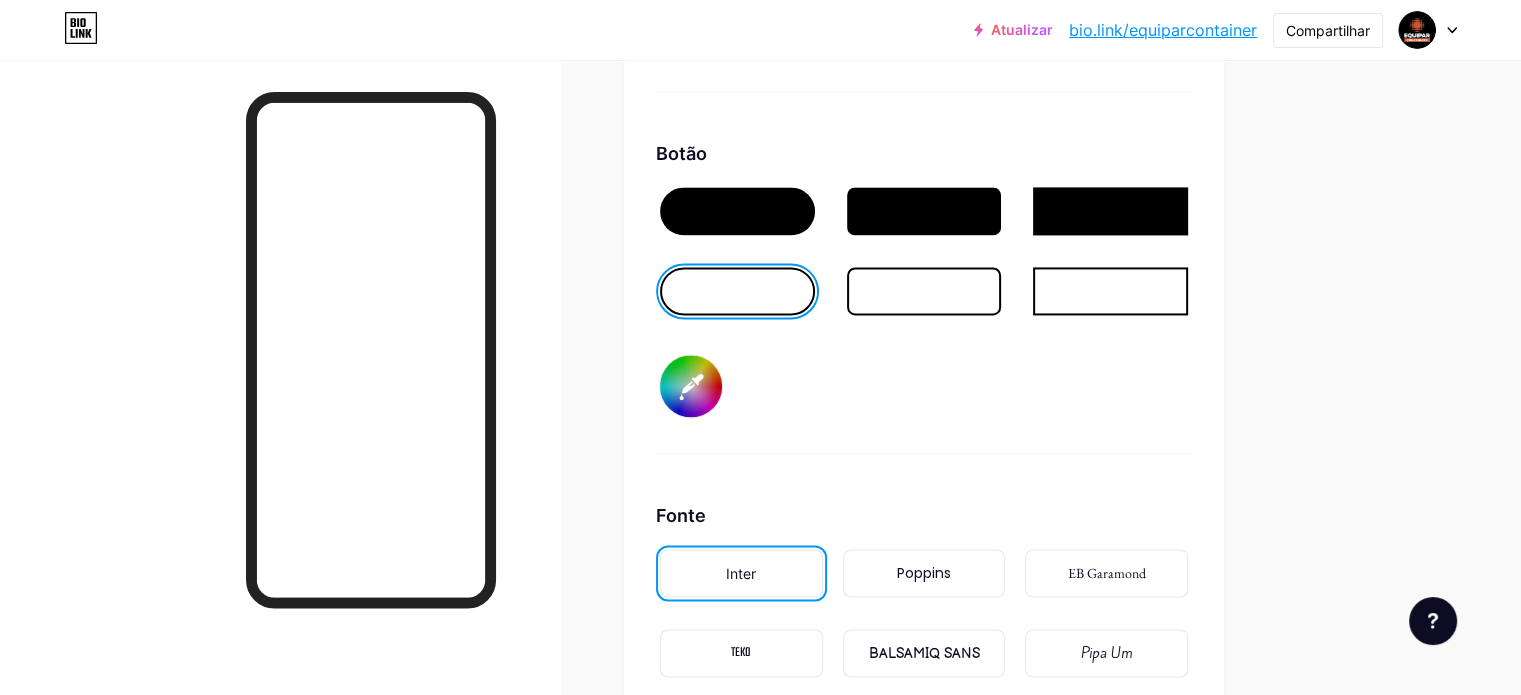 click at bounding box center (737, 211) 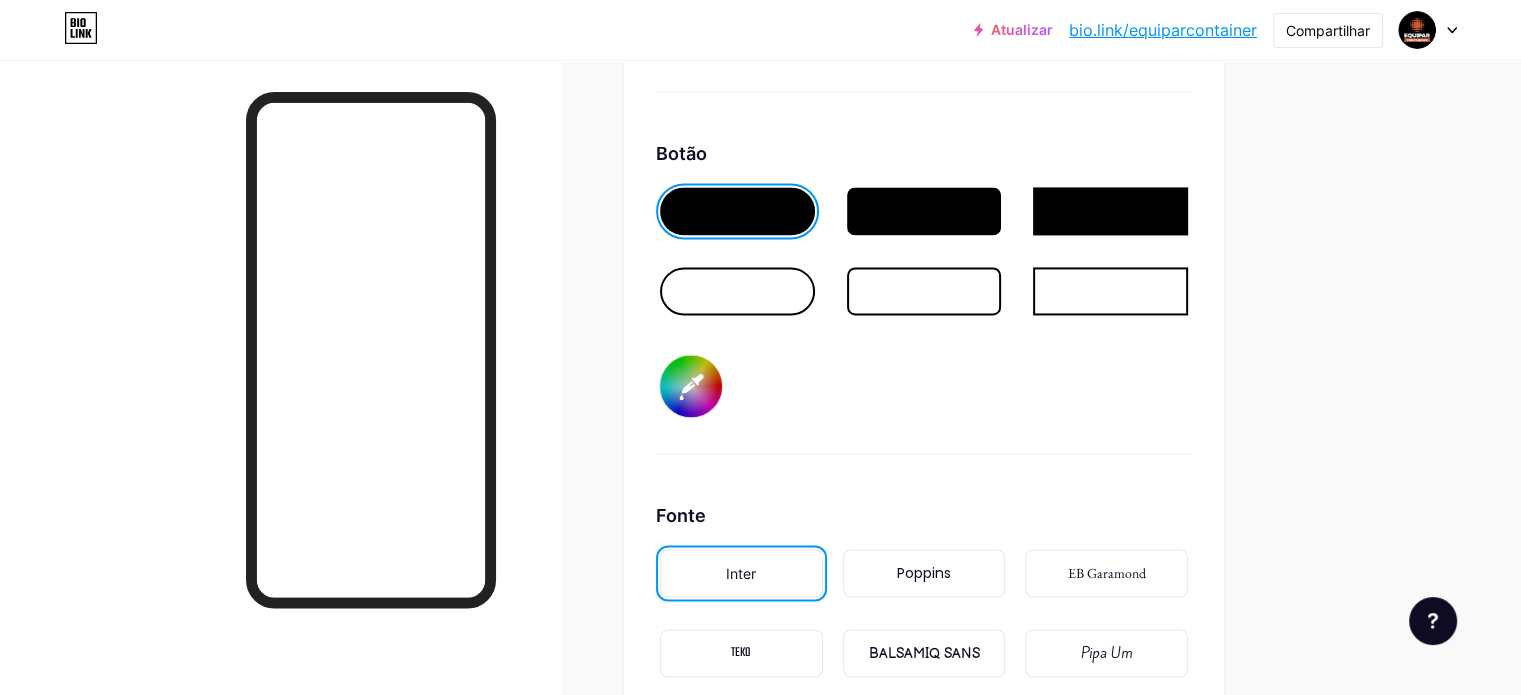 click on "#ec6d18" at bounding box center [691, 386] 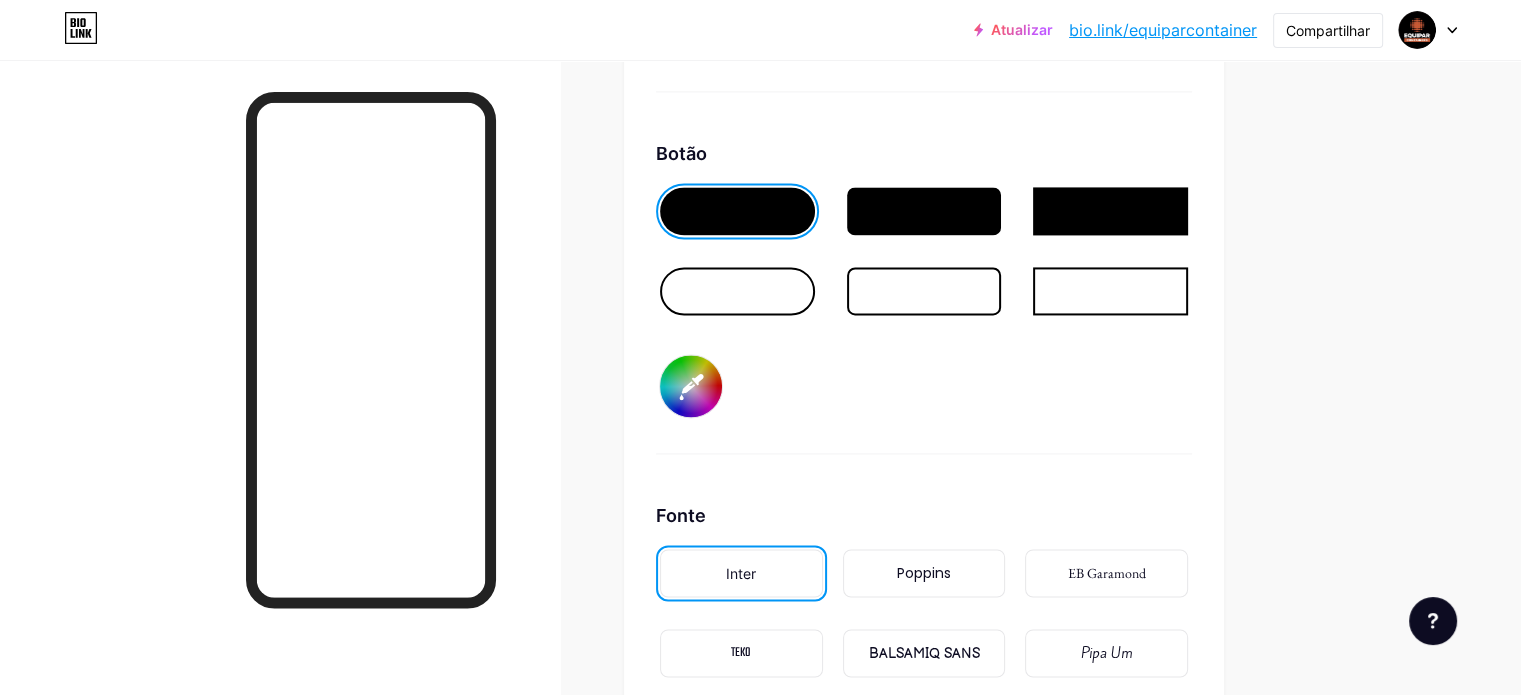 type on "#1a1919" 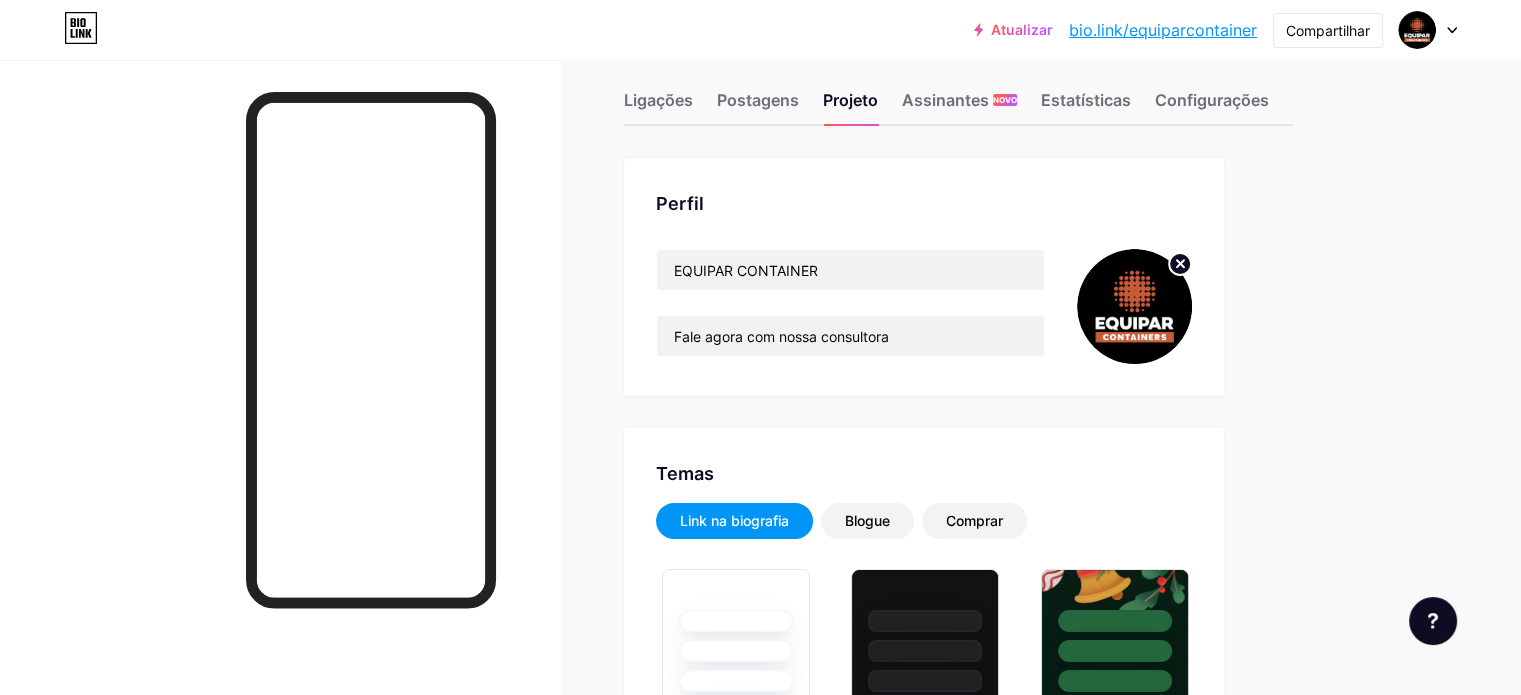 scroll, scrollTop: 0, scrollLeft: 0, axis: both 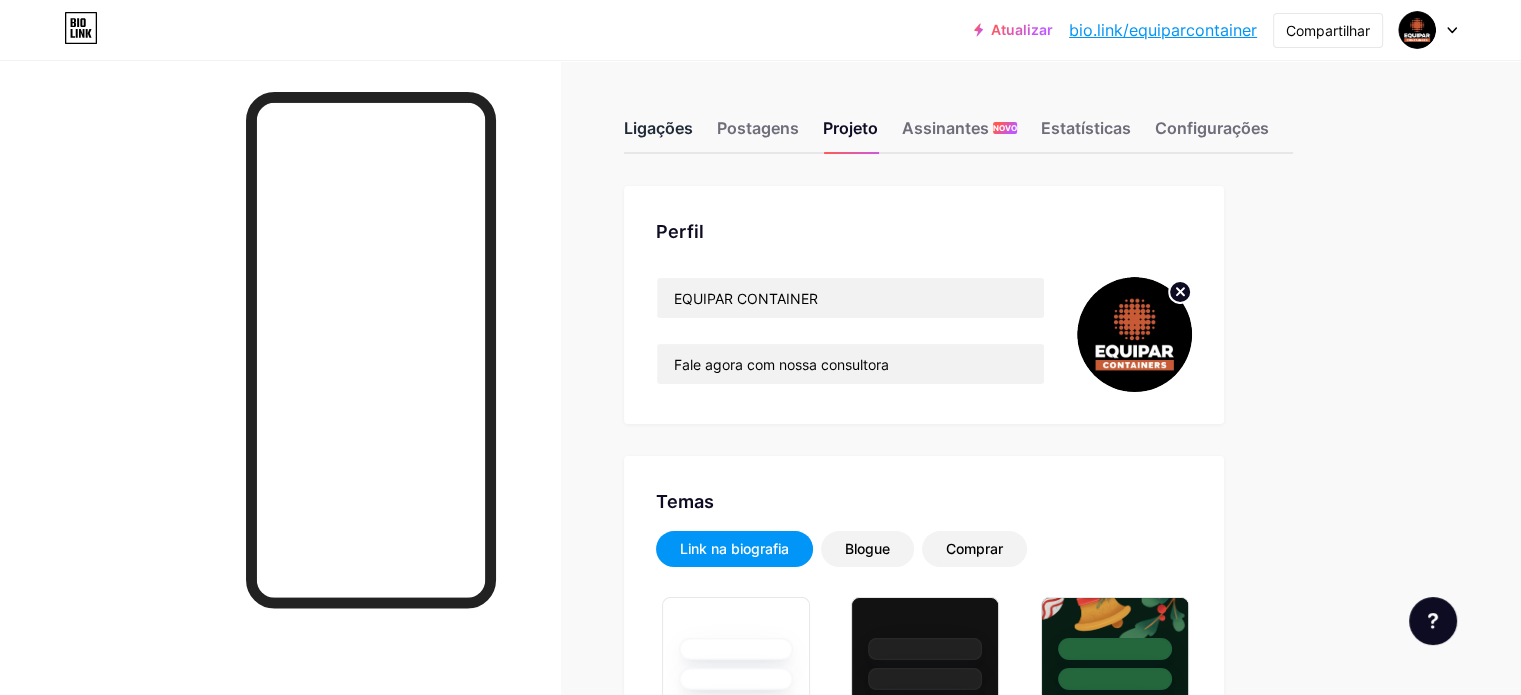 click on "Ligações
Postagens
Projeto
Assinantes
NOVO
Estatísticas
Configurações" at bounding box center (958, 119) 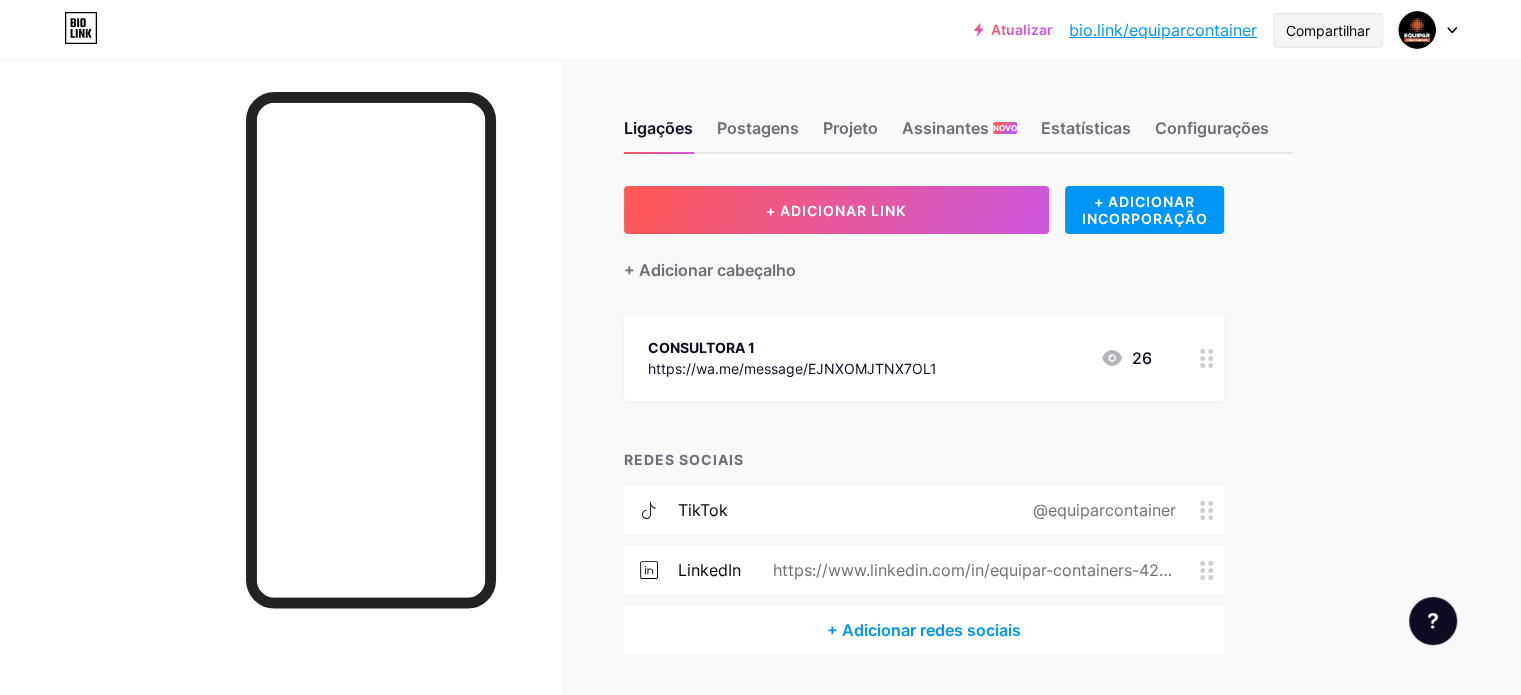 click on "Compartilhar" at bounding box center [1328, 30] 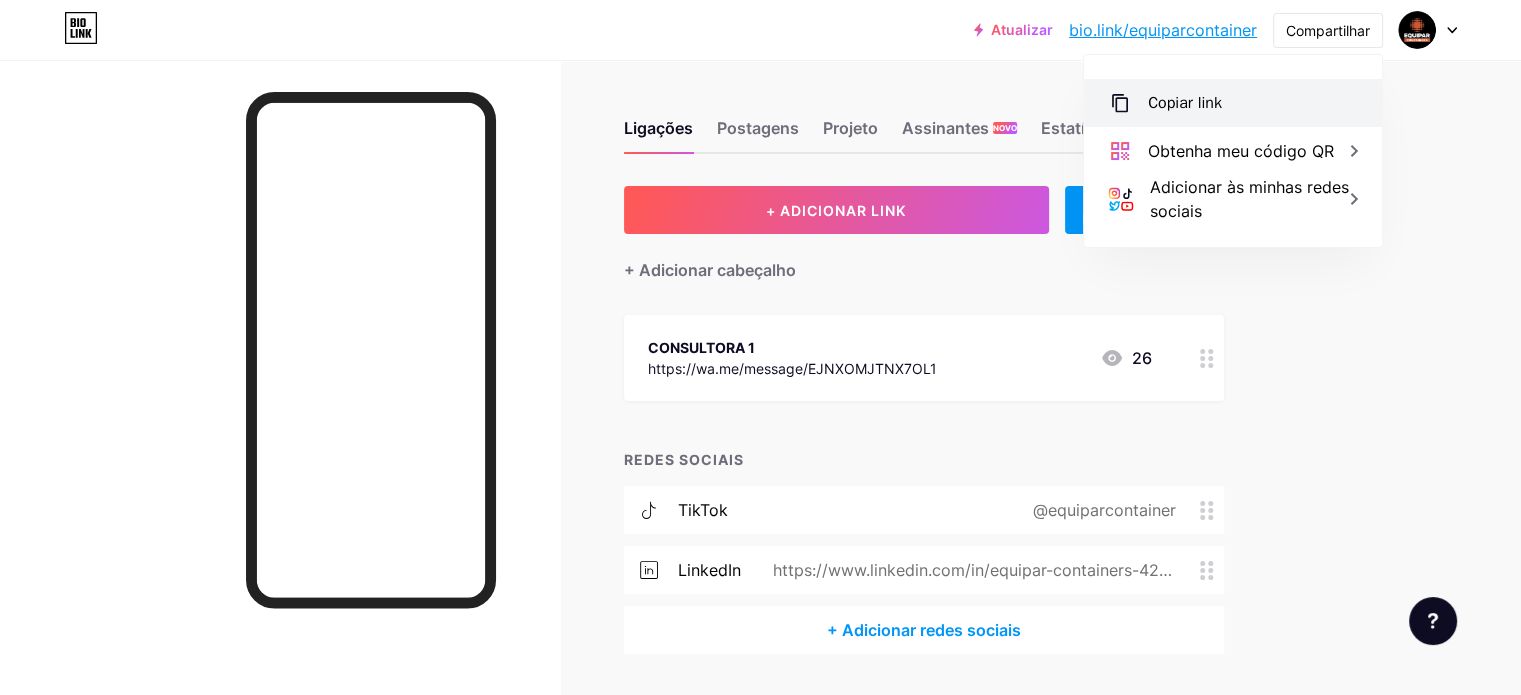 click on "Copiar link" at bounding box center (1185, 103) 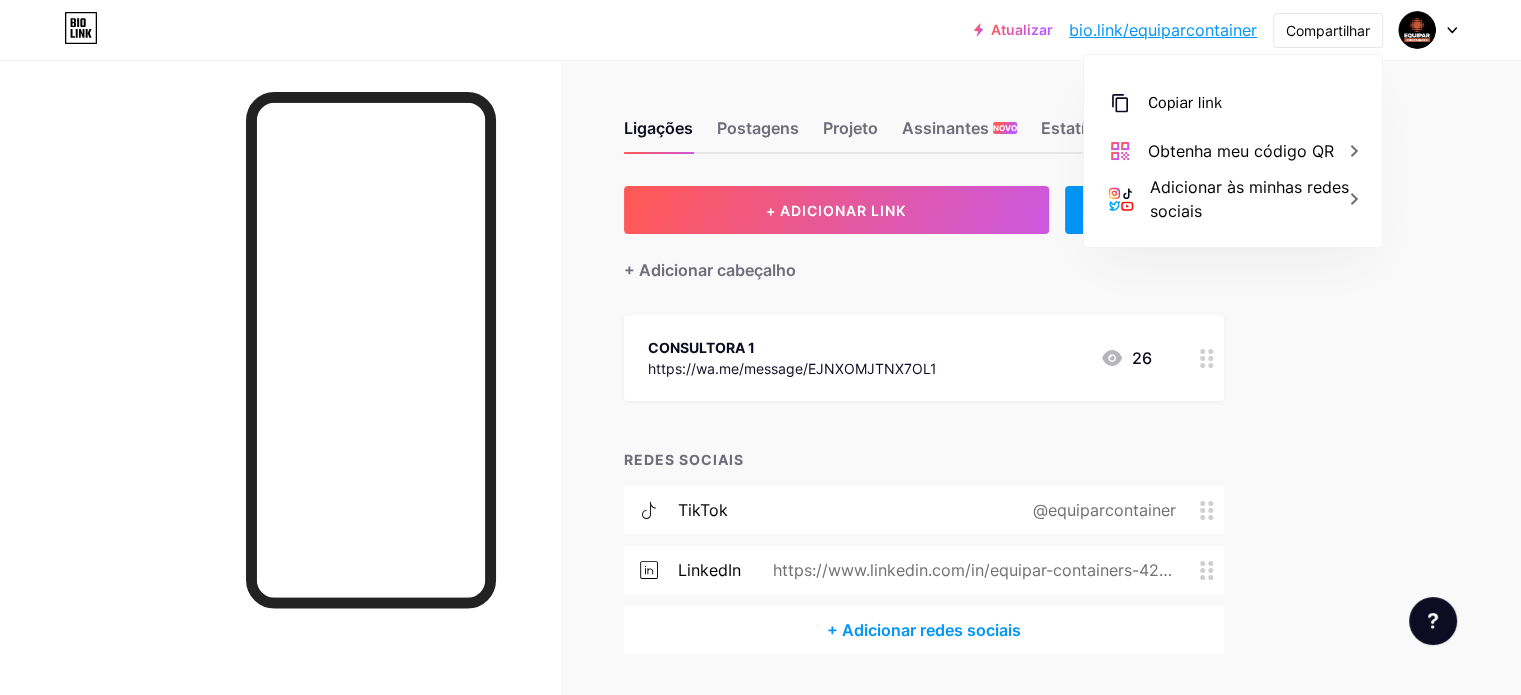 click on "Ligações
Postagens
Projeto
Assinantes
NOVO
Estatísticas
Configurações       + ADICIONAR LINK     + ADICIONAR INCORPORAÇÃO
+ Adicionar cabeçalho
CONSULTORA 1
https://wa.me/message/EJNXOMJTNX7OL1
26
REDES SOCIAIS
TikTok
@equiparcontainer
LinkedIn
https://www.linkedin.com/in/equipar-containers-423261327               + Adicionar redes sociais                       Solicitações de recursos             Central de ajuda         Entre em contato com o suporte" at bounding box center (688, 407) 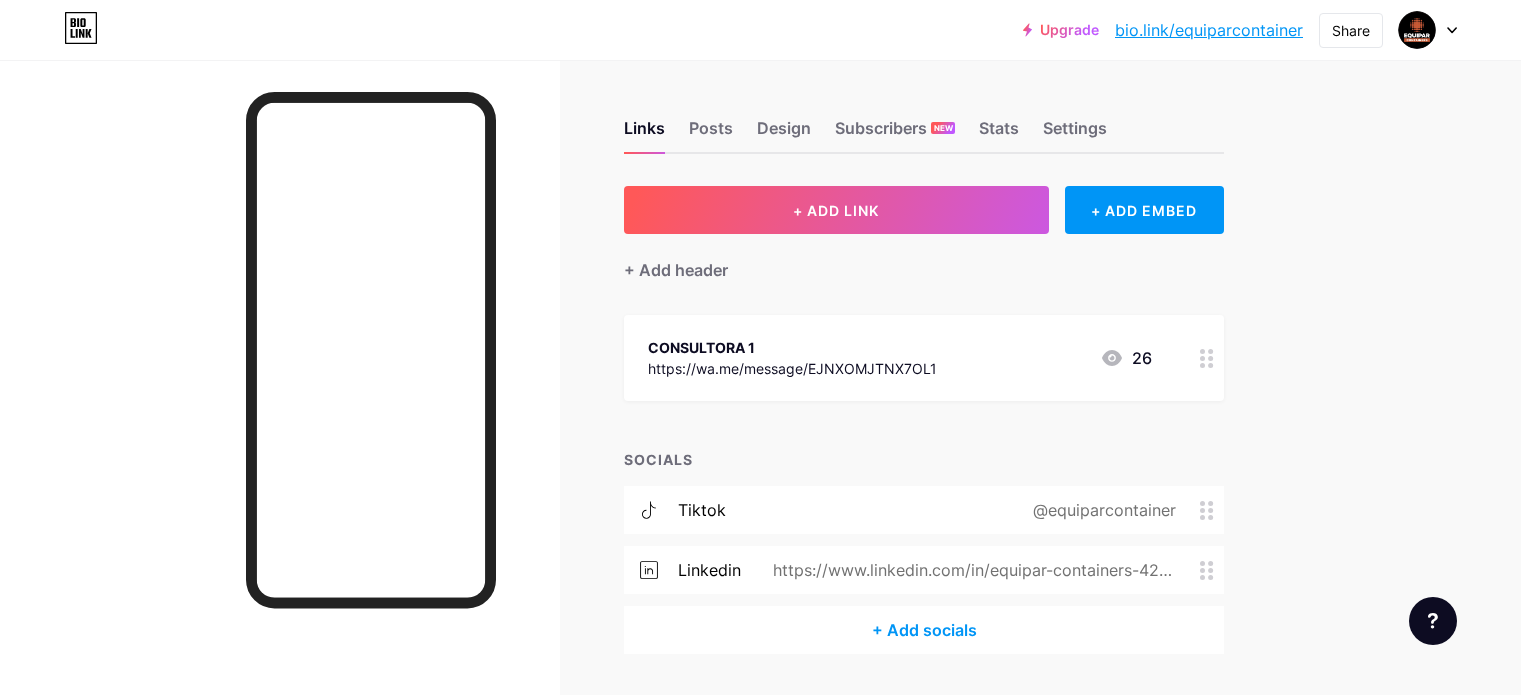 scroll, scrollTop: 0, scrollLeft: 0, axis: both 